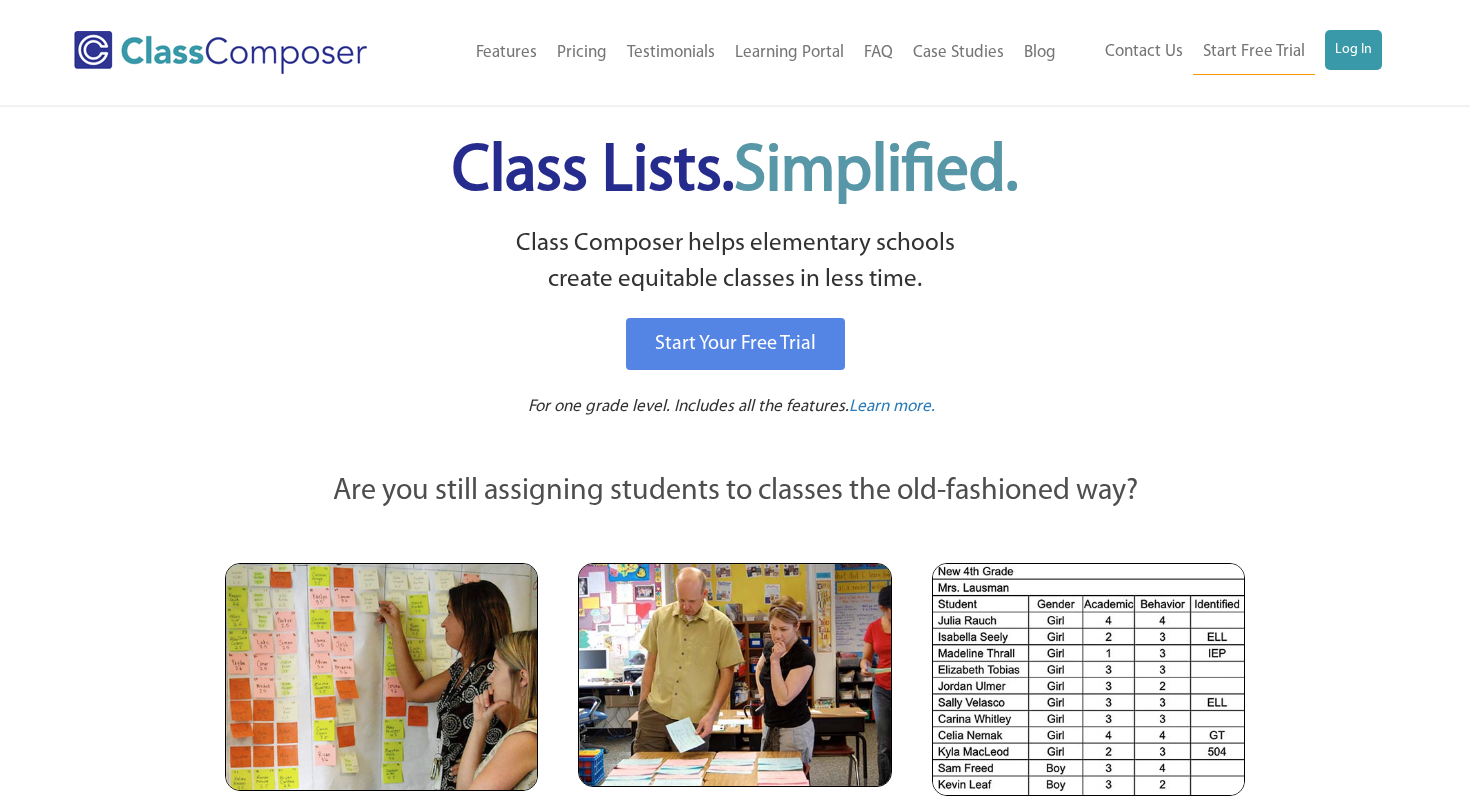 scroll, scrollTop: 0, scrollLeft: 0, axis: both 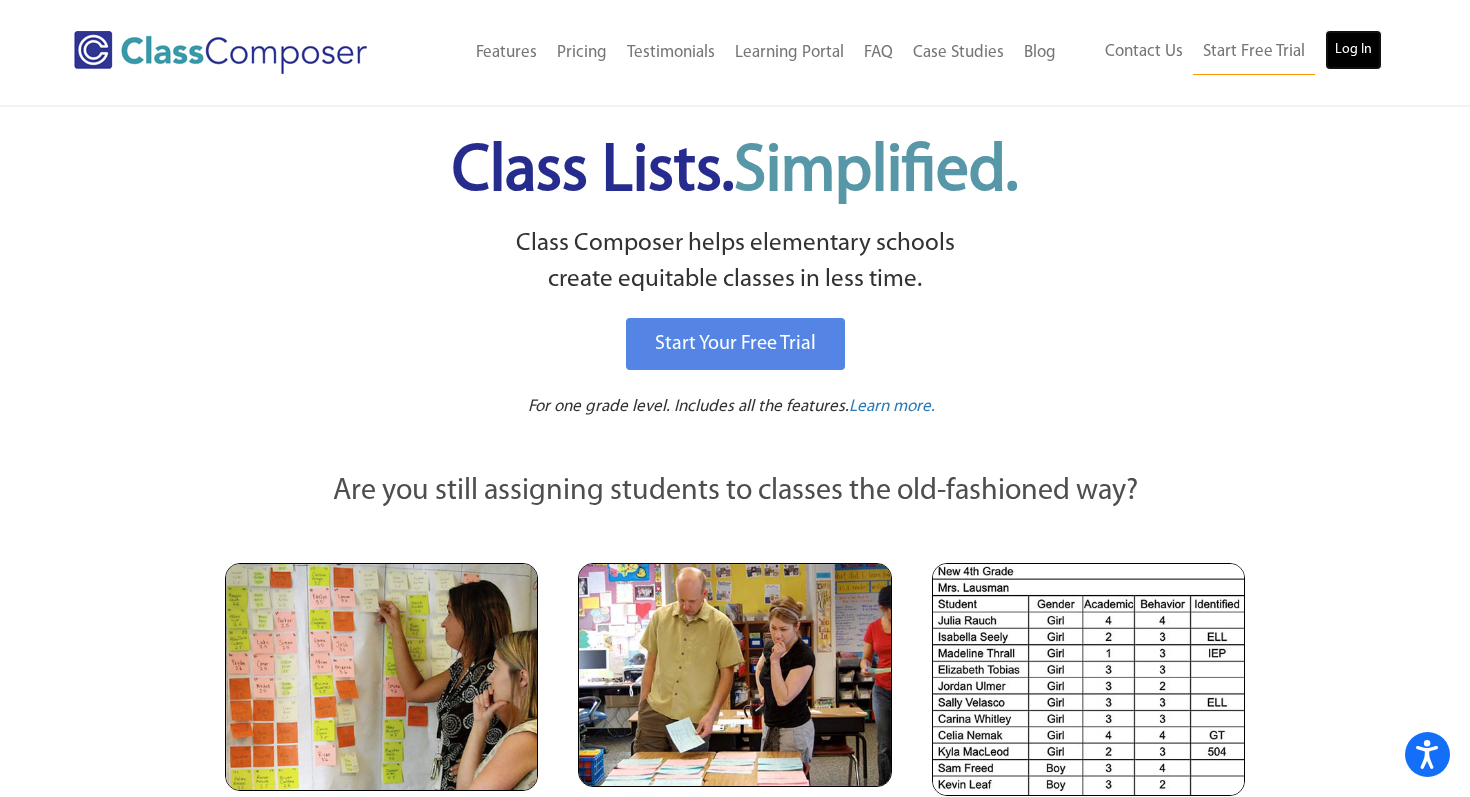 click on "Log In" at bounding box center (1353, 50) 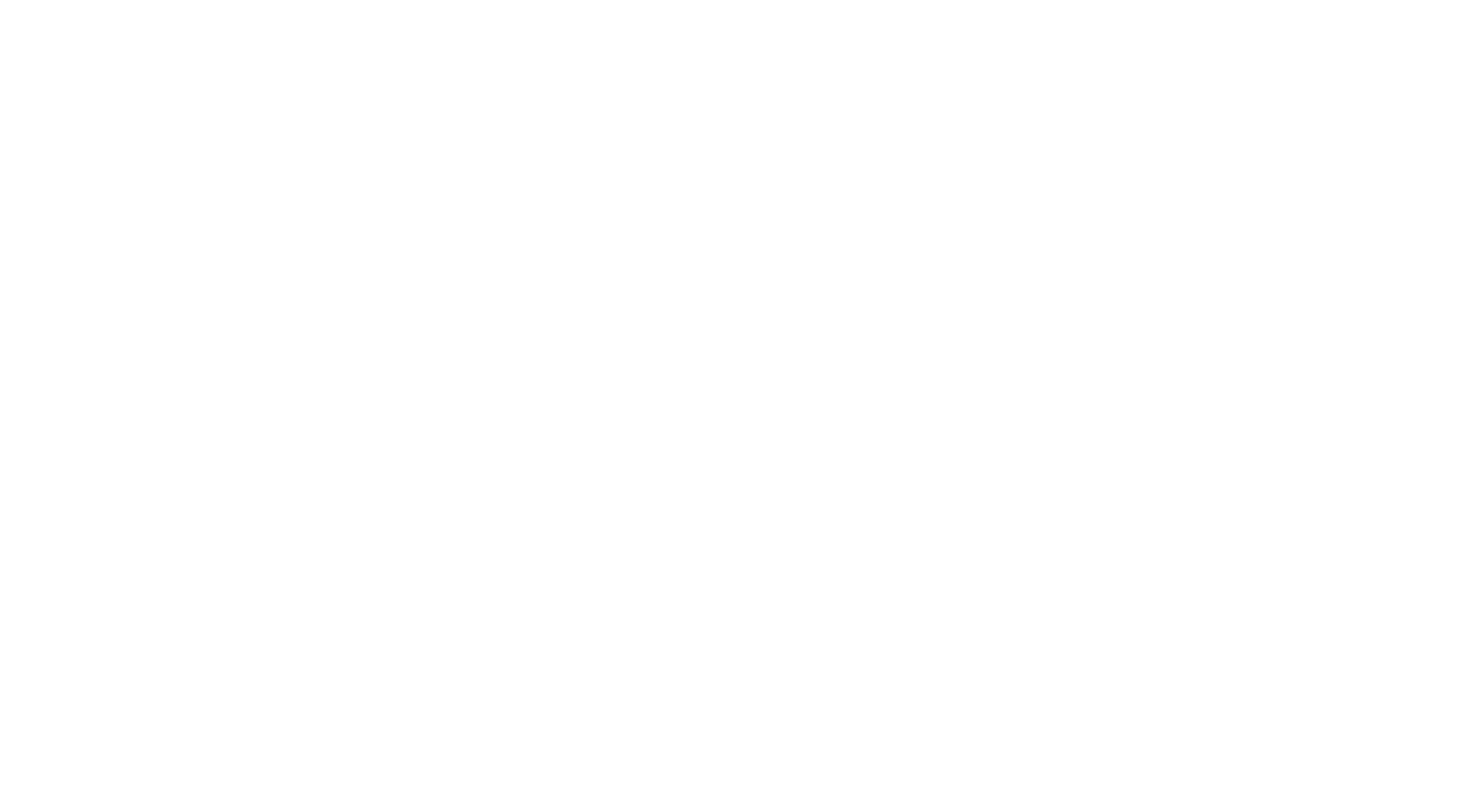 scroll, scrollTop: 0, scrollLeft: 0, axis: both 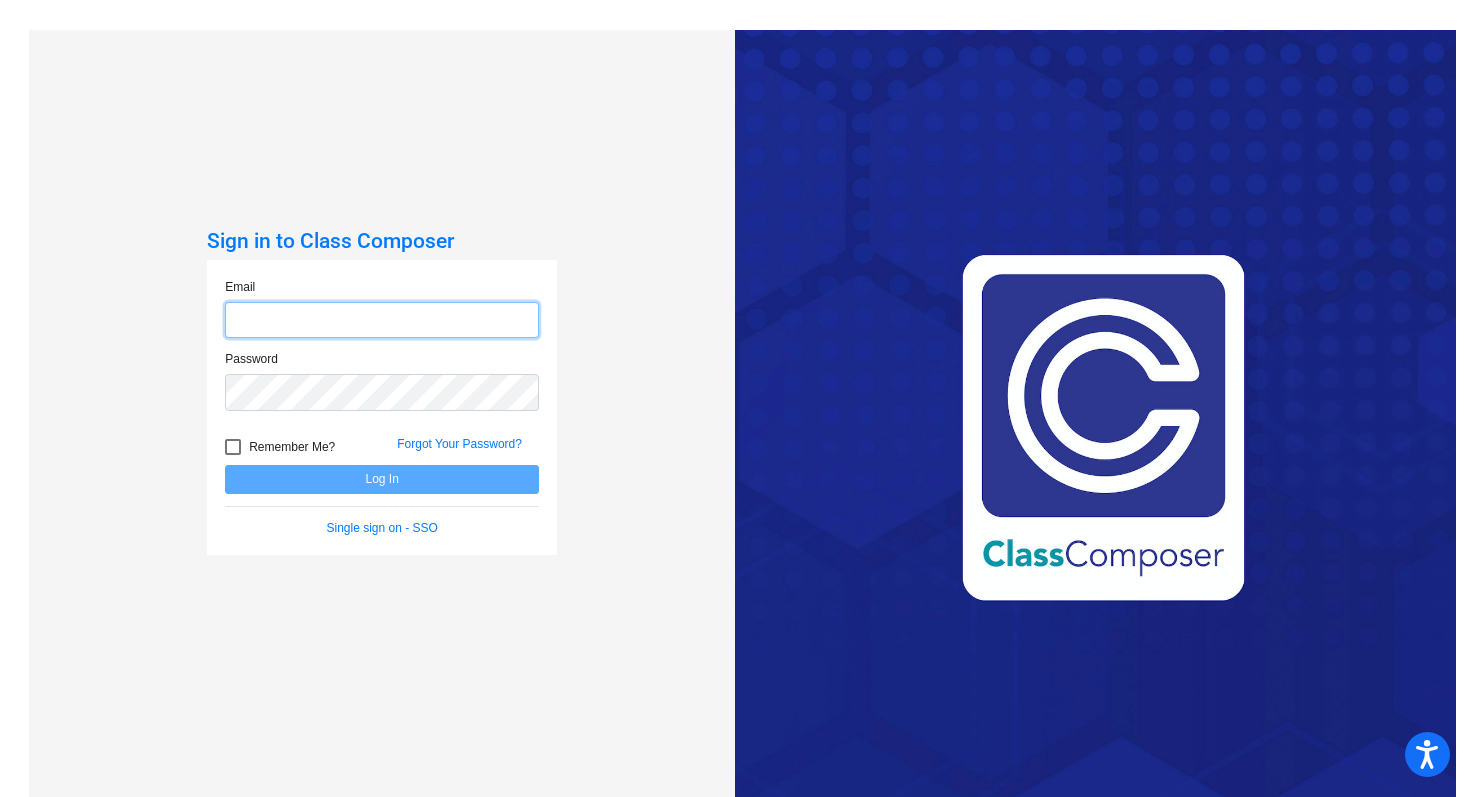 type on "[EMAIL]" 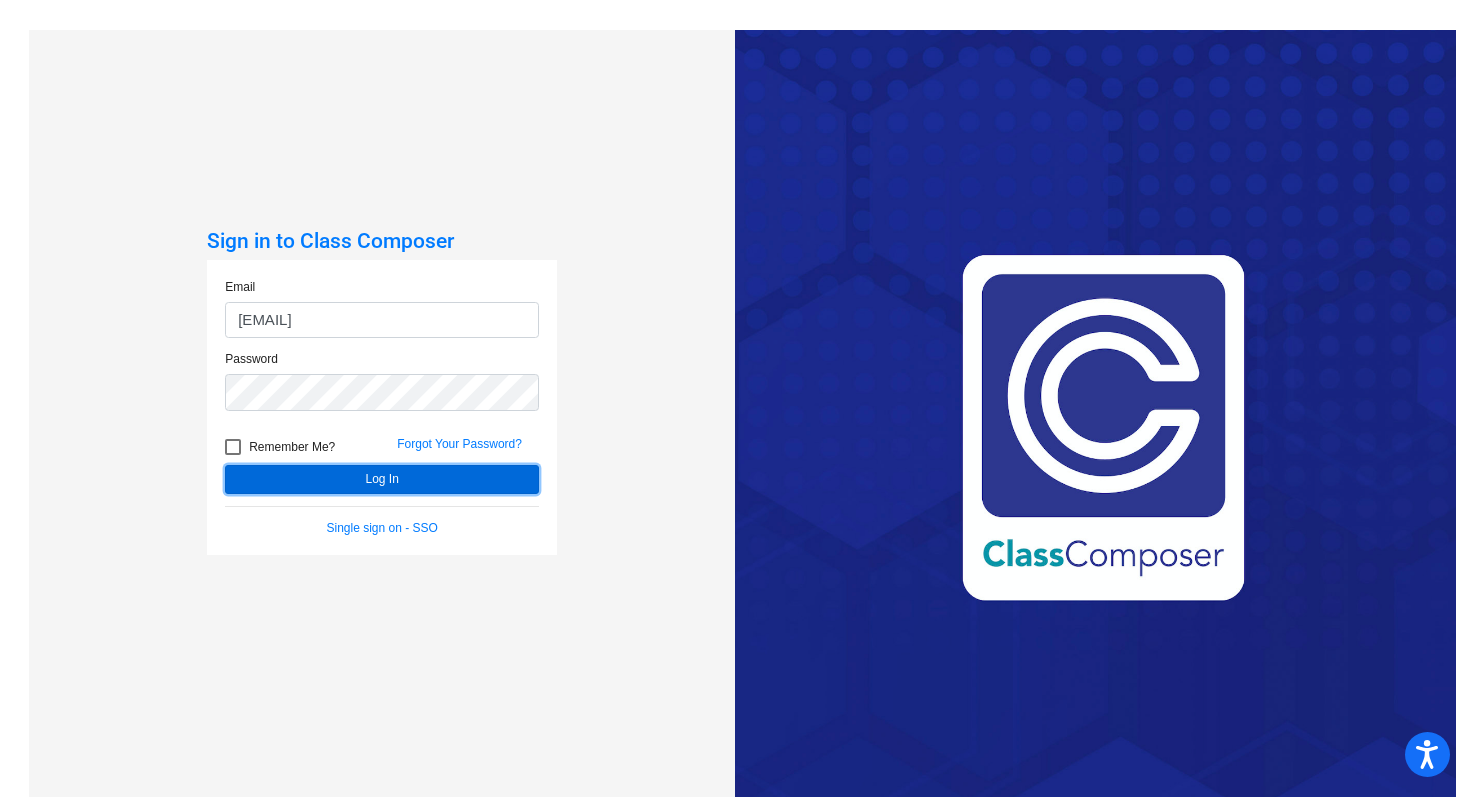 click on "Log In" 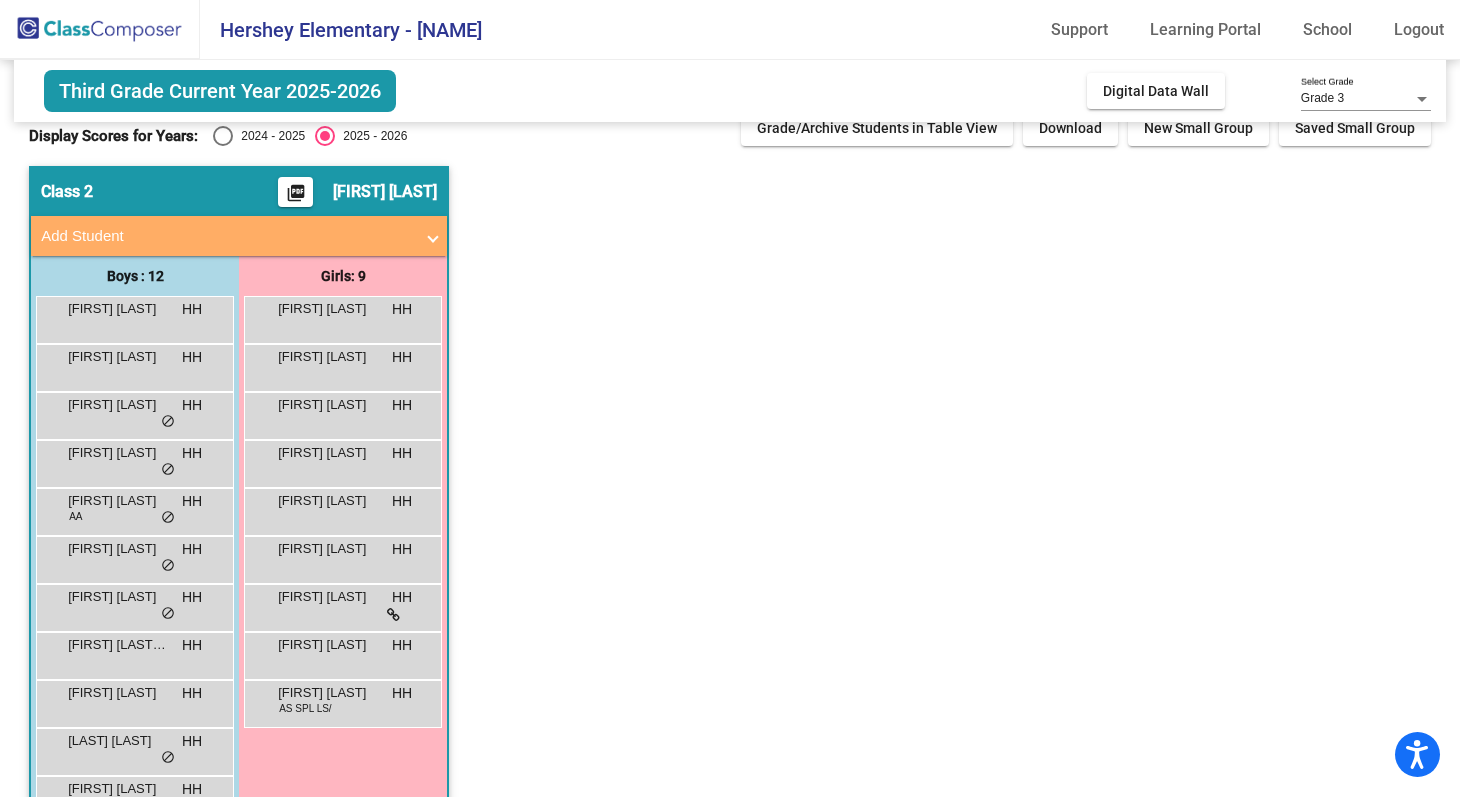 scroll, scrollTop: 0, scrollLeft: 0, axis: both 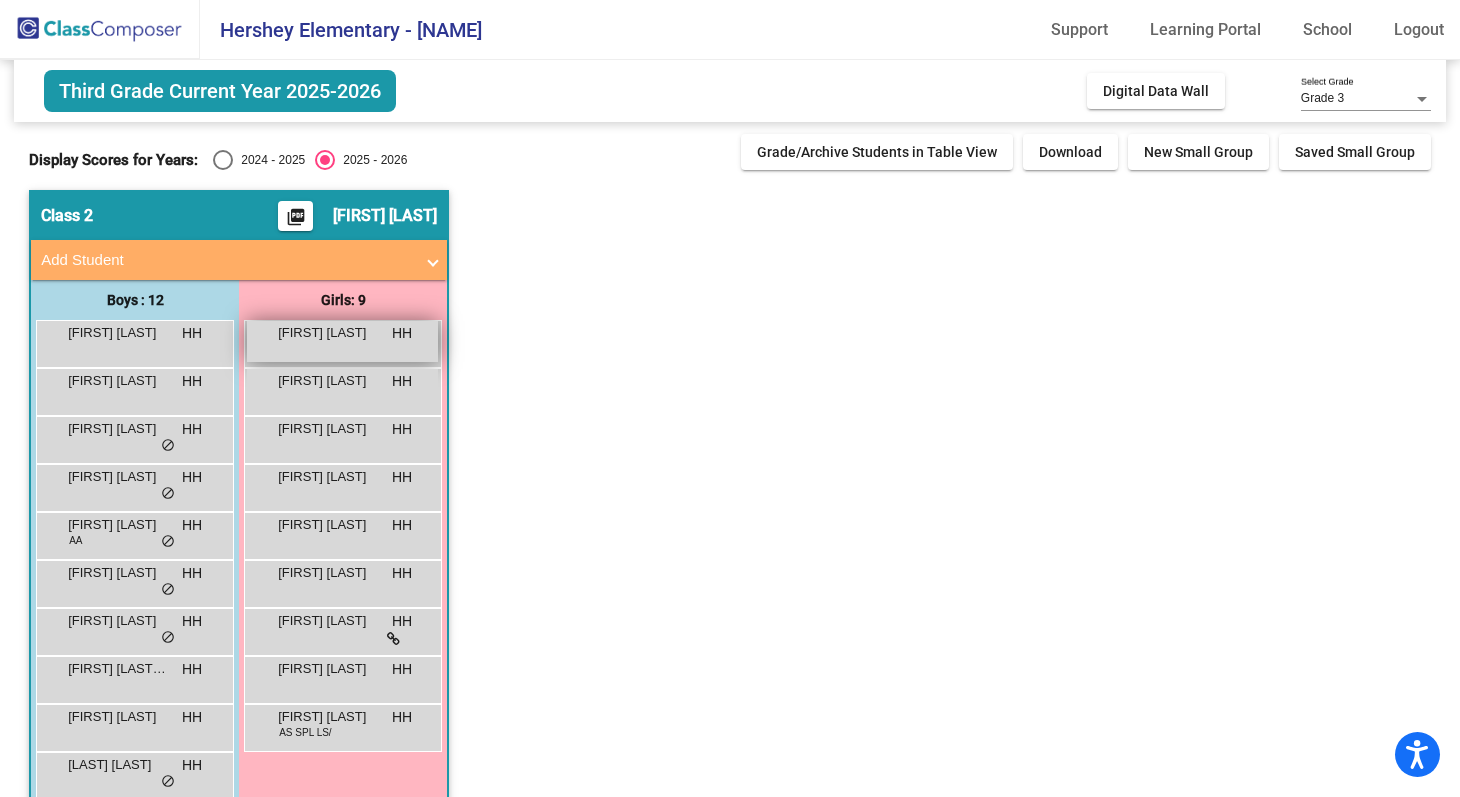 click on "[FIRST] [LAST]" at bounding box center [328, 333] 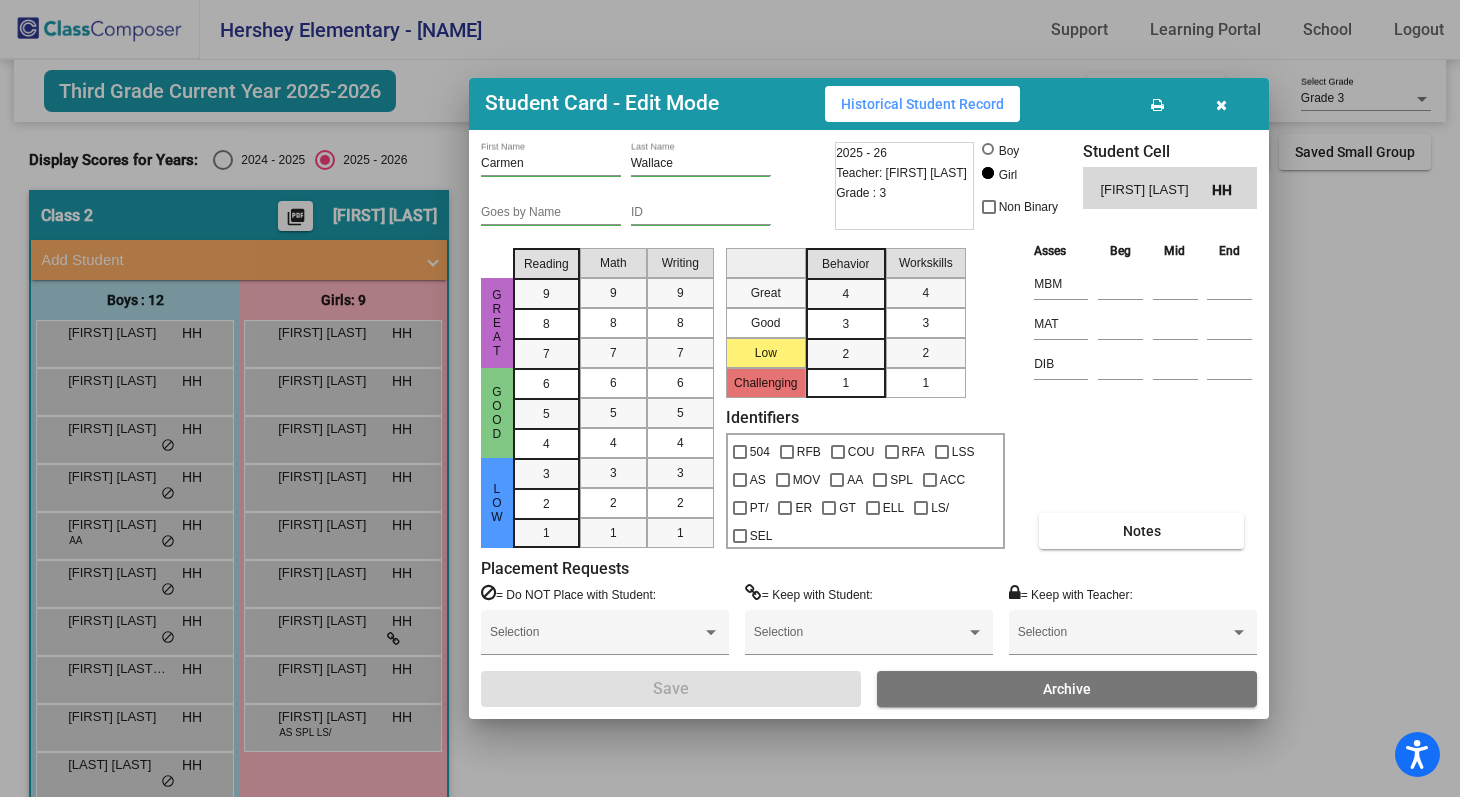 click at bounding box center (730, 398) 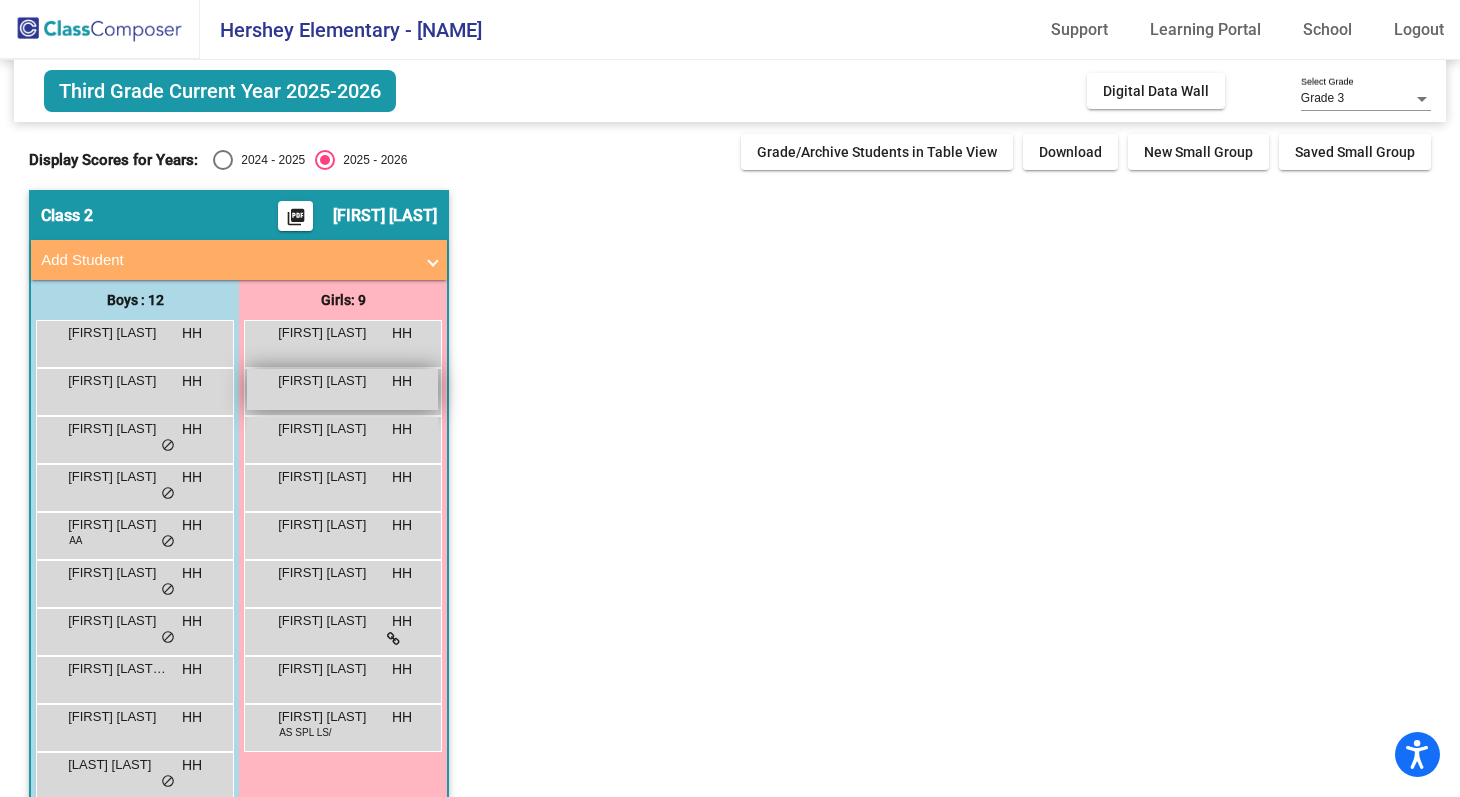 click on "[FIRST] [LAST]" at bounding box center [328, 381] 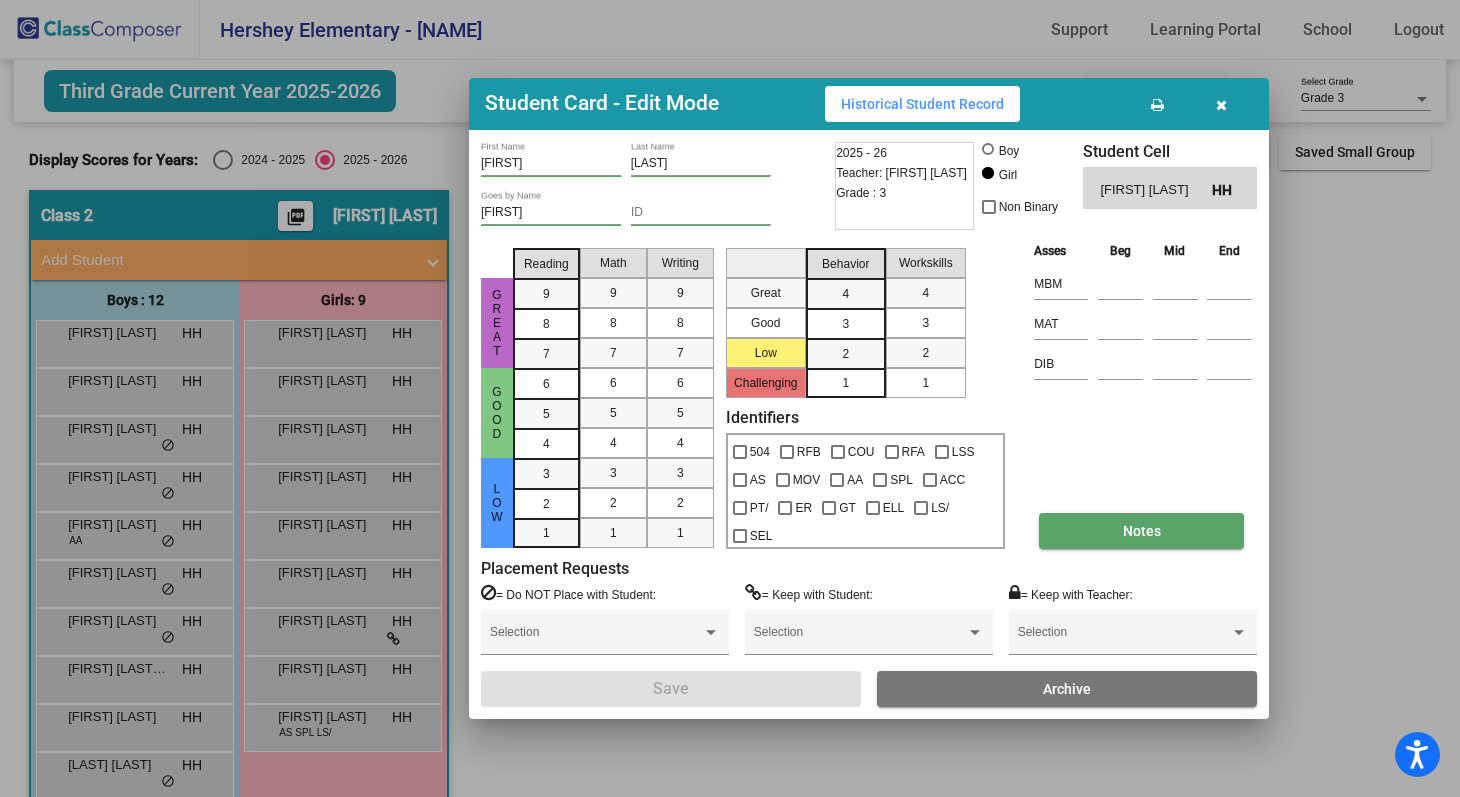 click on "Notes" at bounding box center (1141, 531) 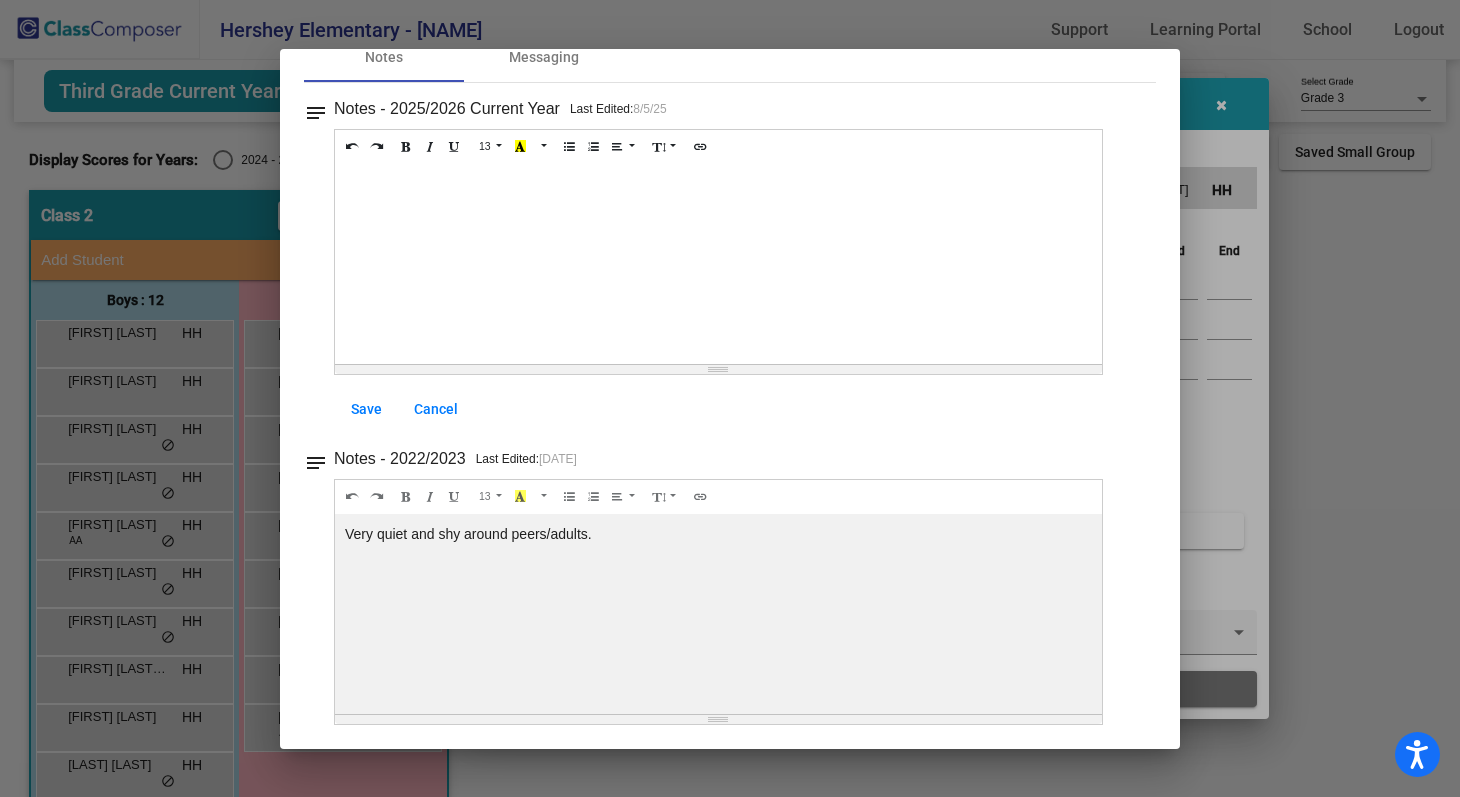 scroll, scrollTop: 0, scrollLeft: 0, axis: both 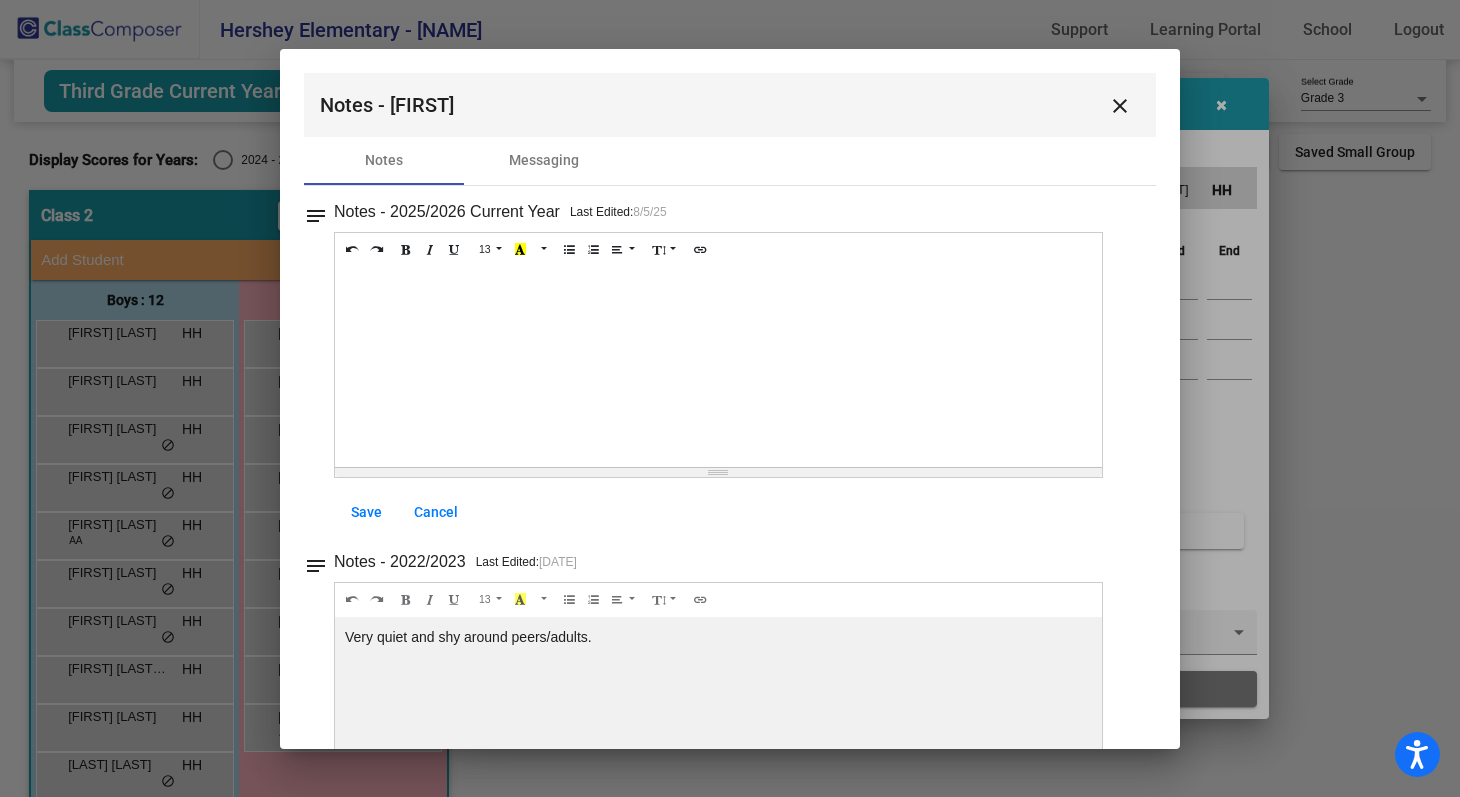 click on "close" at bounding box center (1120, 106) 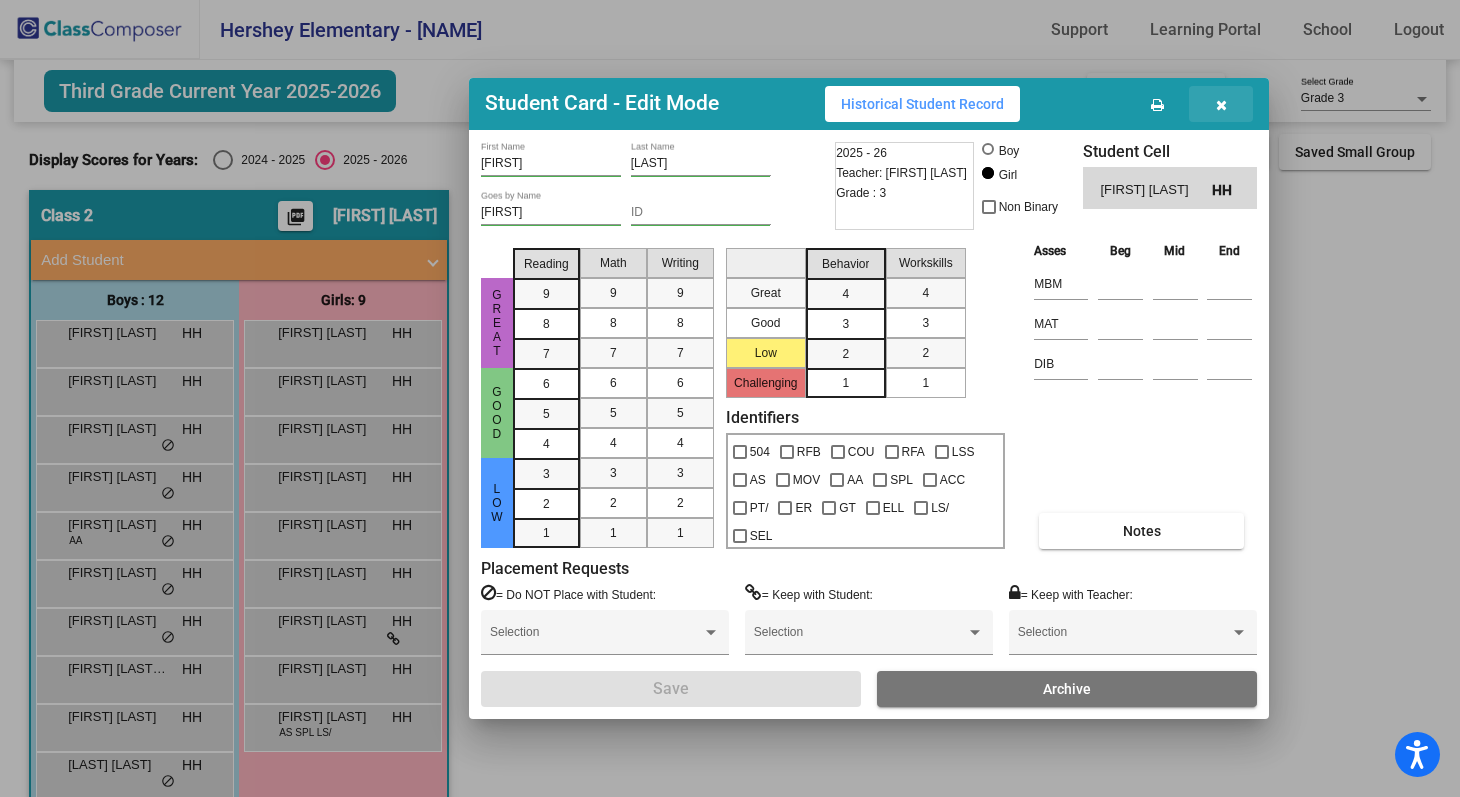 click at bounding box center (1221, 105) 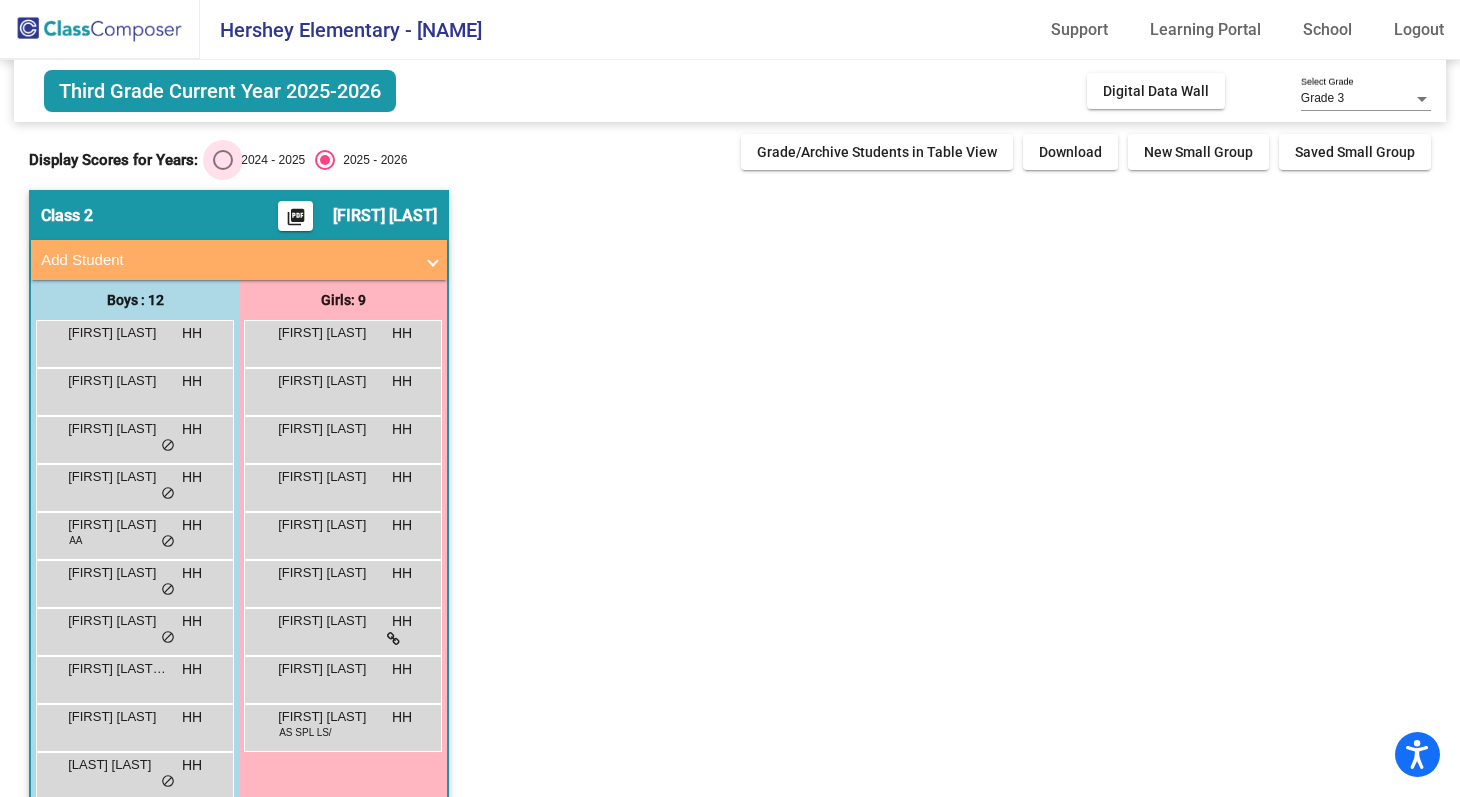 click at bounding box center (223, 160) 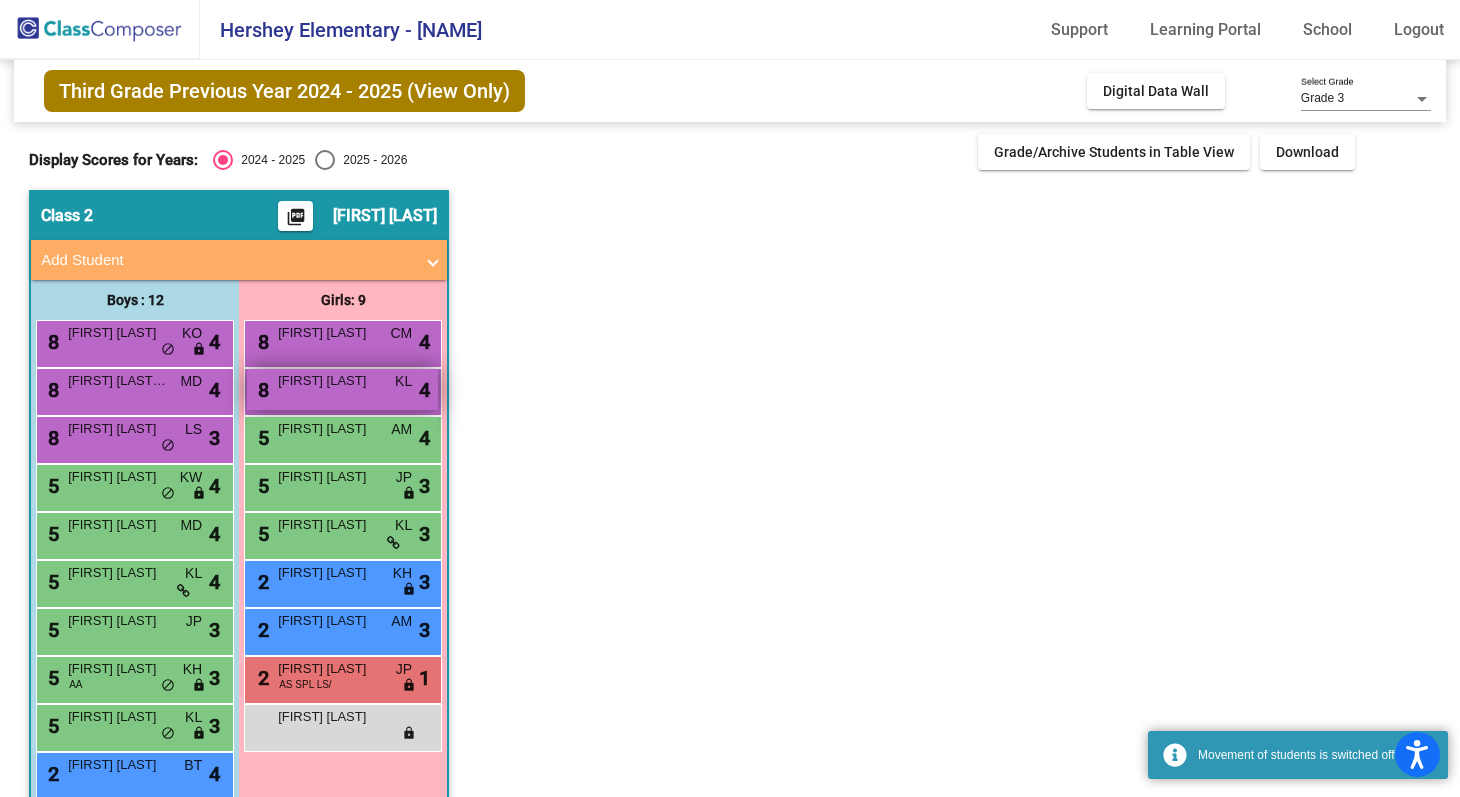 click on "8 [FIRST] [LAST] KL lock do_not_disturb_alt 4" at bounding box center [342, 389] 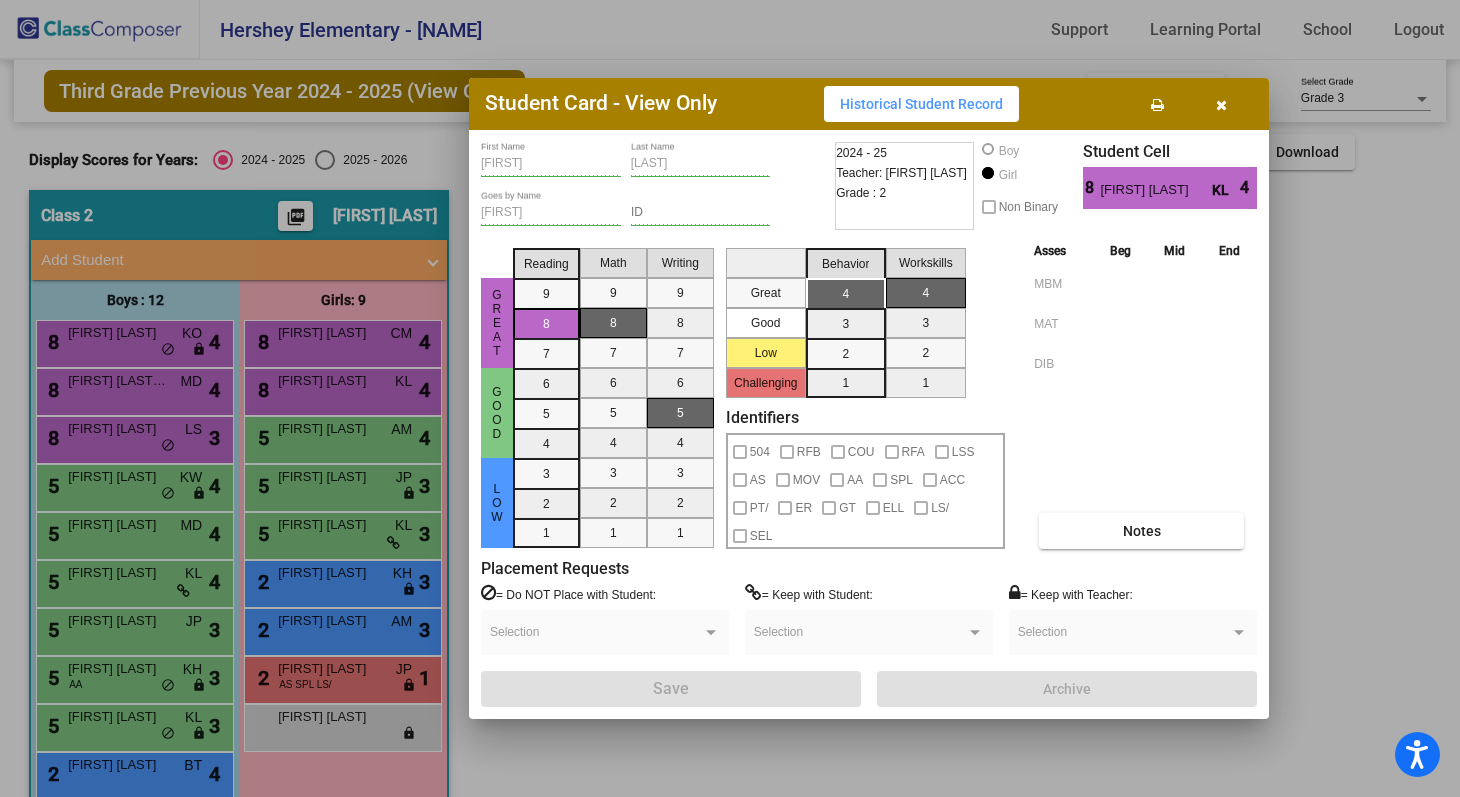 click at bounding box center [1221, 105] 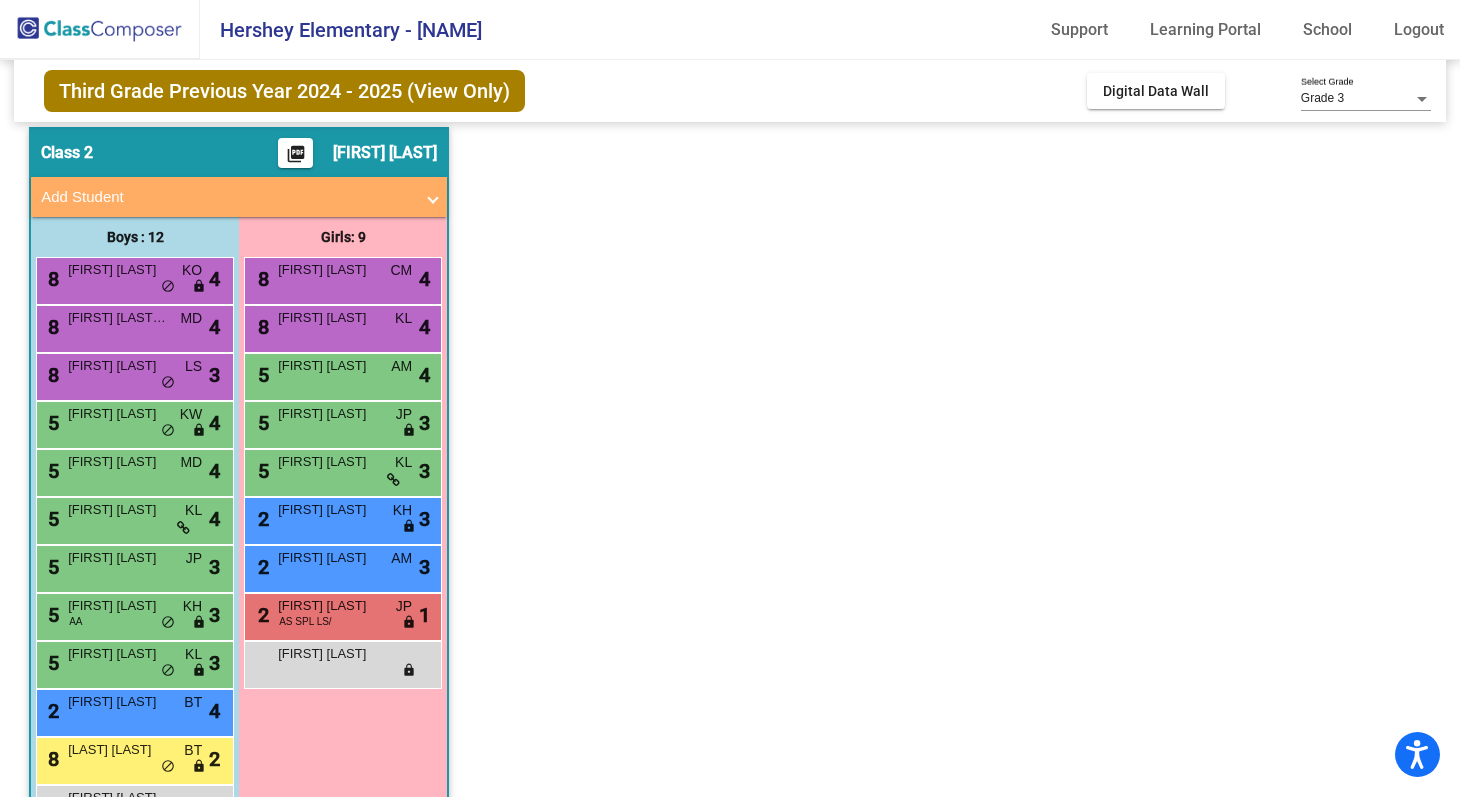 scroll, scrollTop: 131, scrollLeft: 0, axis: vertical 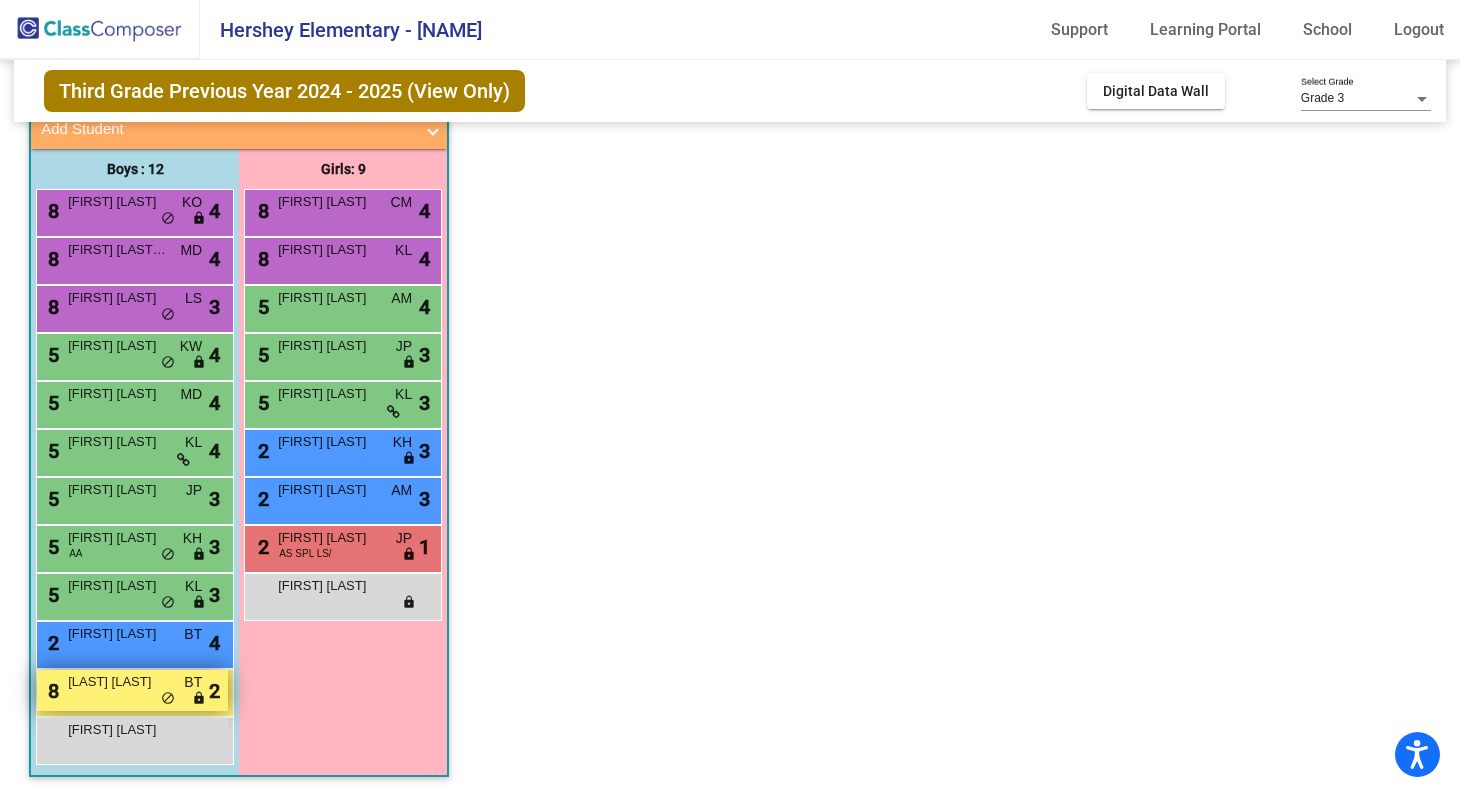 click on "[NUMBER] [LAST] [LAST] [INITIALS] lock do_not_disturb_alt [NUMBER]" at bounding box center [132, 690] 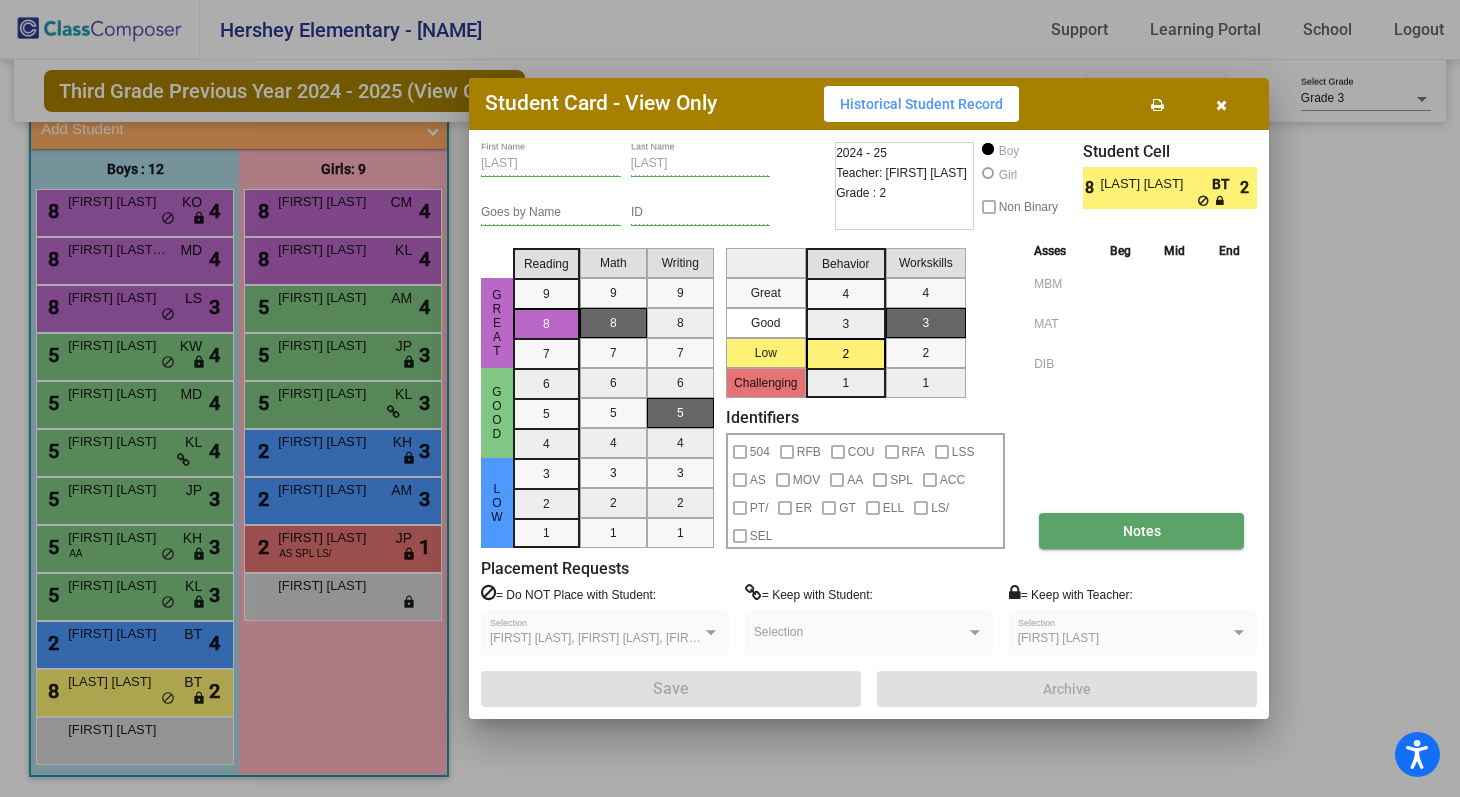 click on "Notes" at bounding box center (1141, 531) 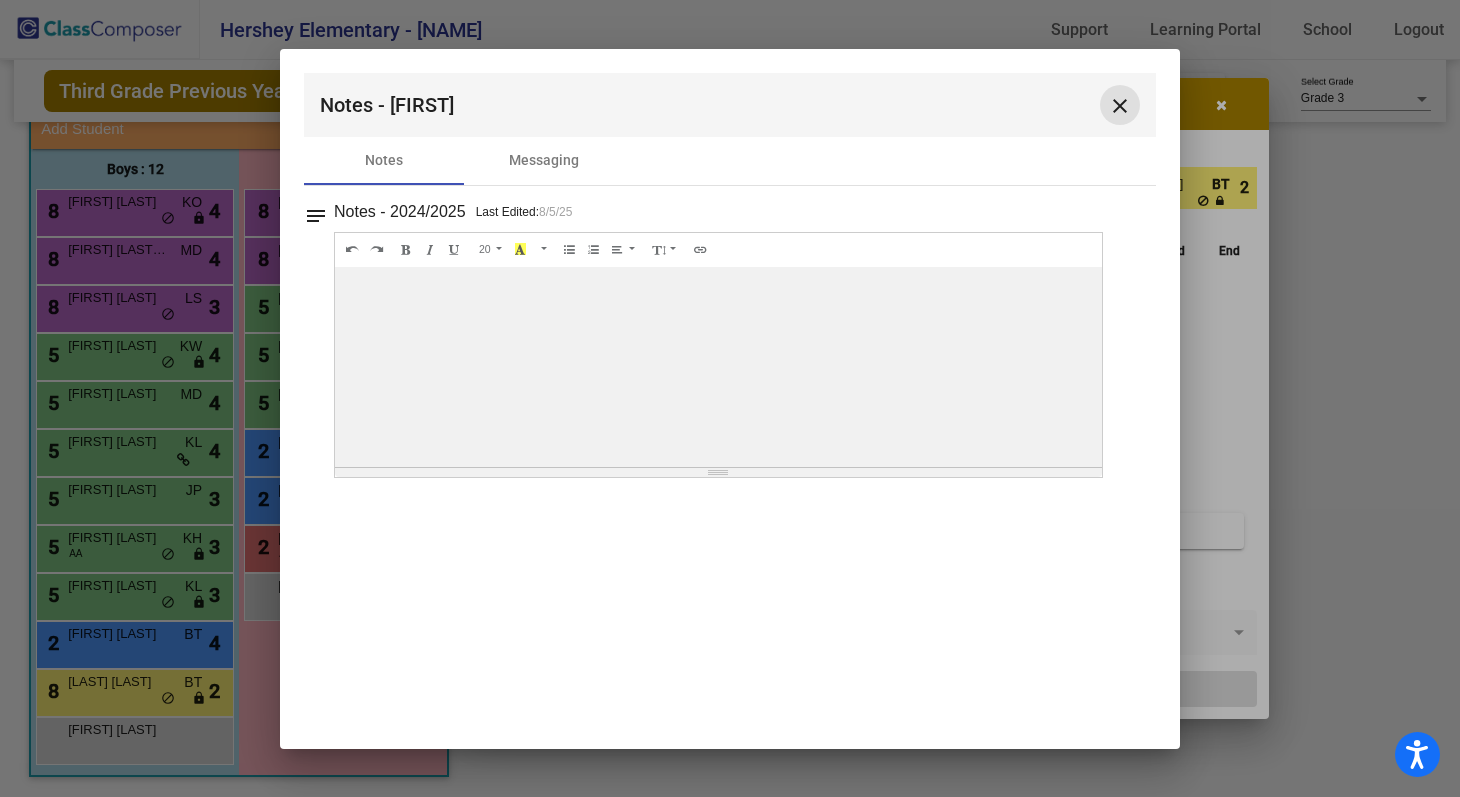 click on "close" at bounding box center (1120, 106) 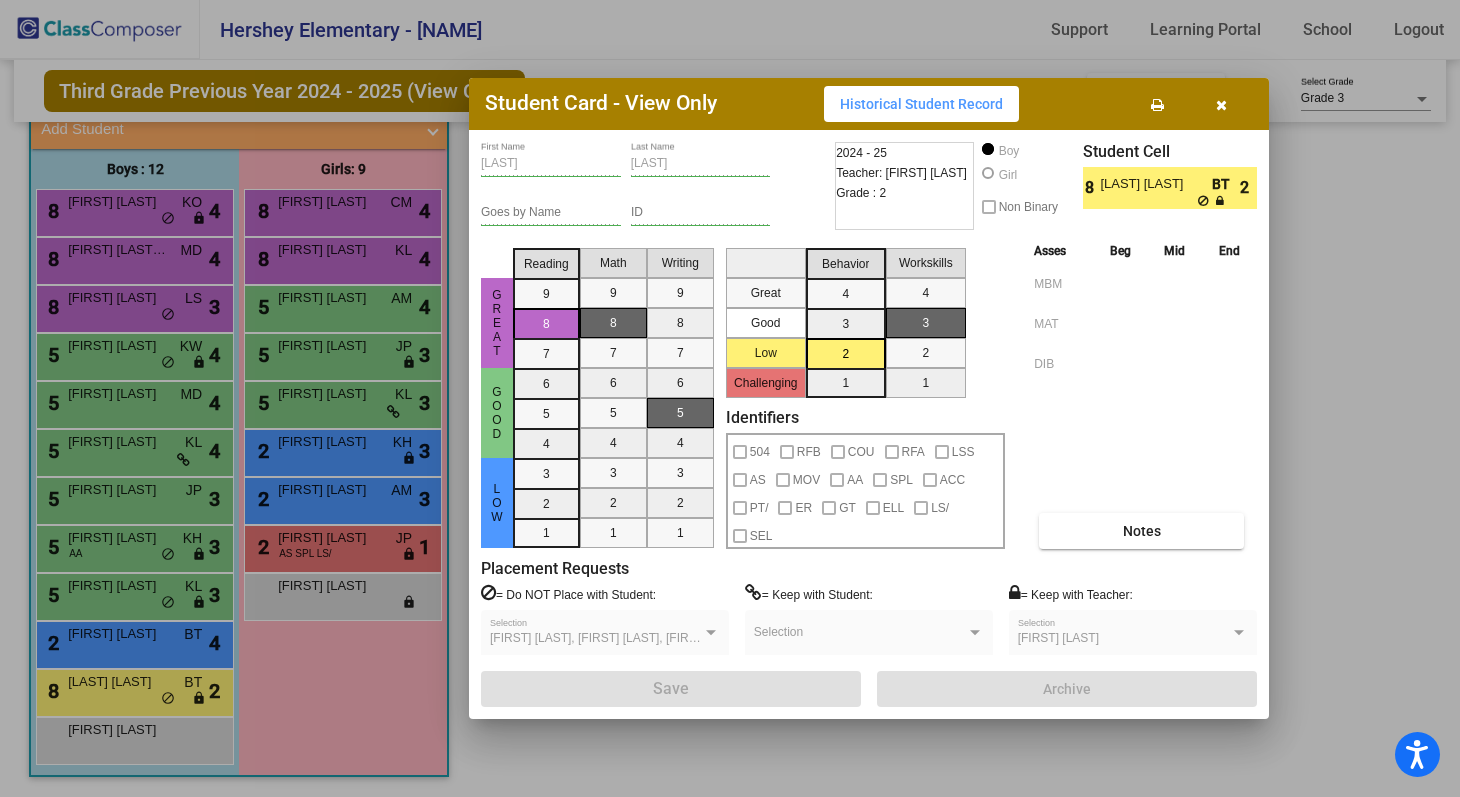 click at bounding box center [730, 398] 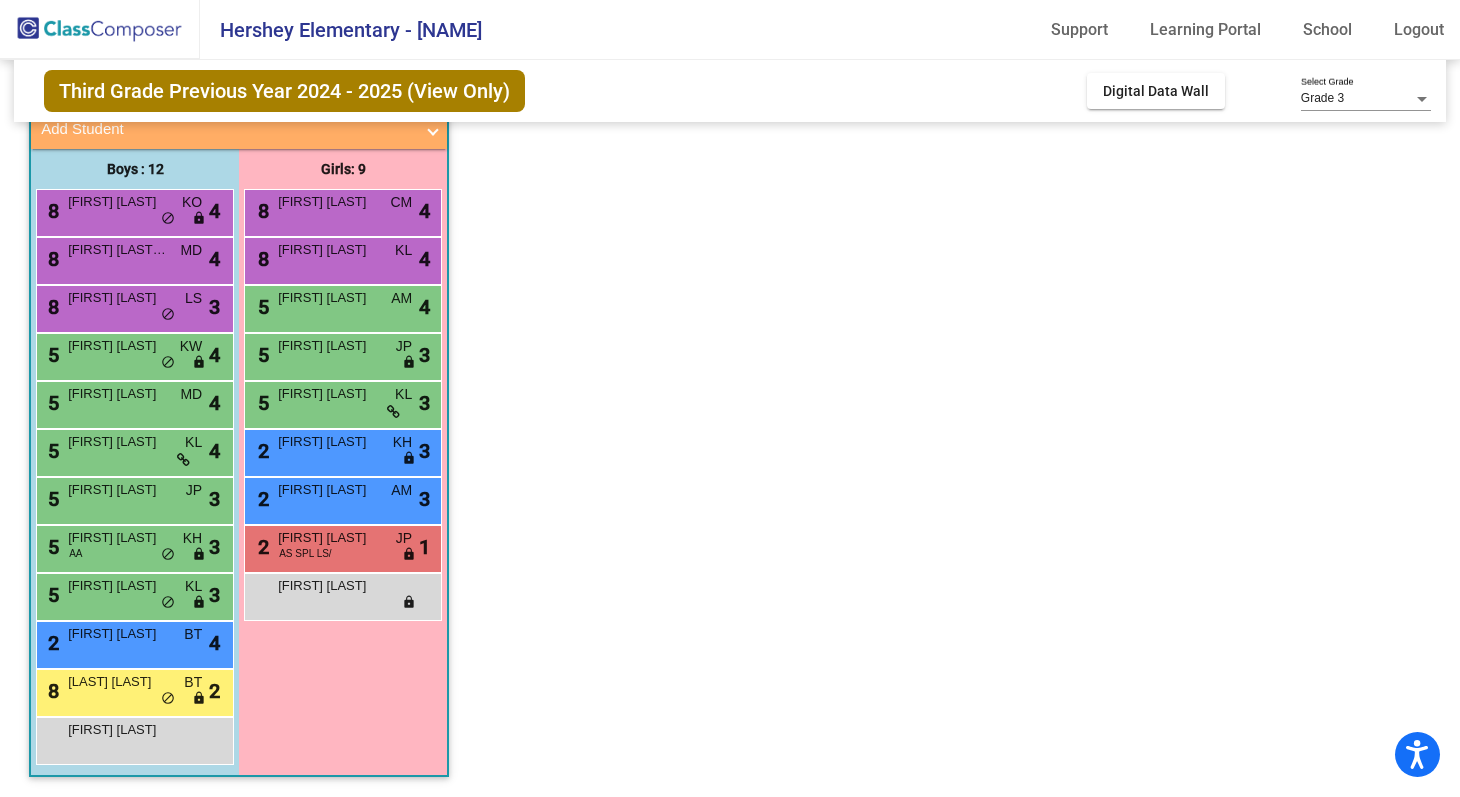 click on "[FIRST] [LAST]" at bounding box center (118, 730) 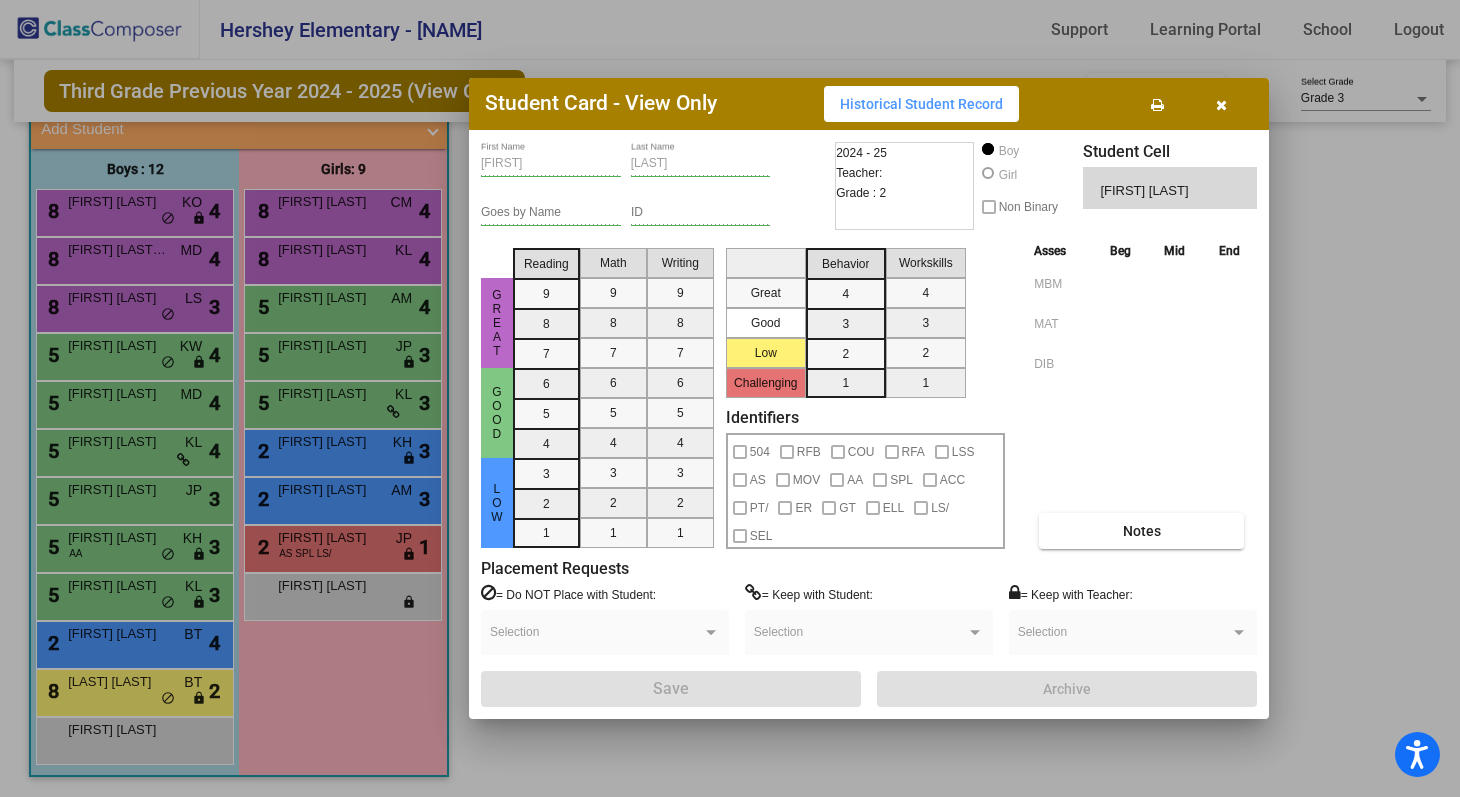 click at bounding box center (730, 398) 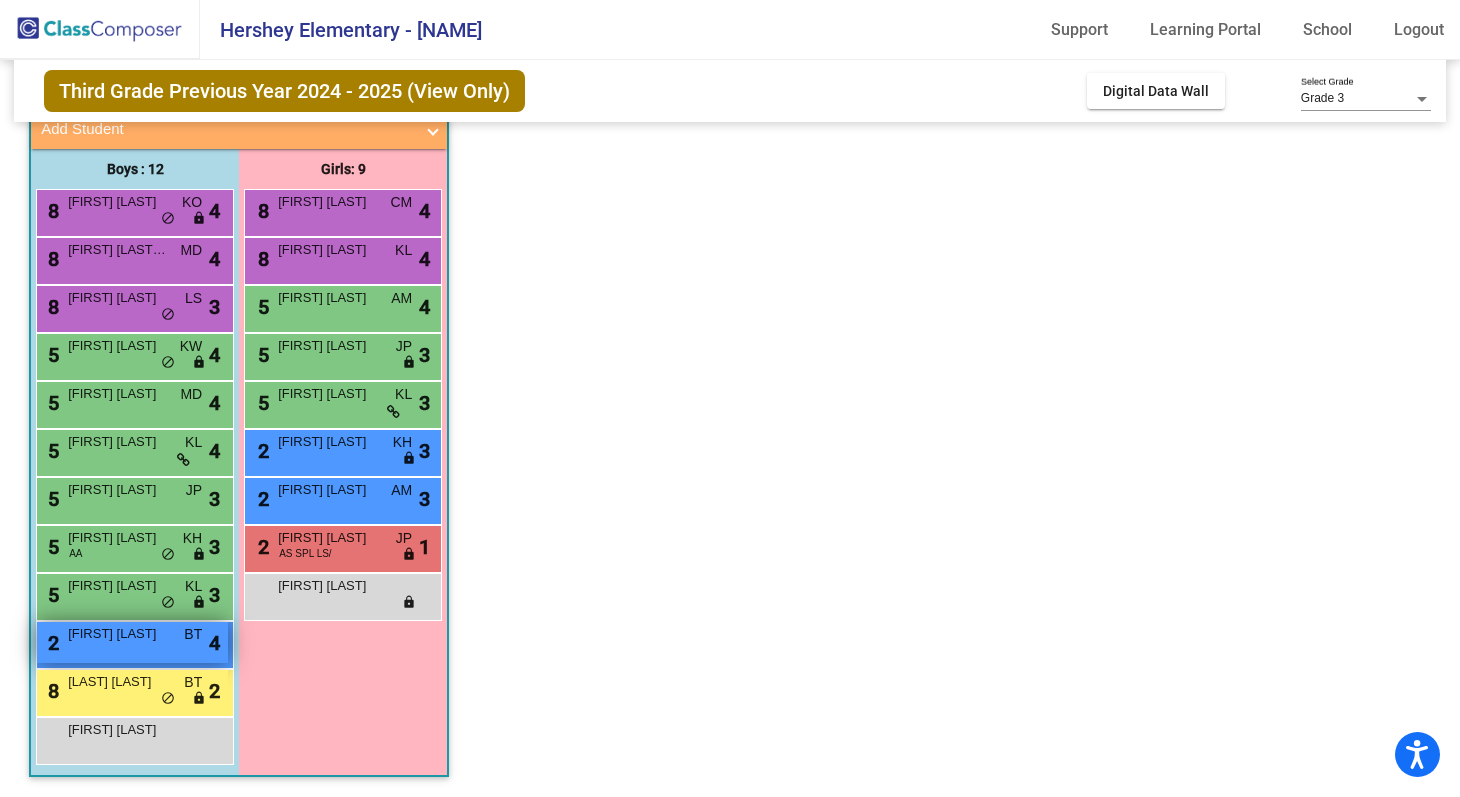 click on "2 [FIRST] [LAST] BT lock do_not_disturb_alt 4" at bounding box center [132, 642] 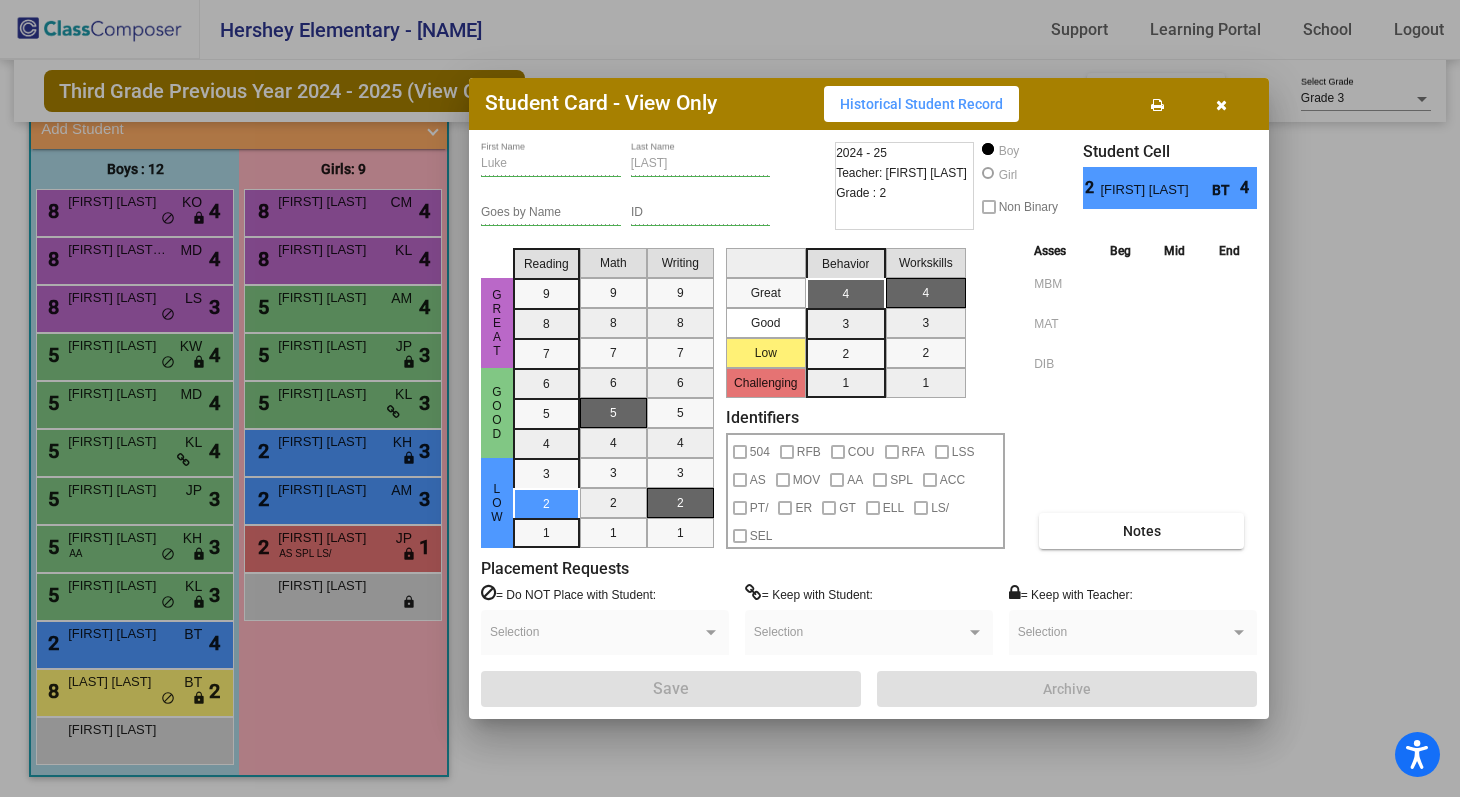 click at bounding box center (730, 398) 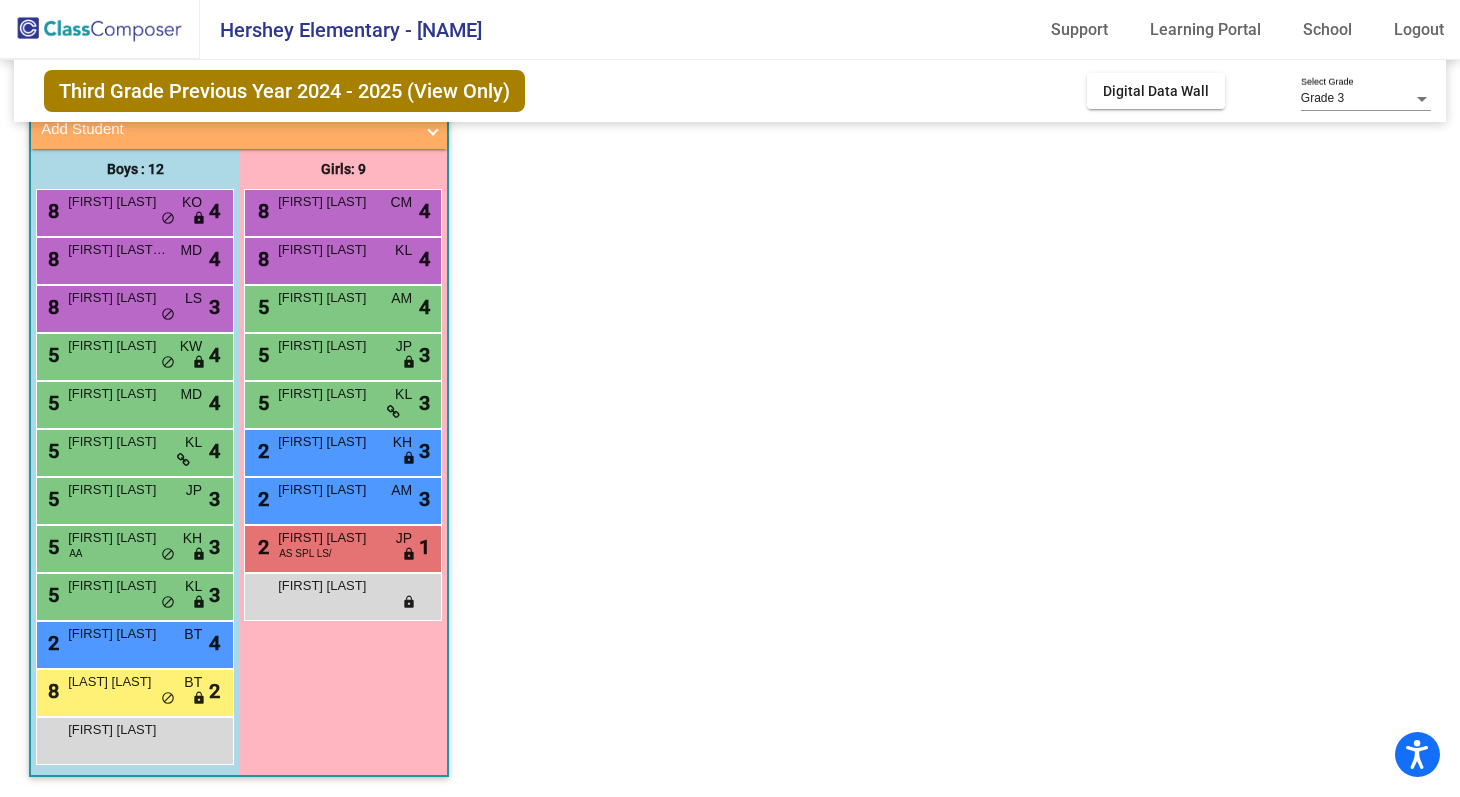 click on "5 [FIRST] [LAST] KL lock do_not_disturb_alt 3" at bounding box center [132, 594] 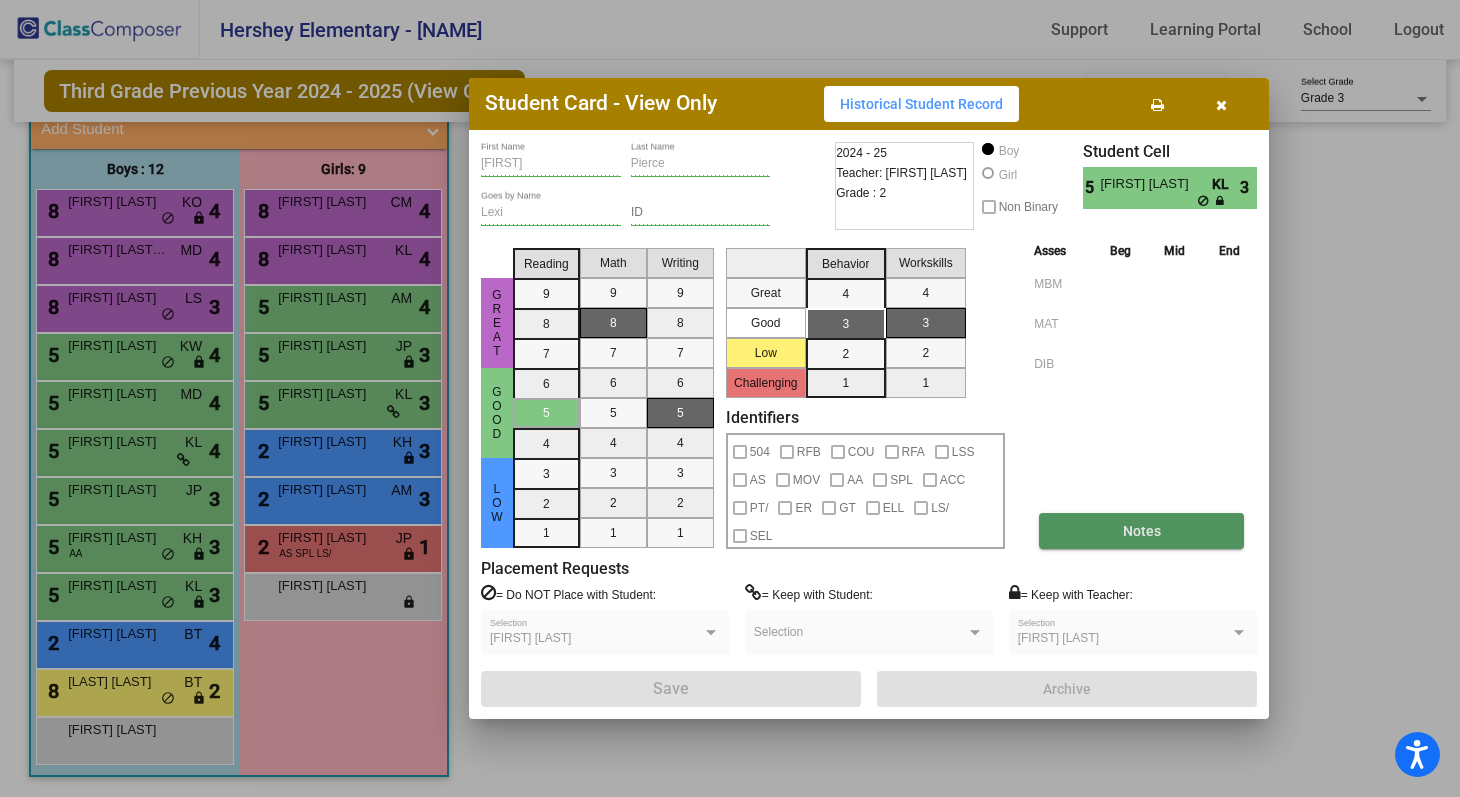 click on "Notes" at bounding box center (1142, 531) 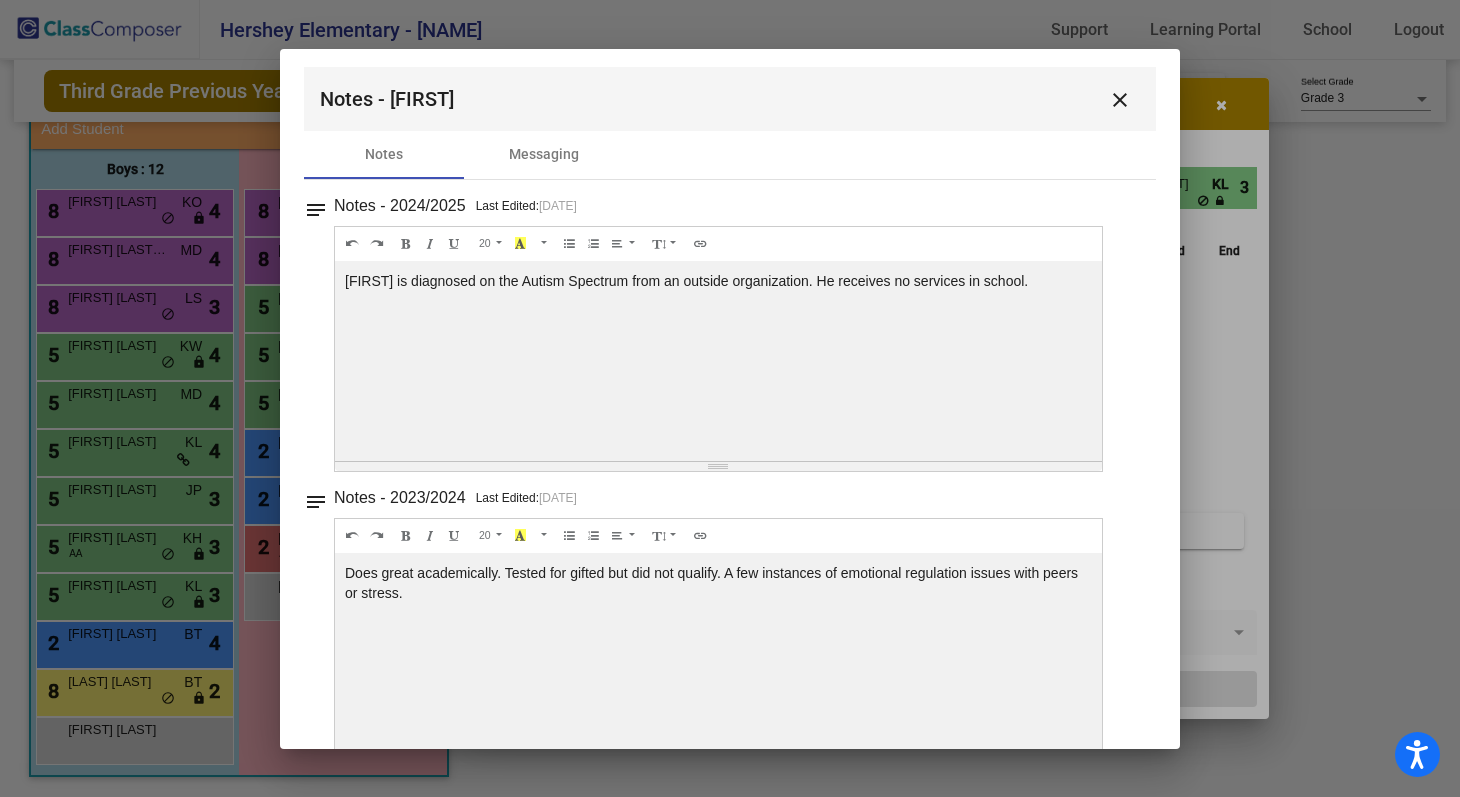 scroll, scrollTop: 0, scrollLeft: 0, axis: both 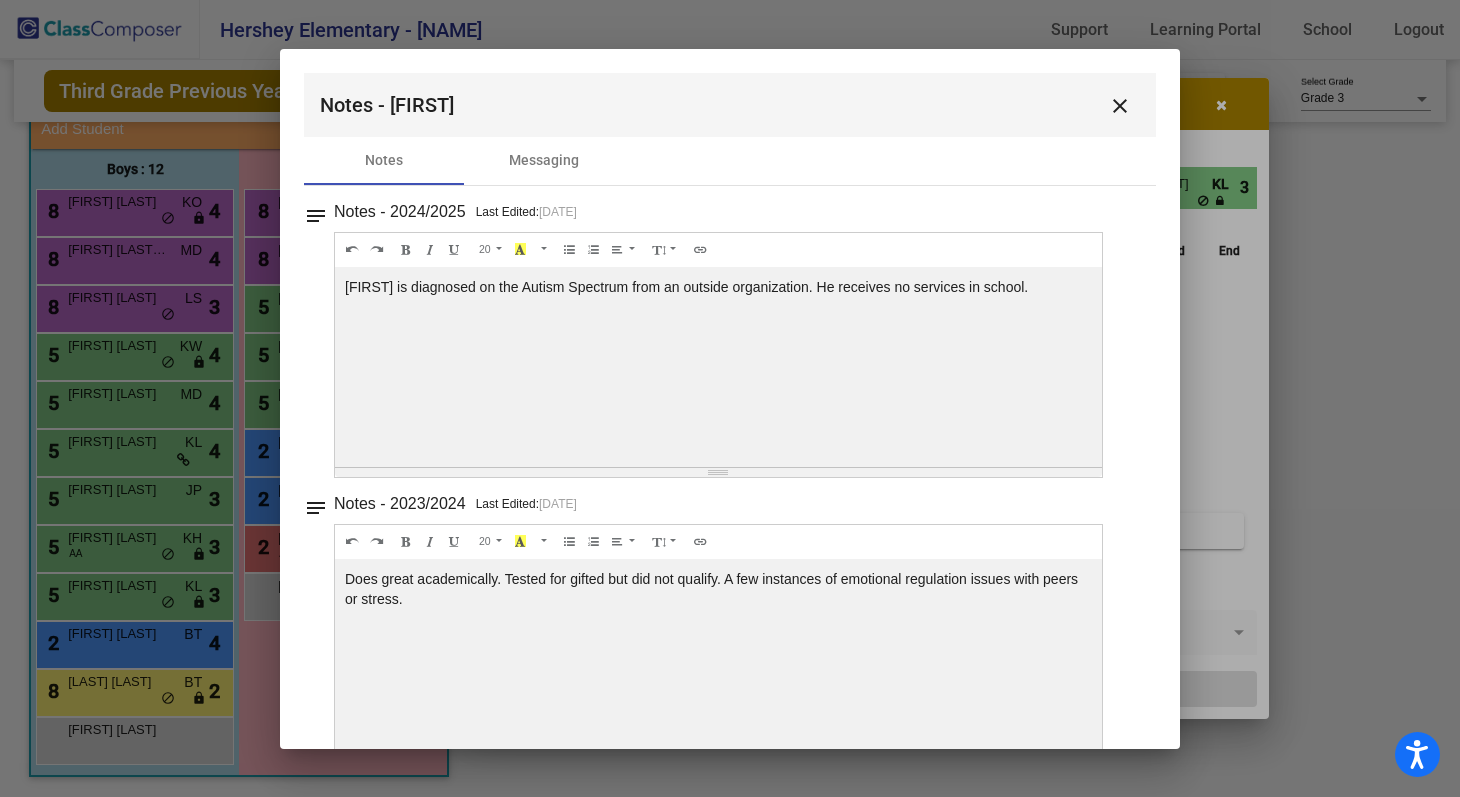 click on "close" at bounding box center (1120, 106) 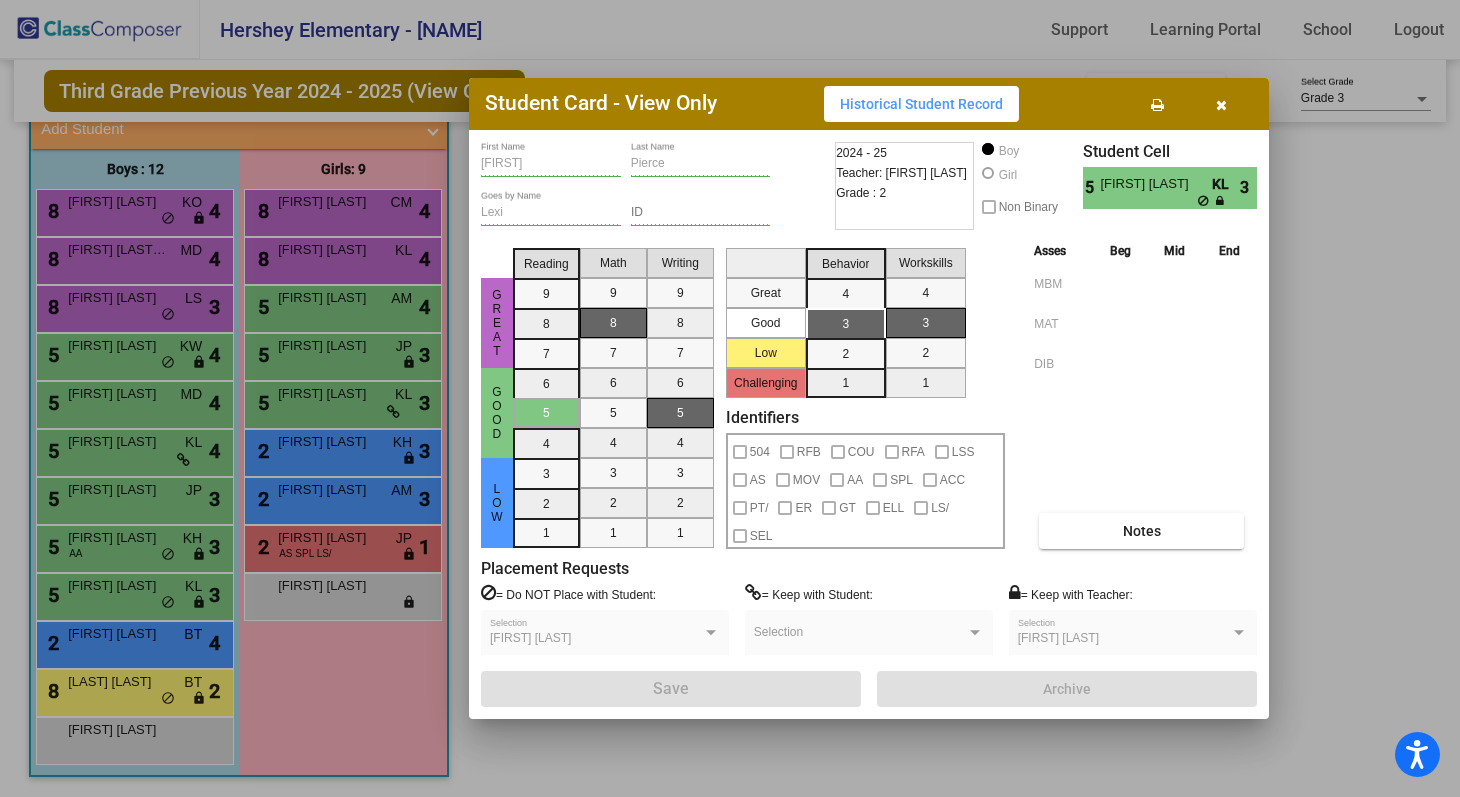 click at bounding box center [730, 398] 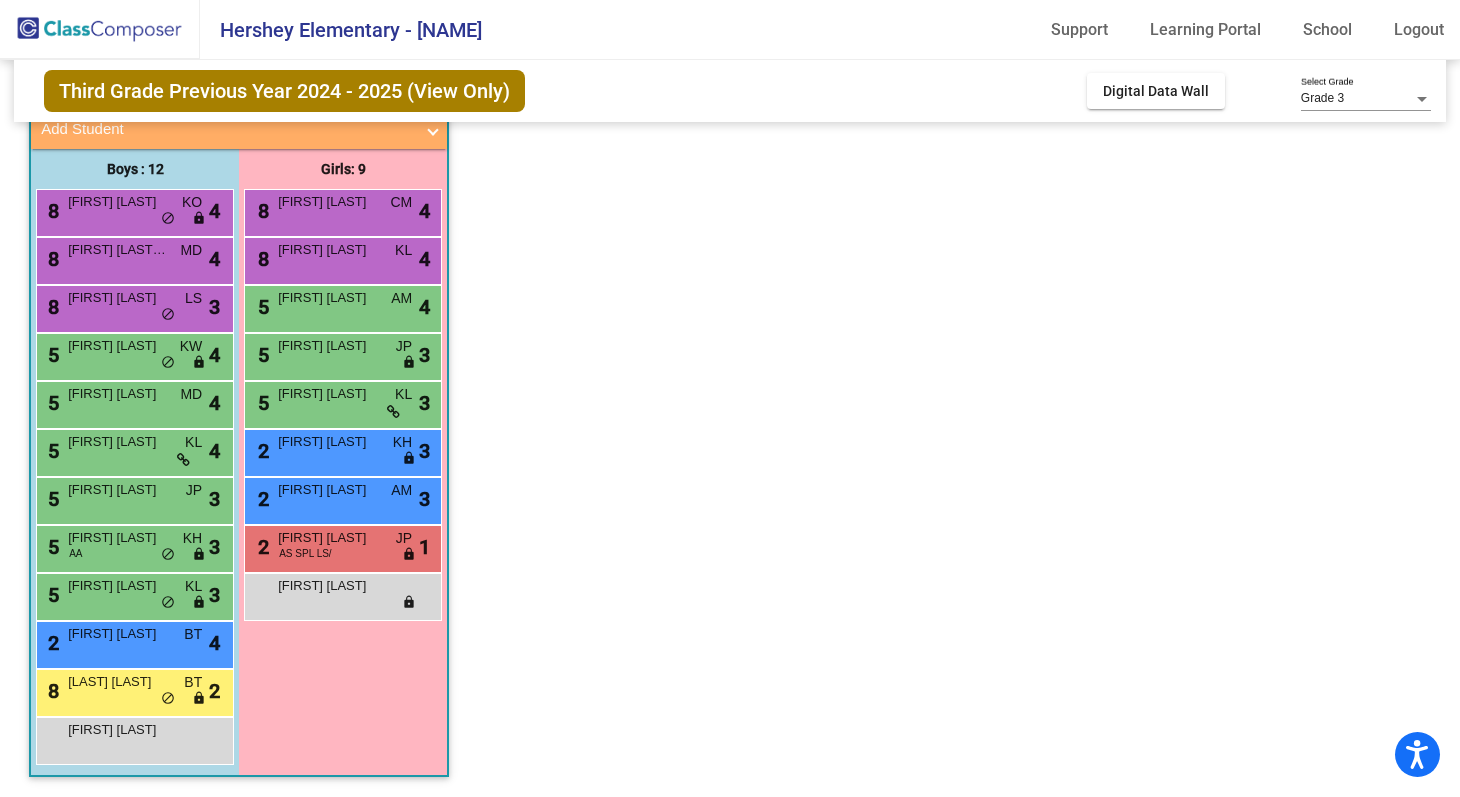 click on "[NUMBER] [FIRST] [LAST] [INITIALS] KH lock do_not_disturb_alt [NUMBER]" at bounding box center (132, 546) 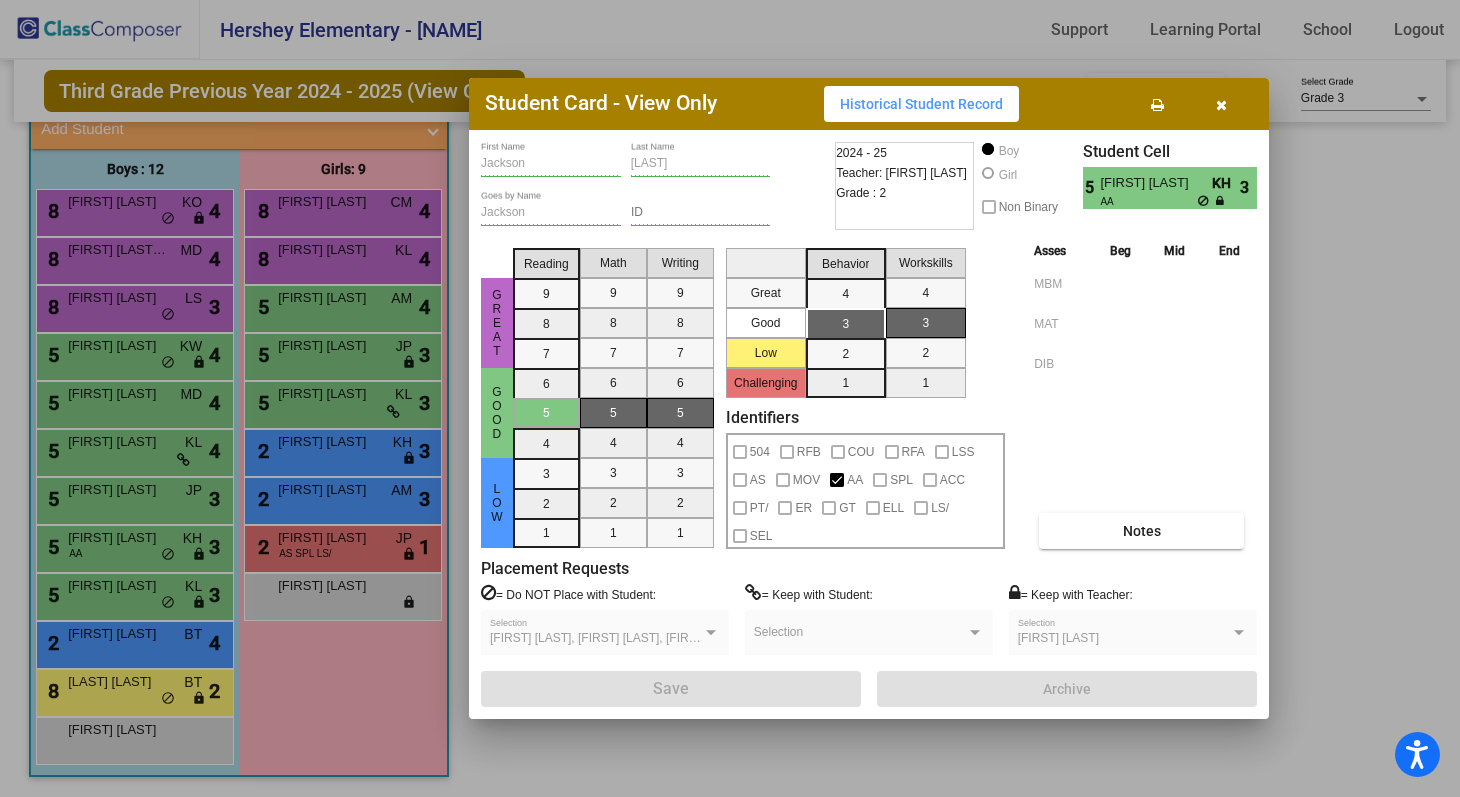click at bounding box center [730, 398] 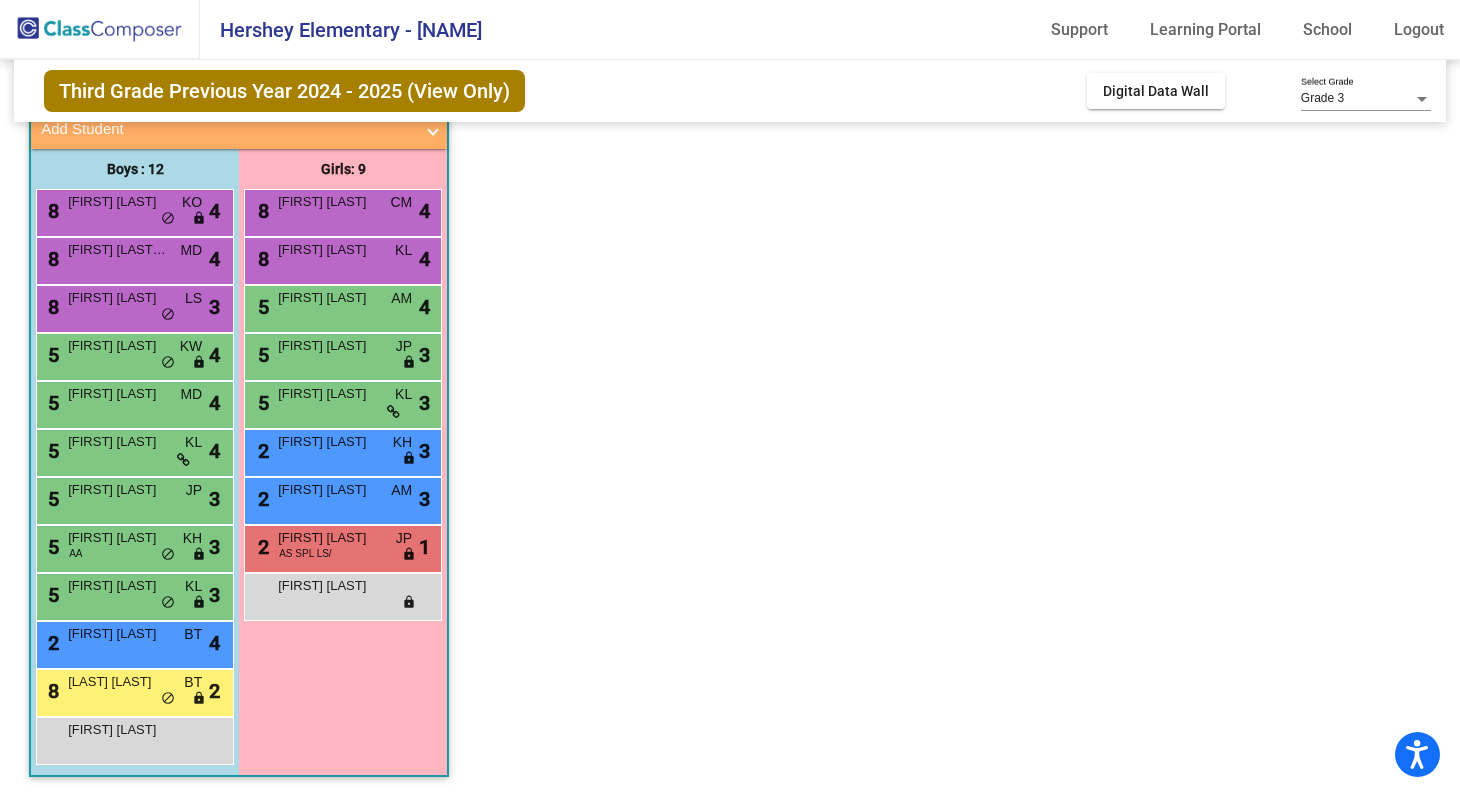 click on "5 [FIRST] [LAST] JP lock do_not_disturb_alt 3" at bounding box center (132, 498) 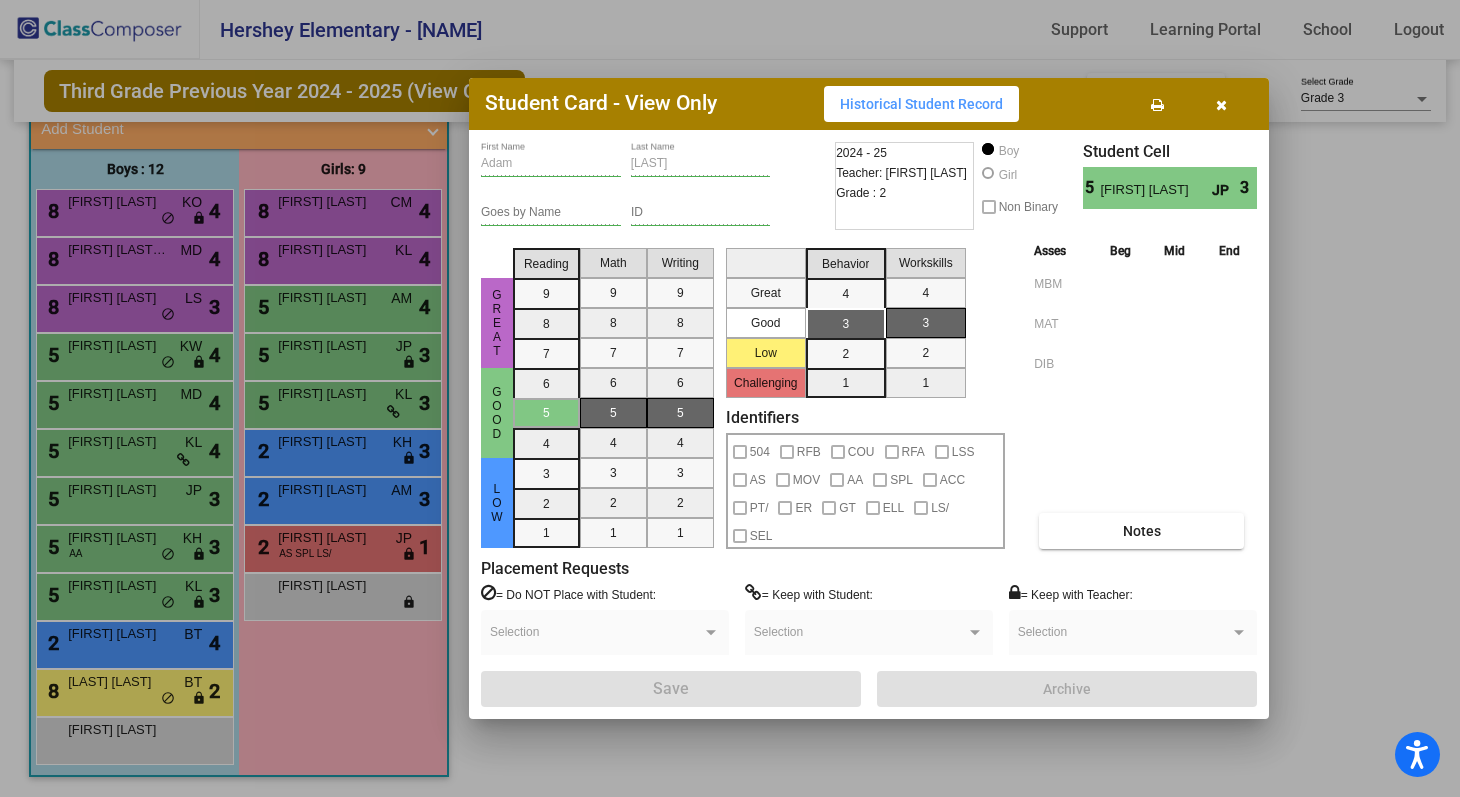 click at bounding box center [730, 398] 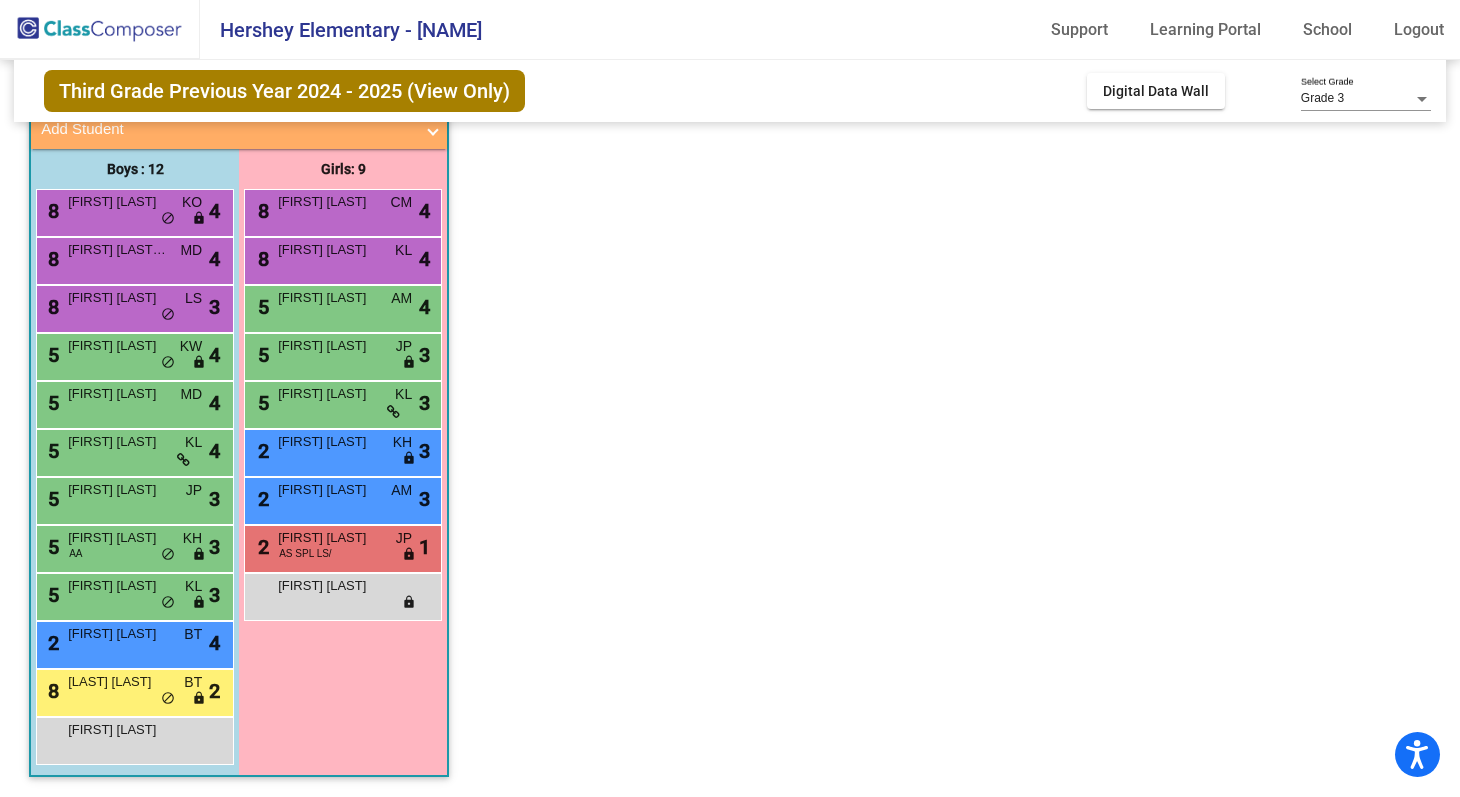 click on "5 [FIRST] [LAST] KL lock do_not_disturb_alt 4" at bounding box center (132, 450) 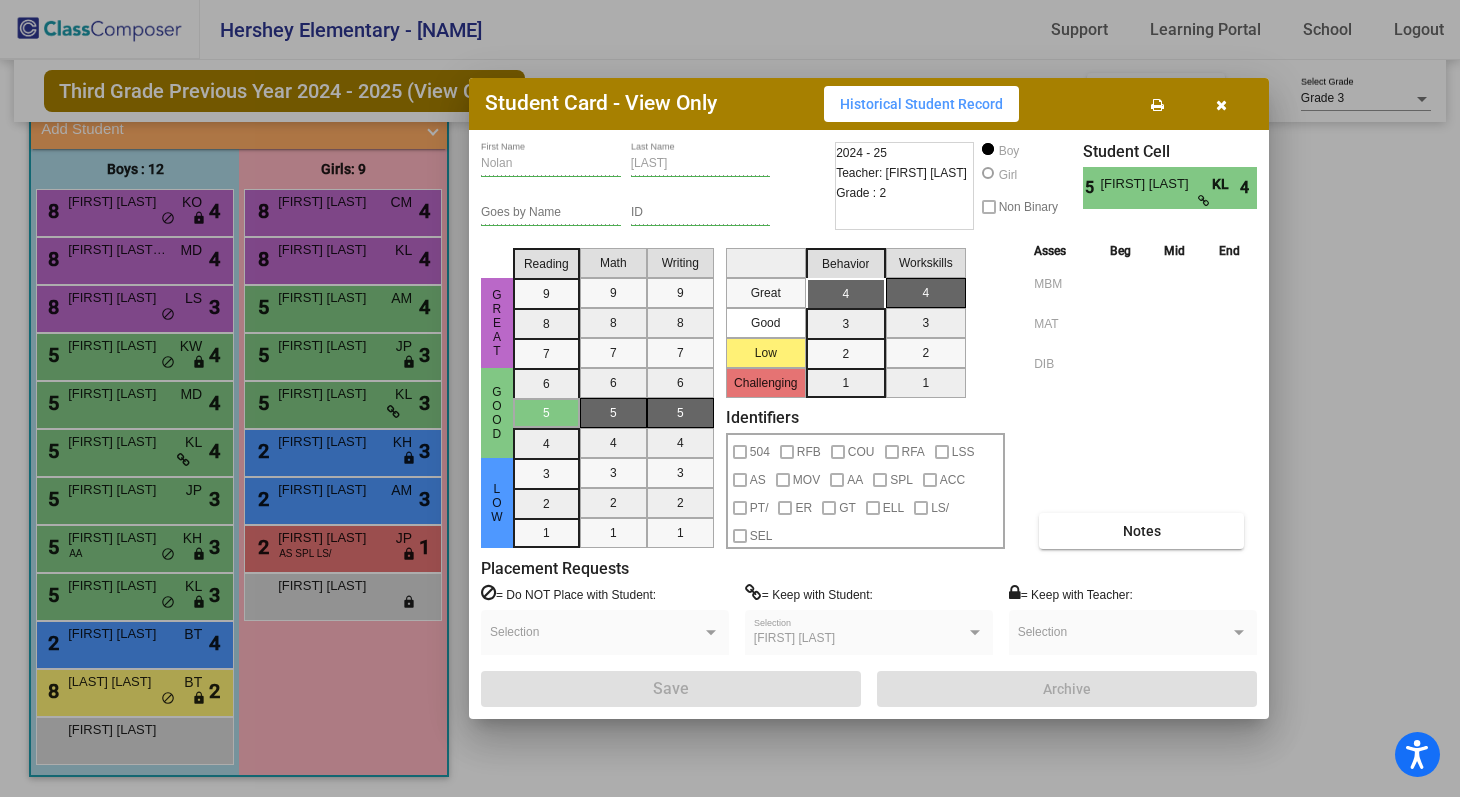 click at bounding box center (730, 398) 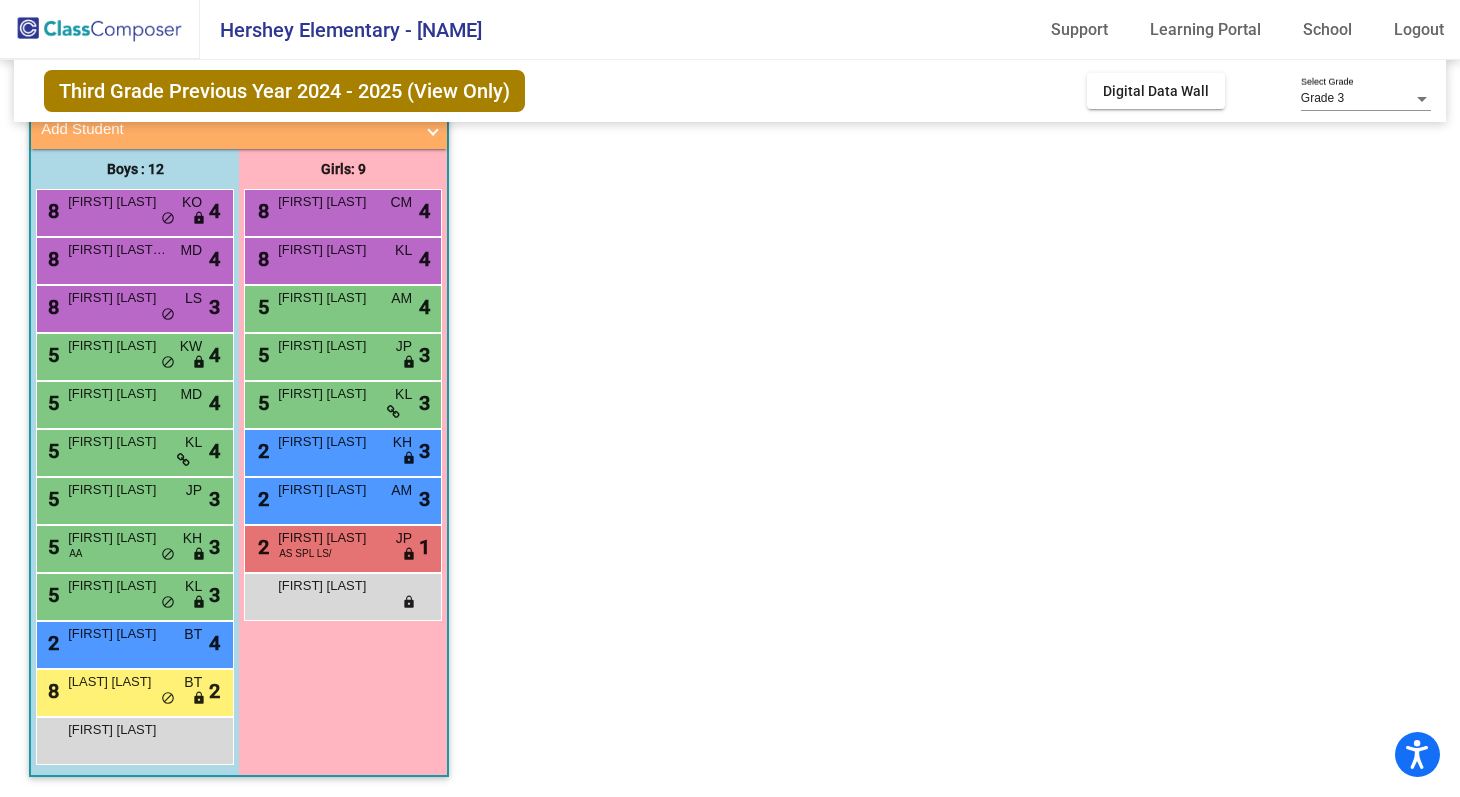 click on "[FIRST] [LAST]" at bounding box center [118, 394] 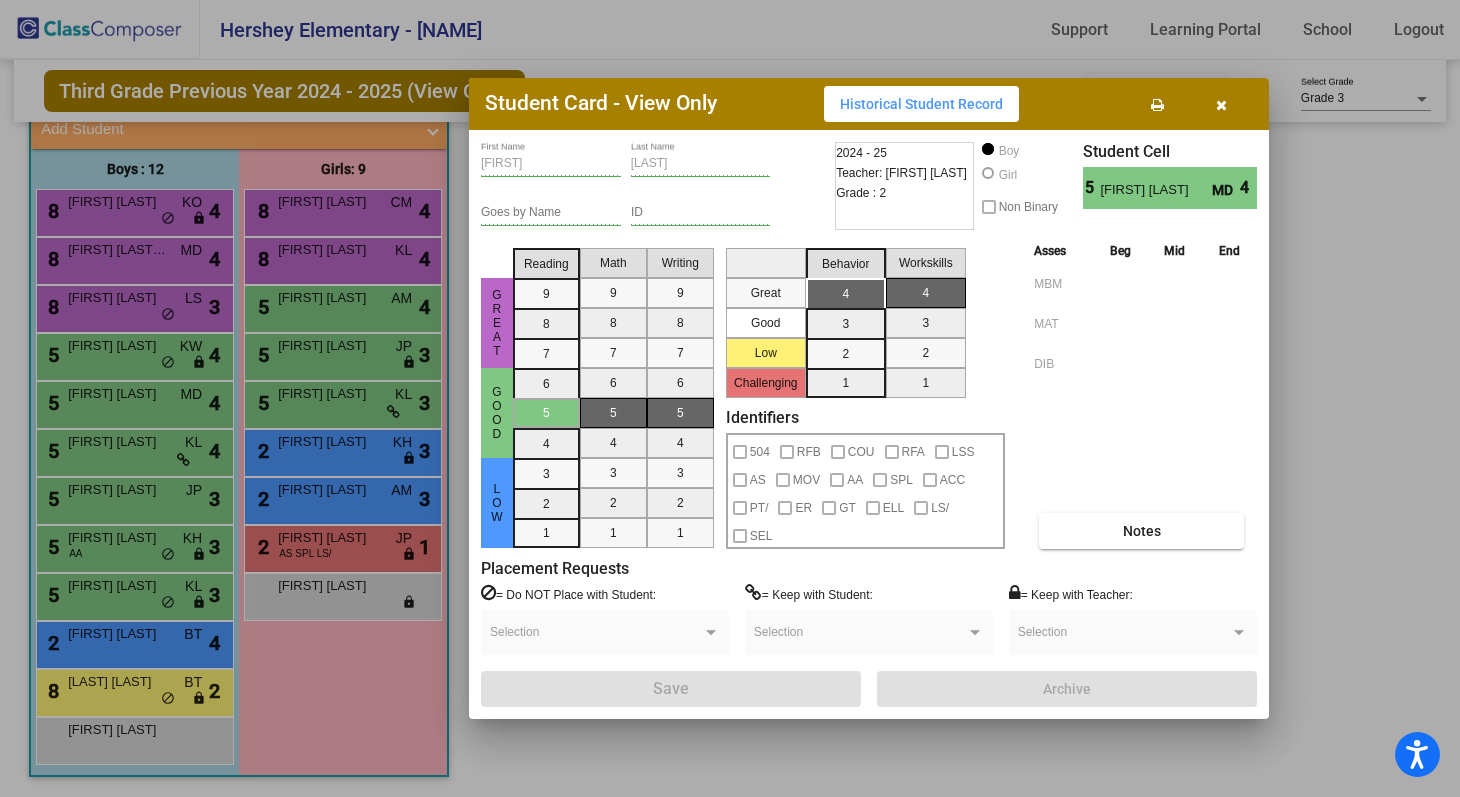 click at bounding box center (730, 398) 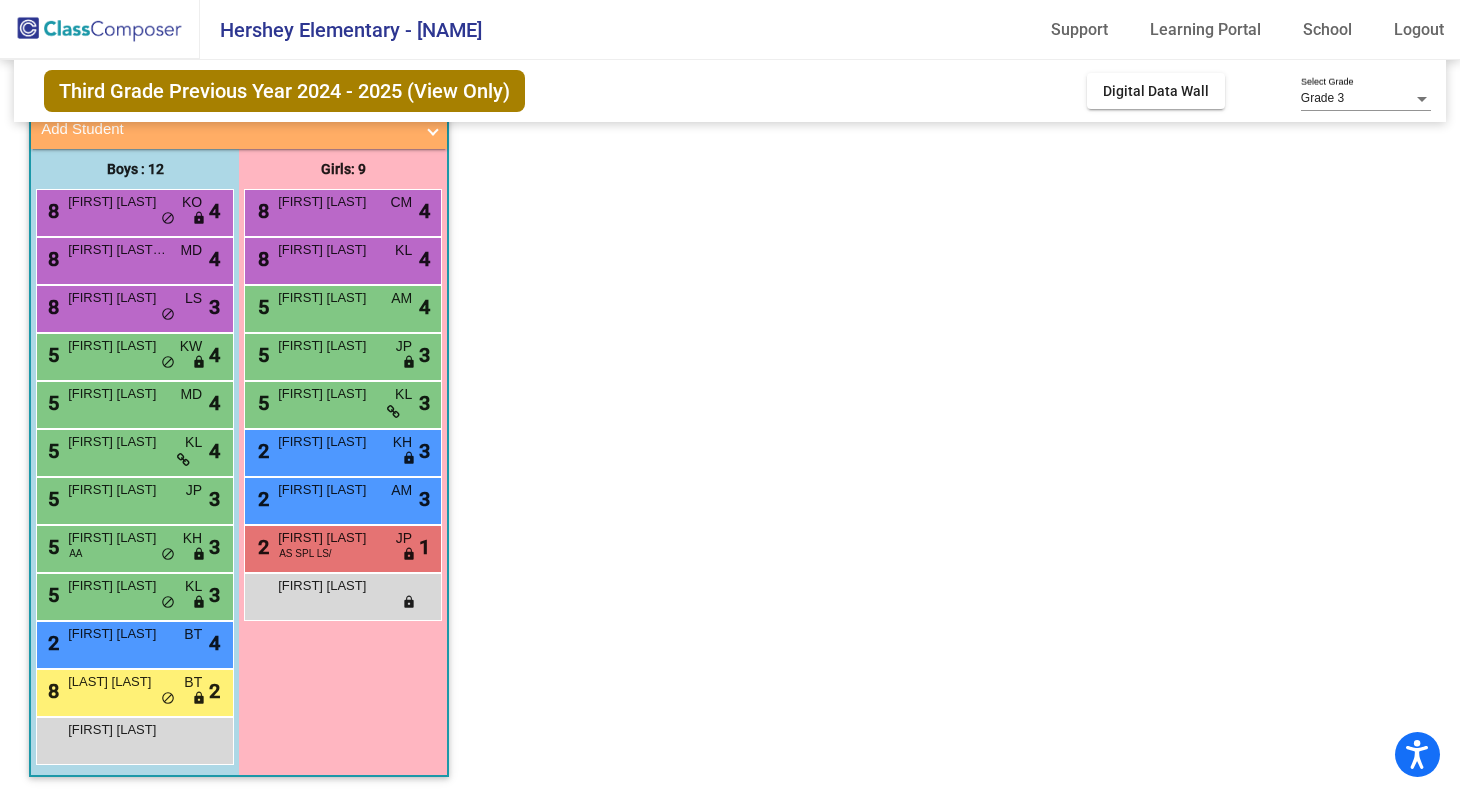 click on "5 [FIRST] [LAST] KW lock do_not_disturb_alt 4" at bounding box center [132, 354] 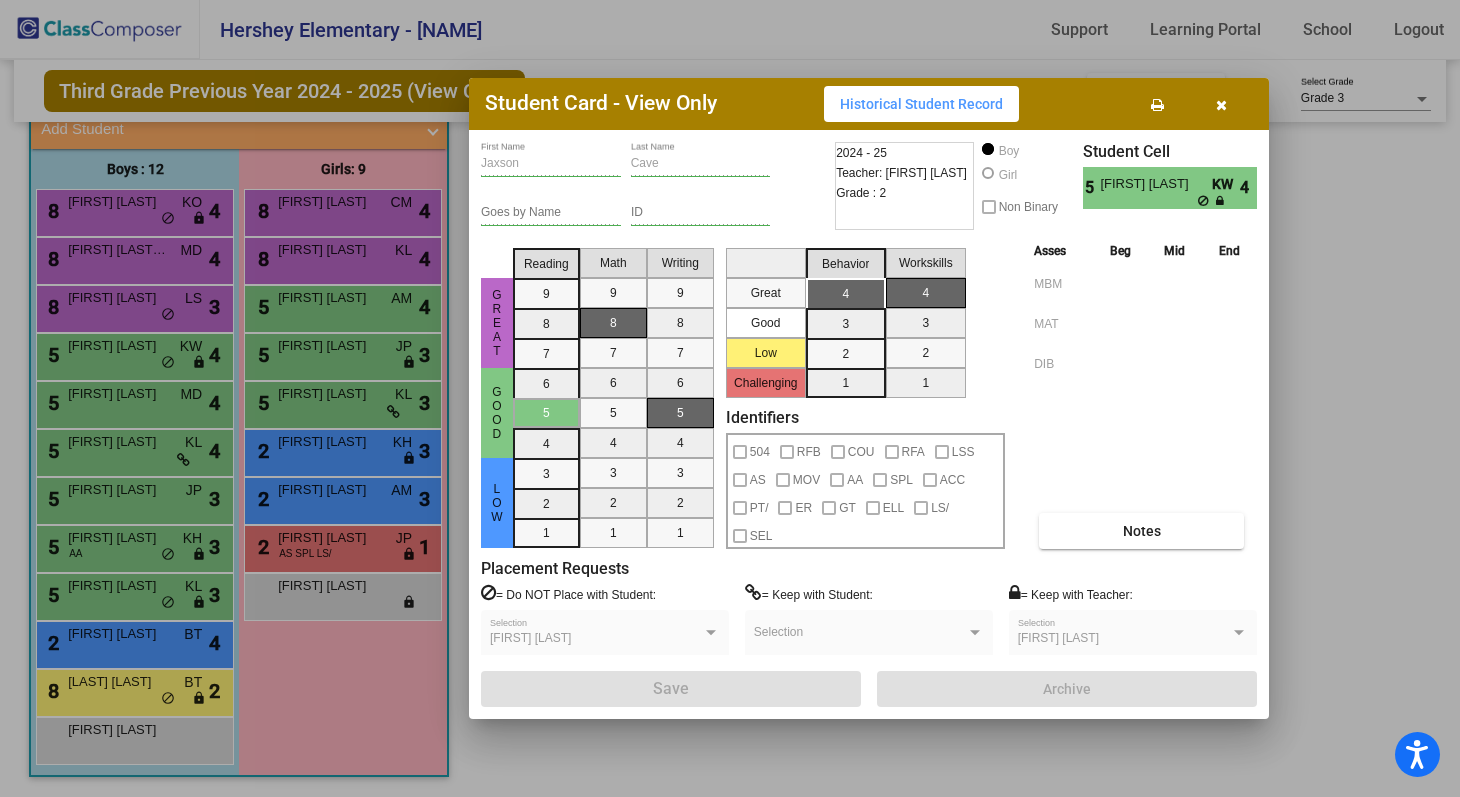 click at bounding box center (730, 398) 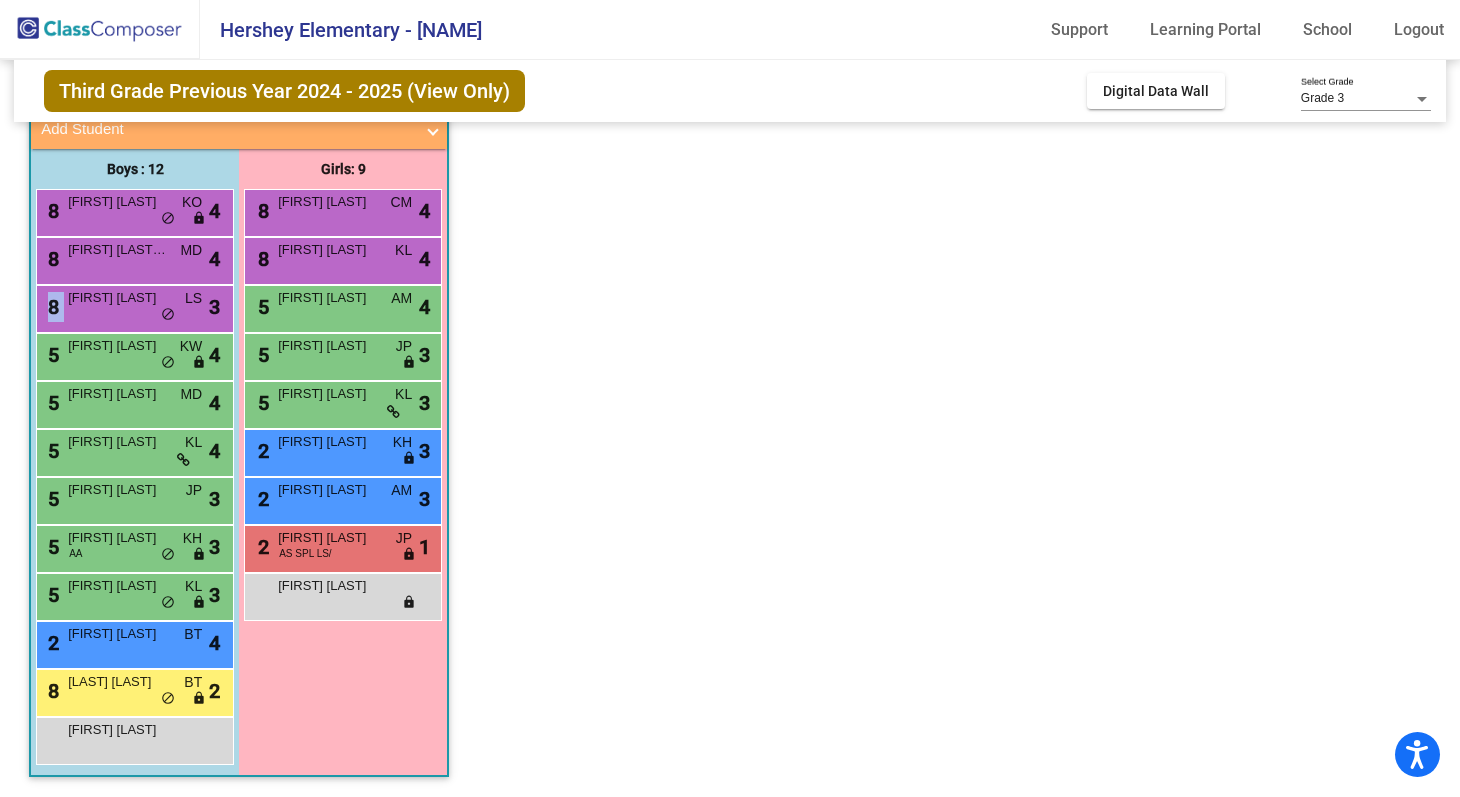 click on "8 [FIRST] [LAST] LS lock do_not_disturb_alt 3" at bounding box center (132, 306) 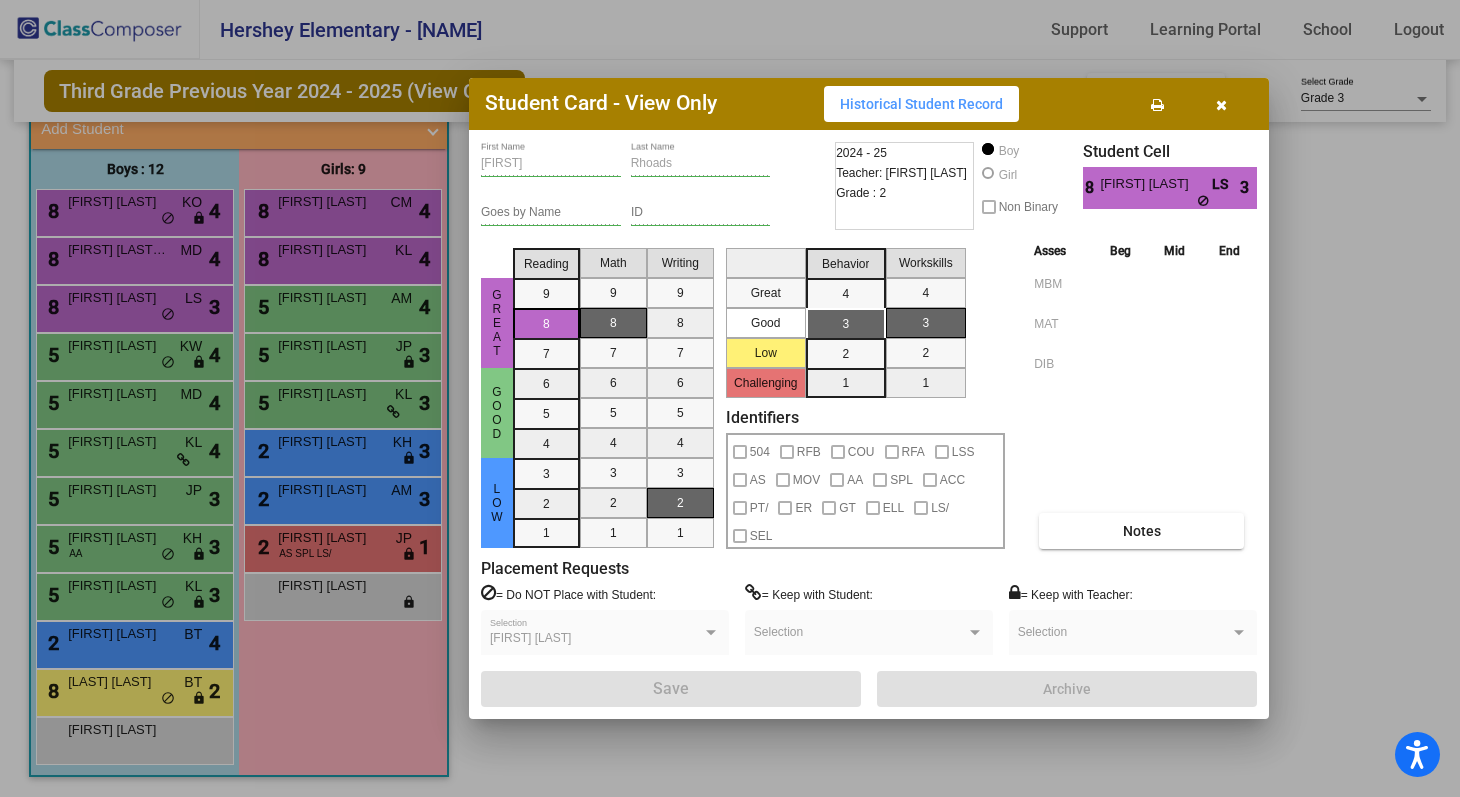 click at bounding box center [730, 398] 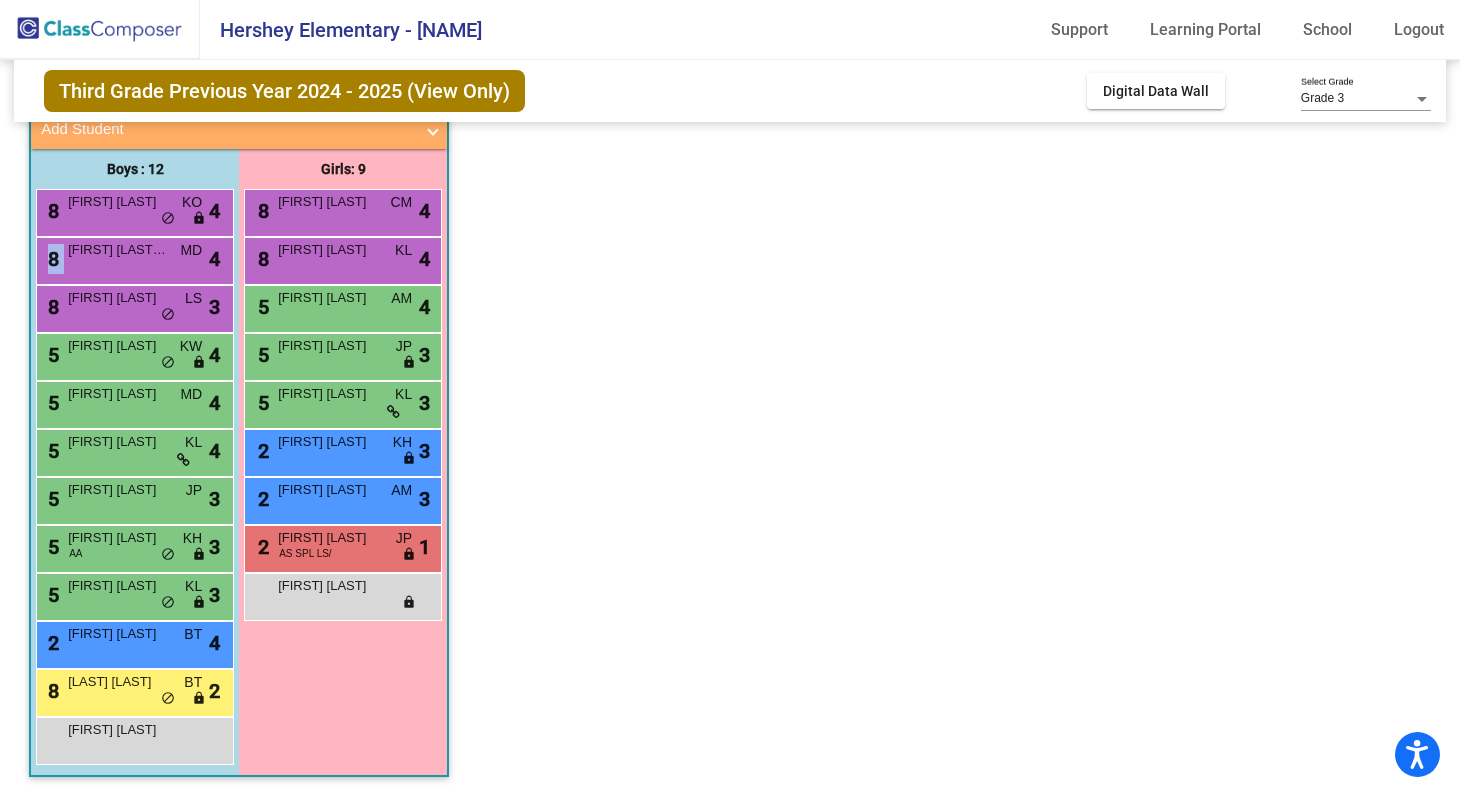 click on "[NUMBER] [FIRST] [LAST] [INITIALS] lock do_not_disturb_alt [NUMBER]" at bounding box center (132, 258) 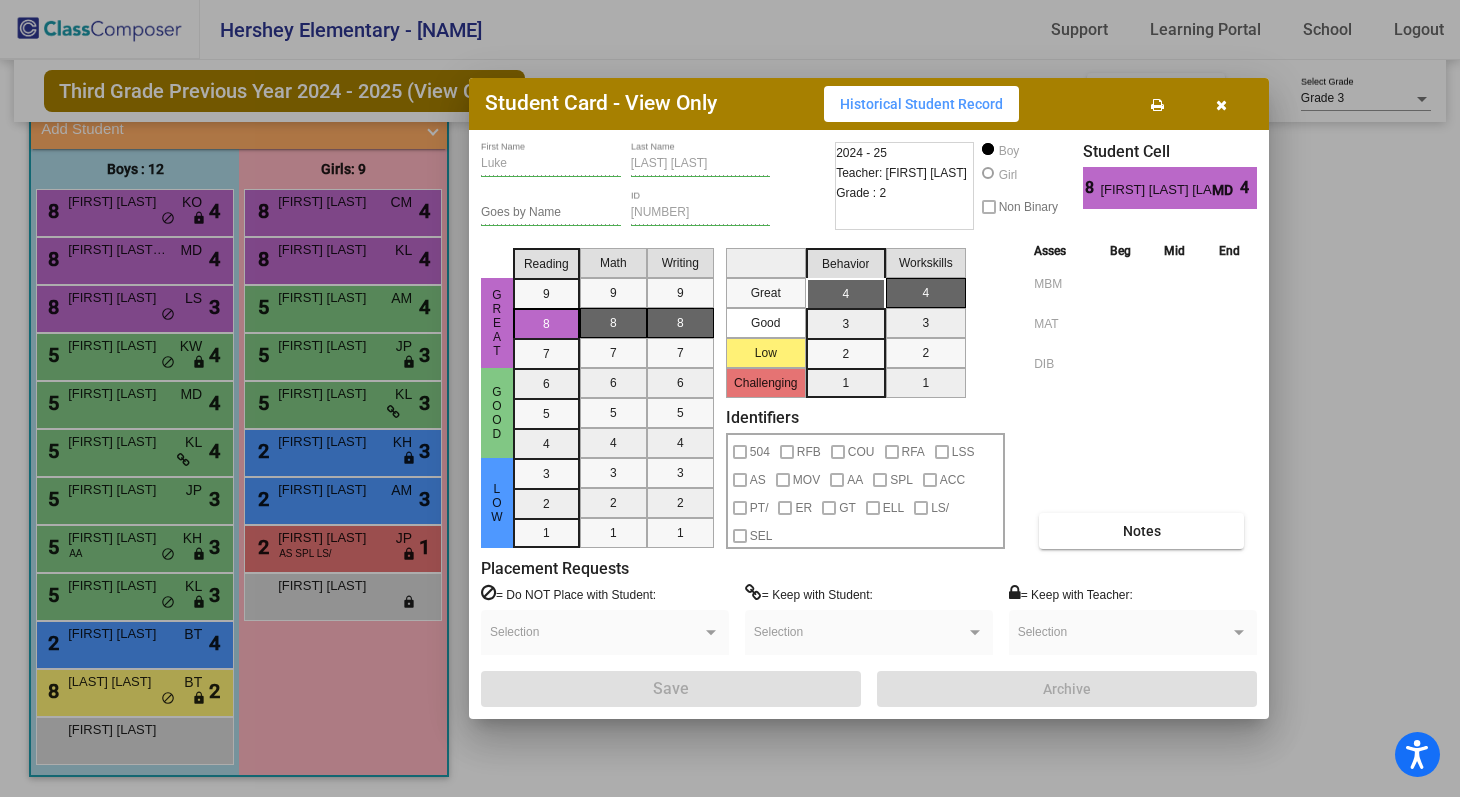 click at bounding box center [730, 398] 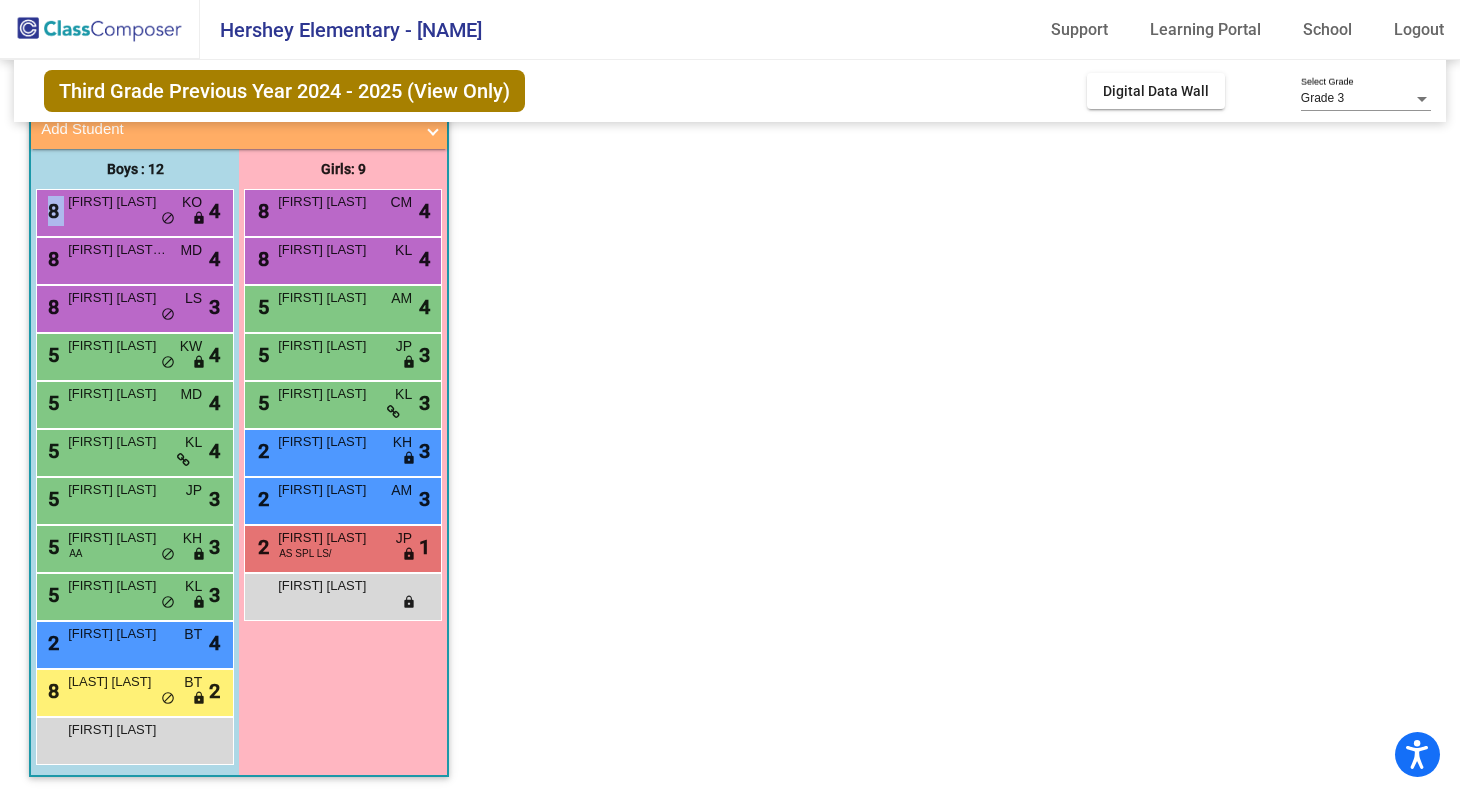 click on "8 [FIRST] [LAST] KO lock do_not_disturb_alt 4" at bounding box center [132, 210] 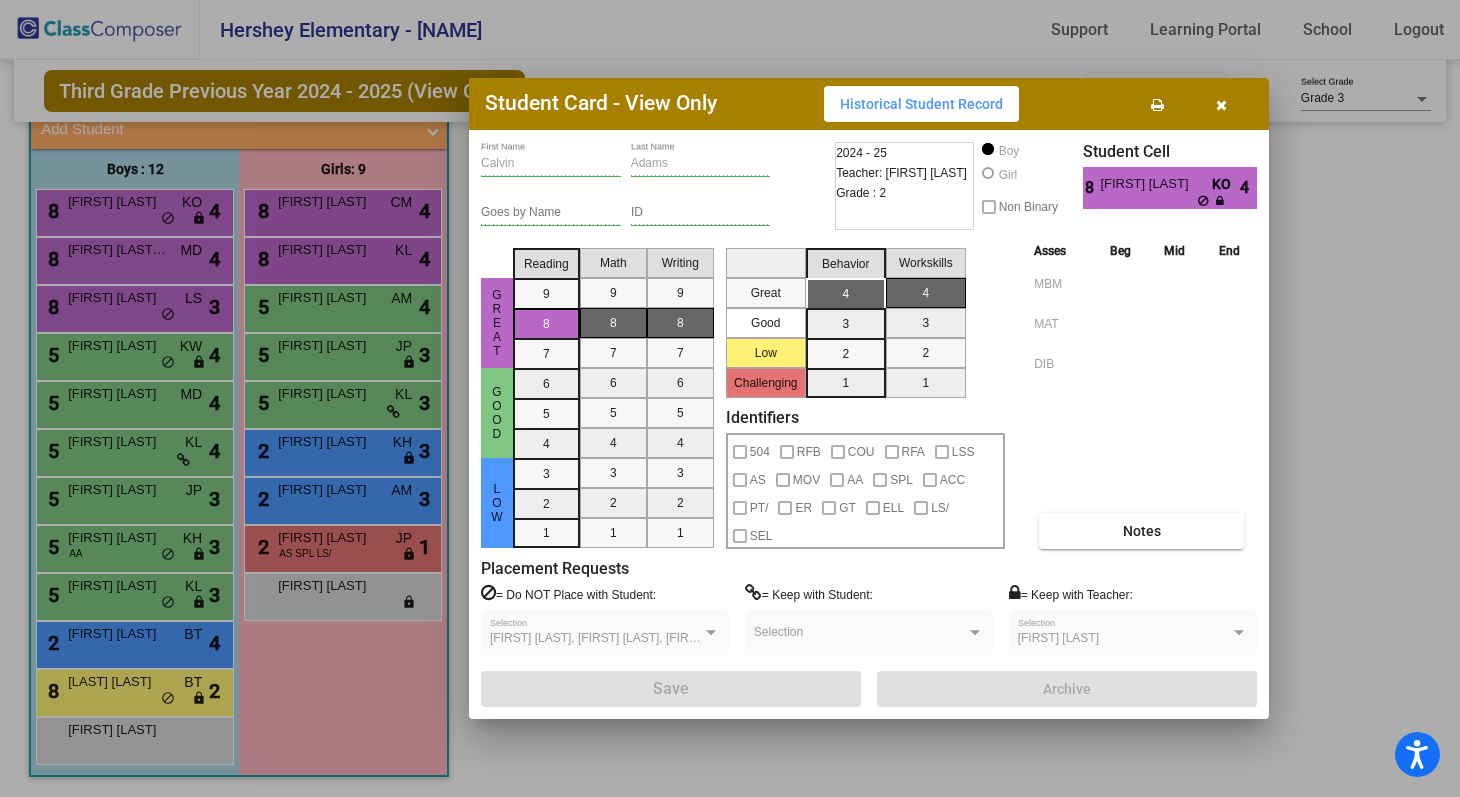 click at bounding box center (730, 398) 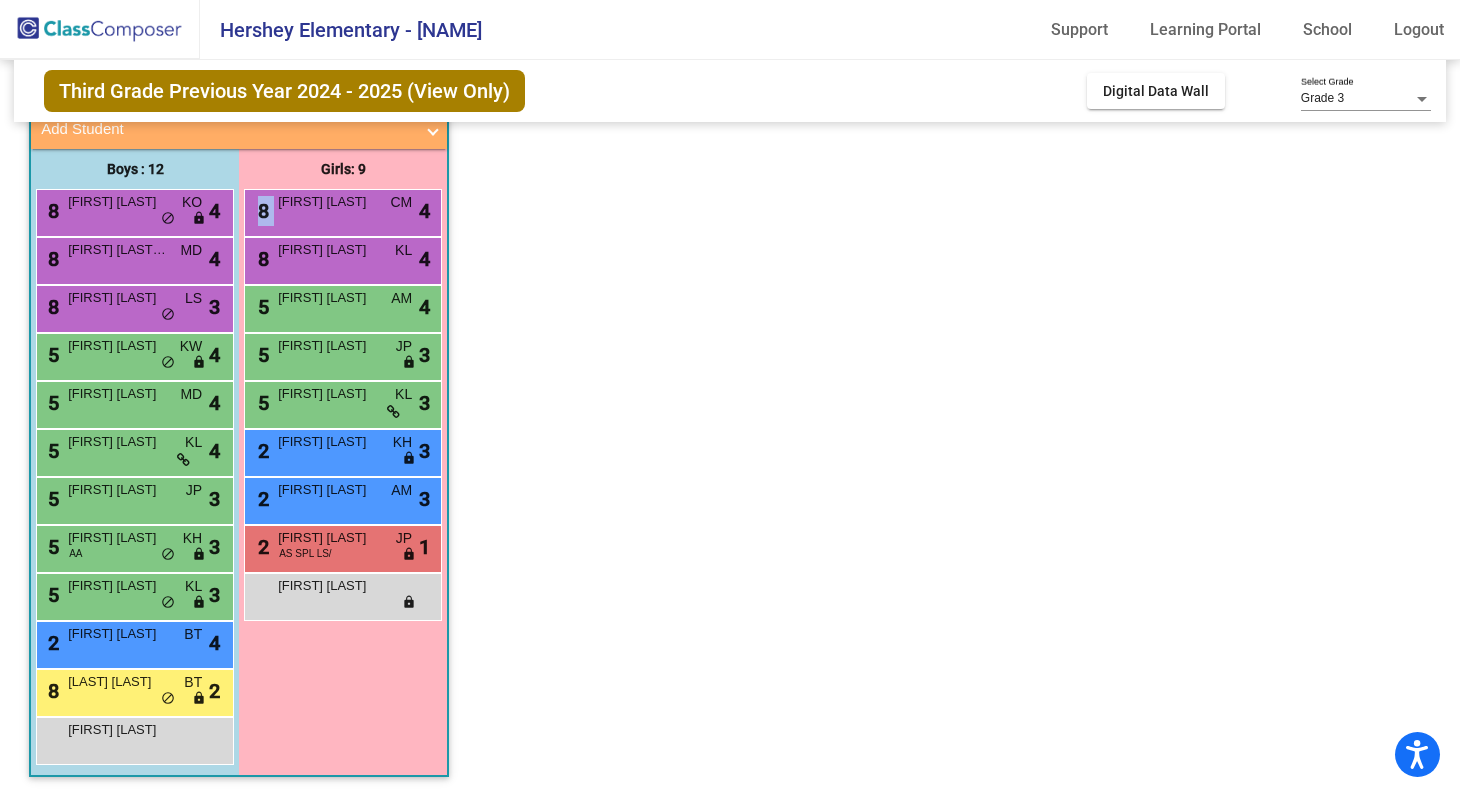 click on "8 [FIRST] [LAST] CM lock do_not_disturb_alt 4" at bounding box center [342, 210] 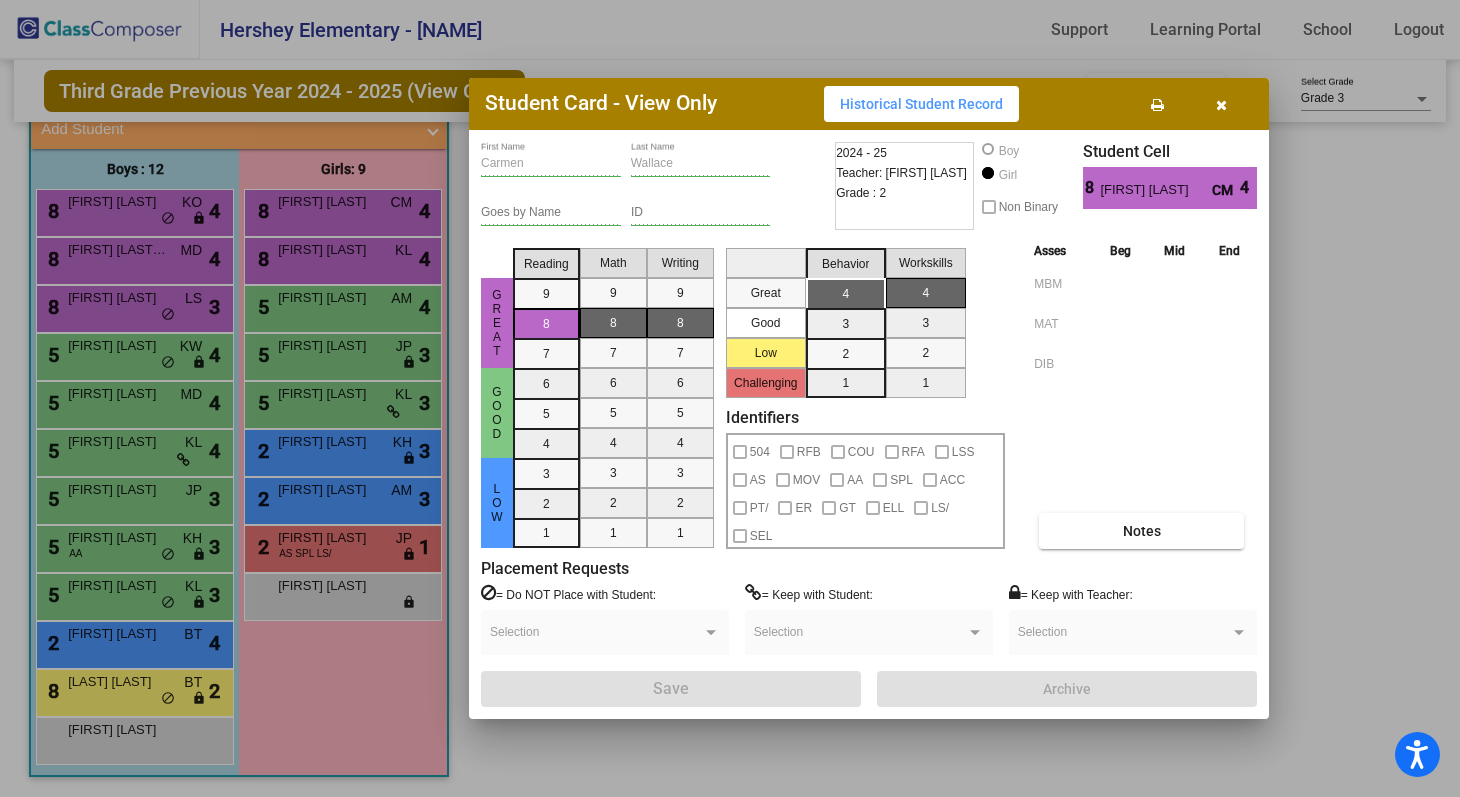 click at bounding box center [730, 398] 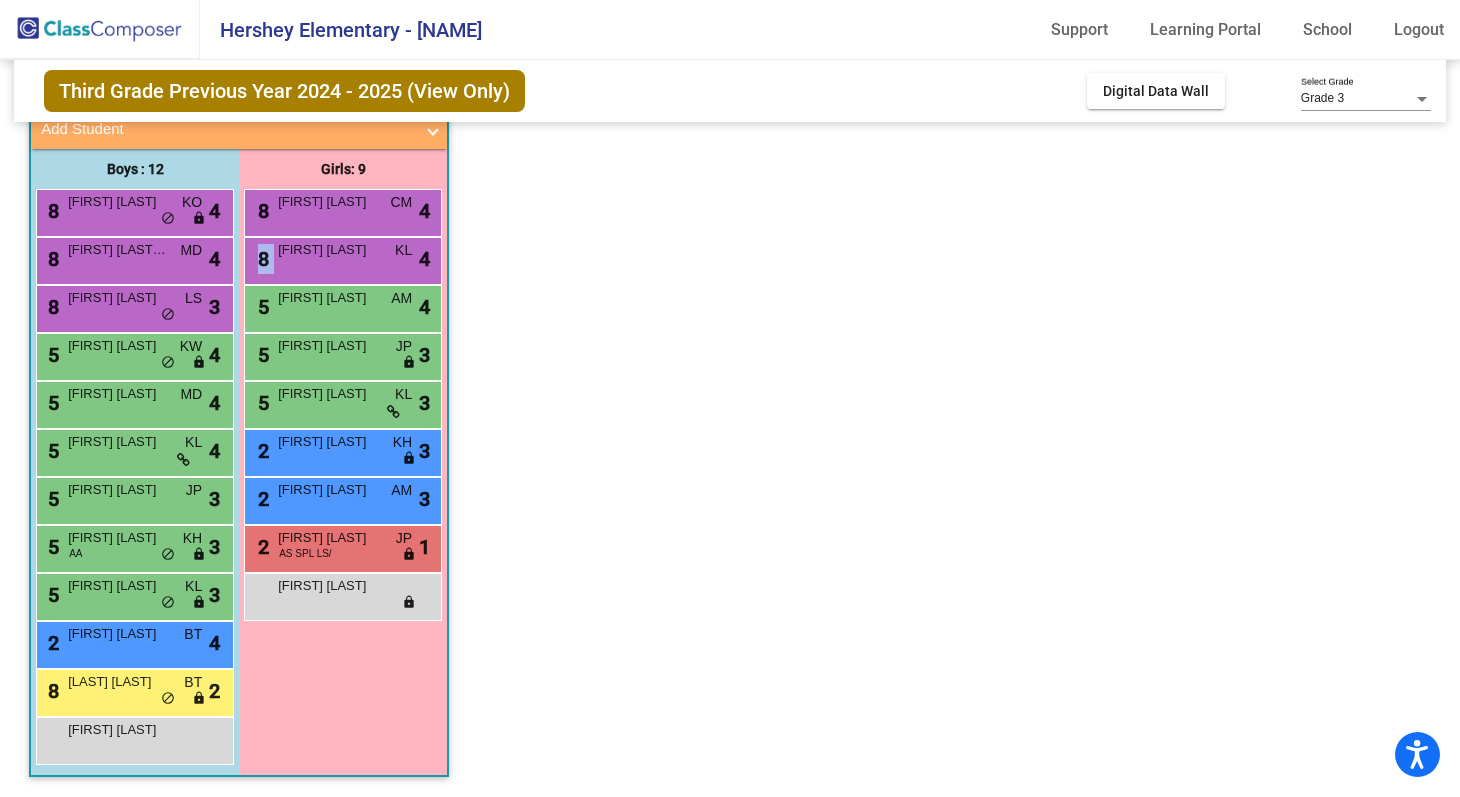 click on "8 [FIRST] [LAST] KL lock do_not_disturb_alt 4" at bounding box center (342, 258) 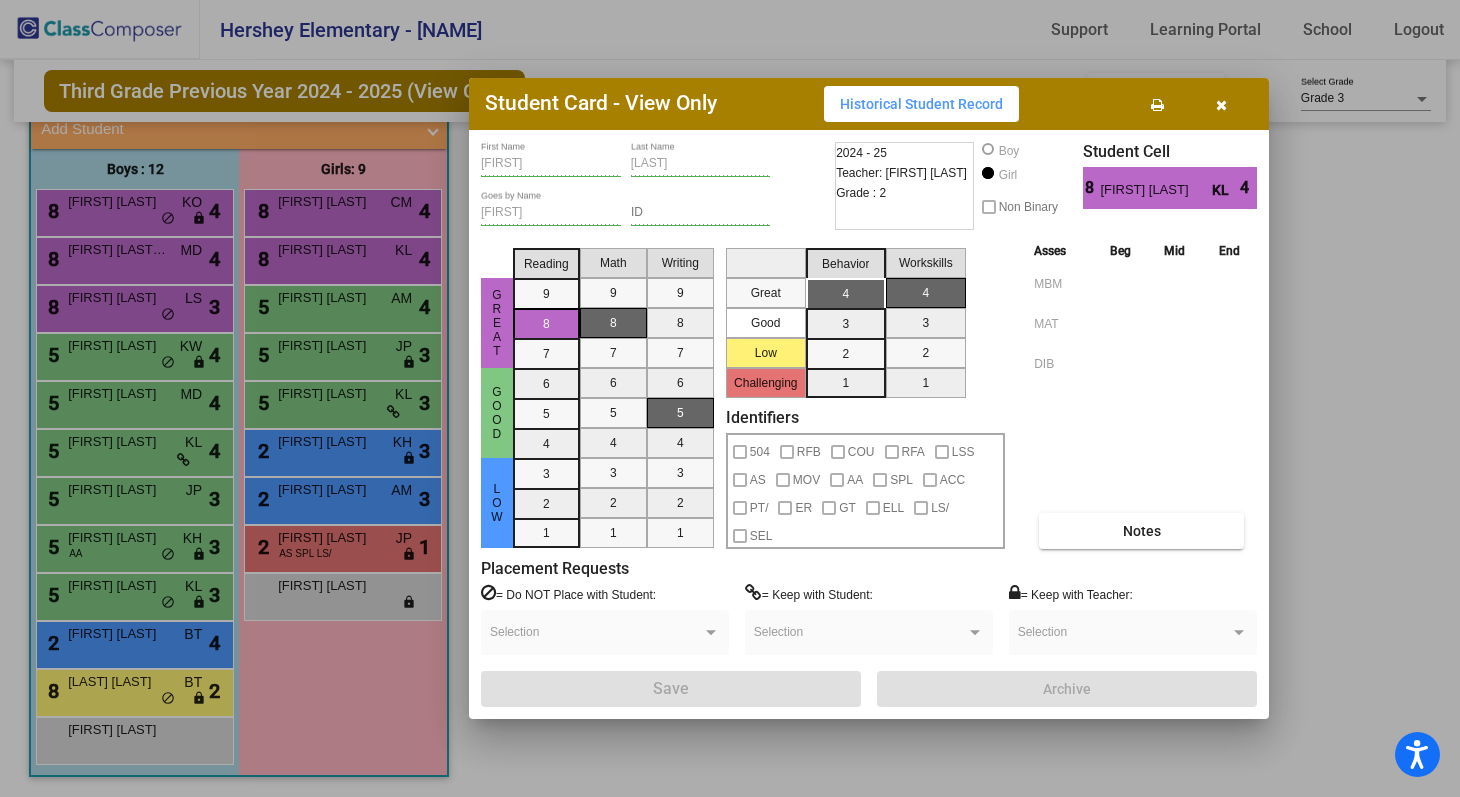 click at bounding box center [730, 398] 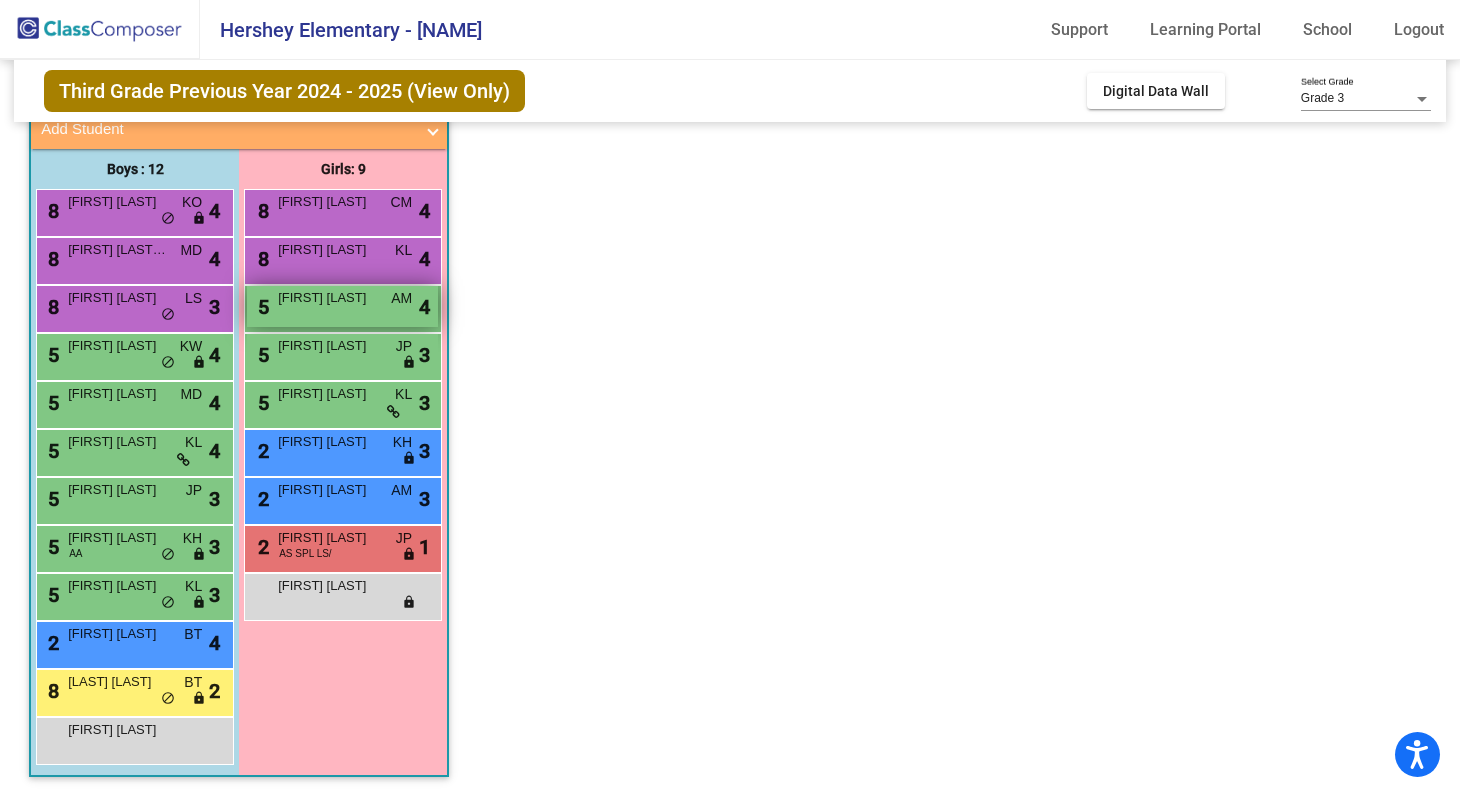 click on "[NUMBER] [FIRST] [LAST] [INITIALS] lock do_not_disturb_alt [NUMBER]" at bounding box center [342, 306] 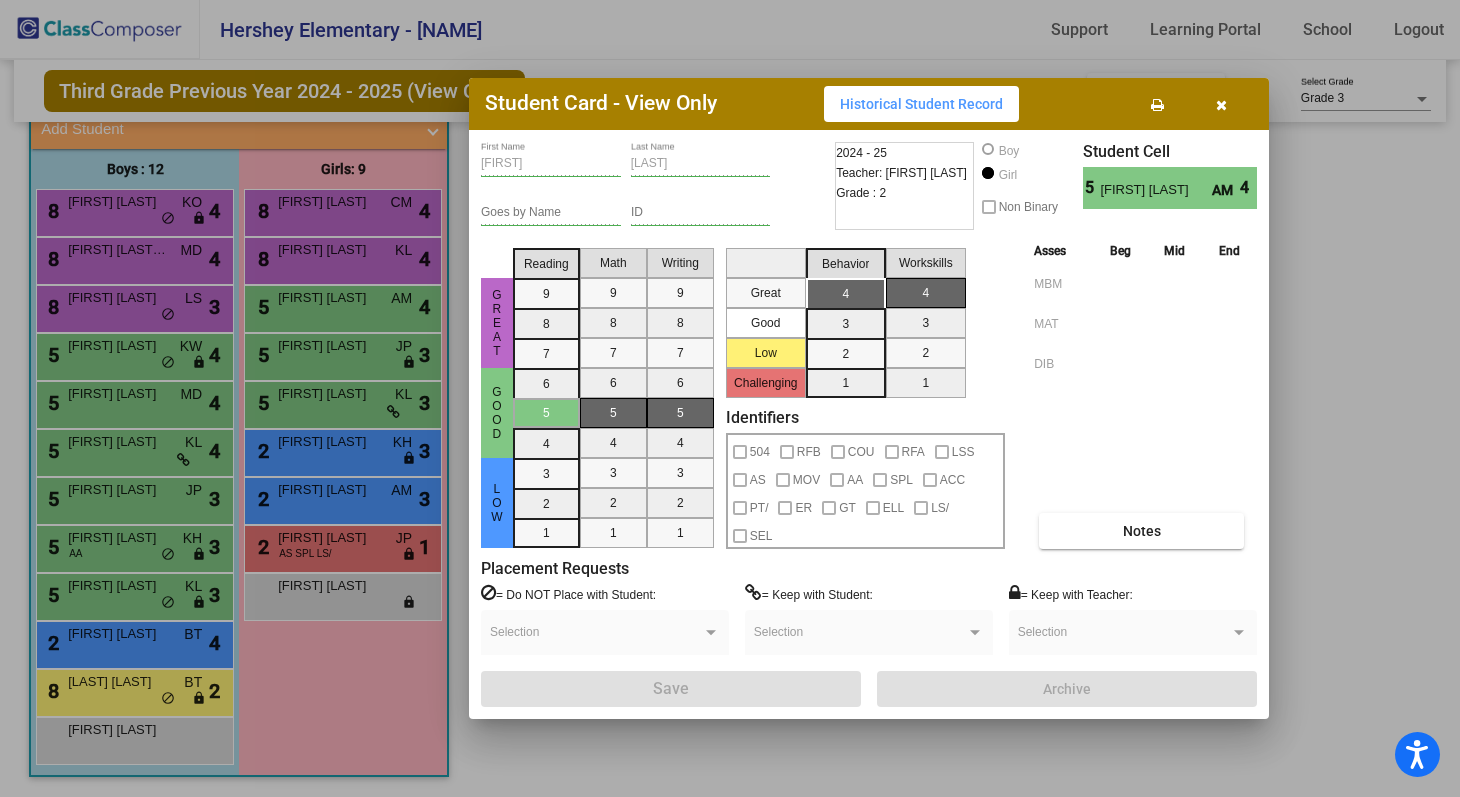 click at bounding box center (730, 398) 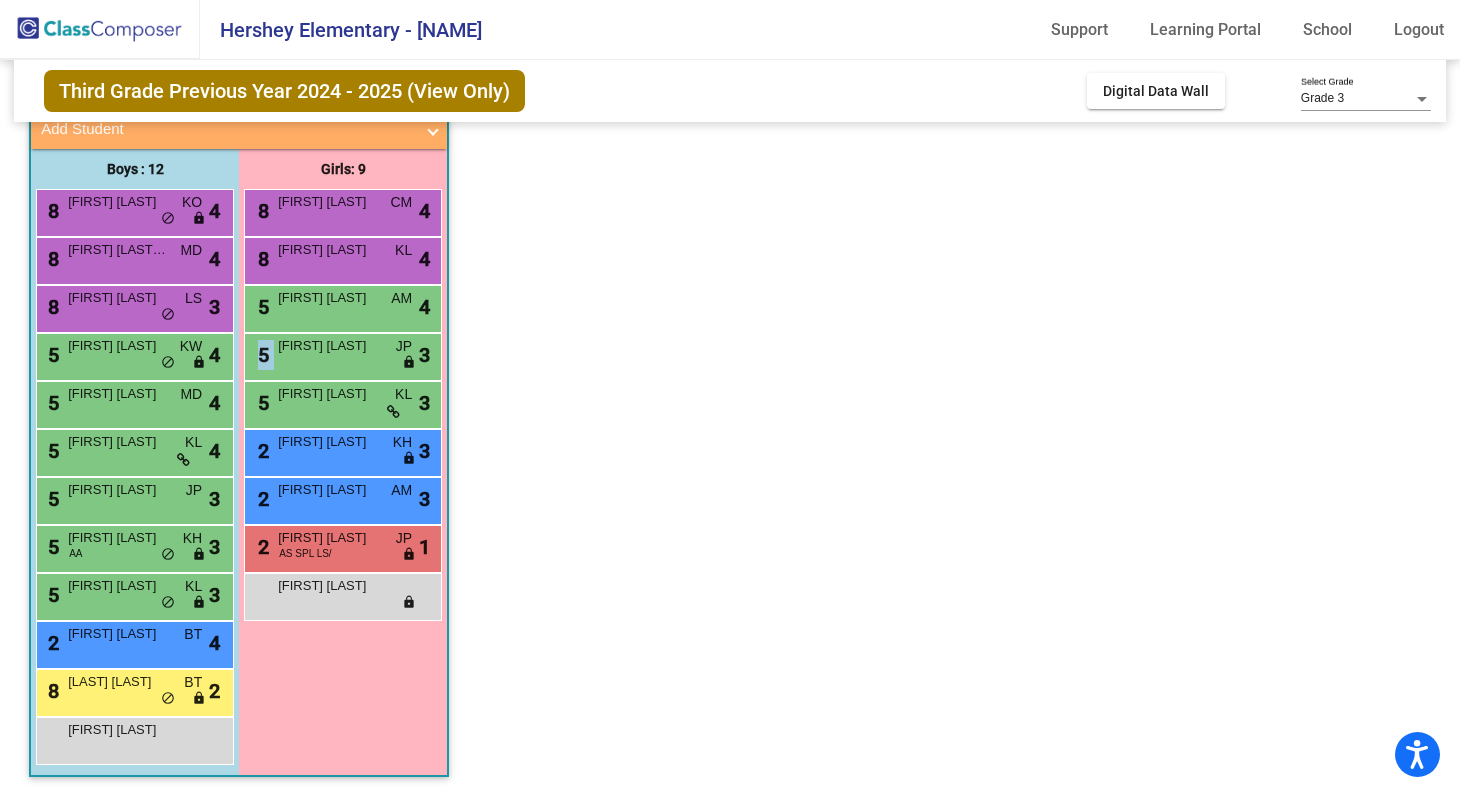 click on "5 [FIRST] [LAST] JP lock do_not_disturb_alt 3" at bounding box center [342, 354] 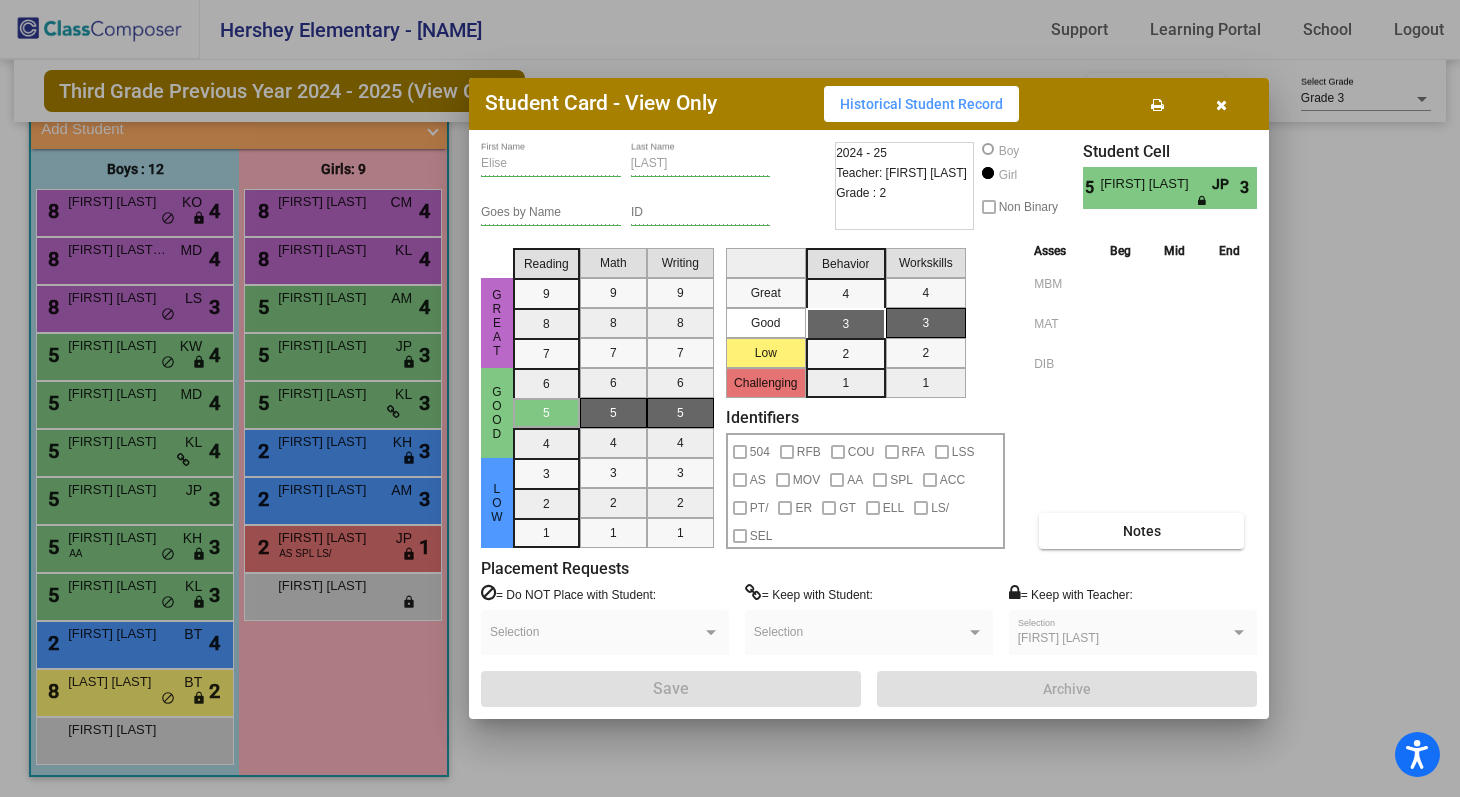 click at bounding box center [730, 398] 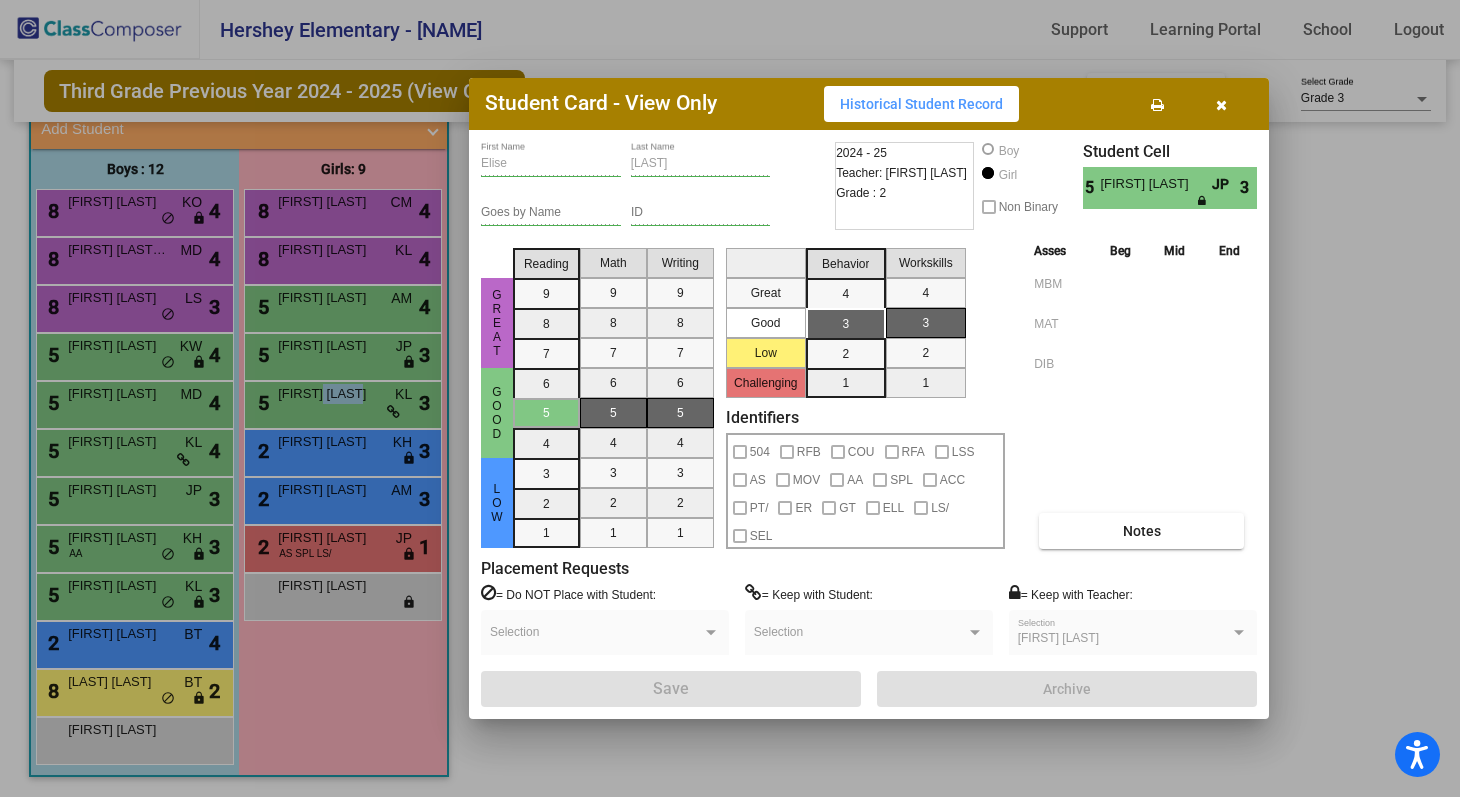 click on "[FIRST] [LAST]" at bounding box center (328, 394) 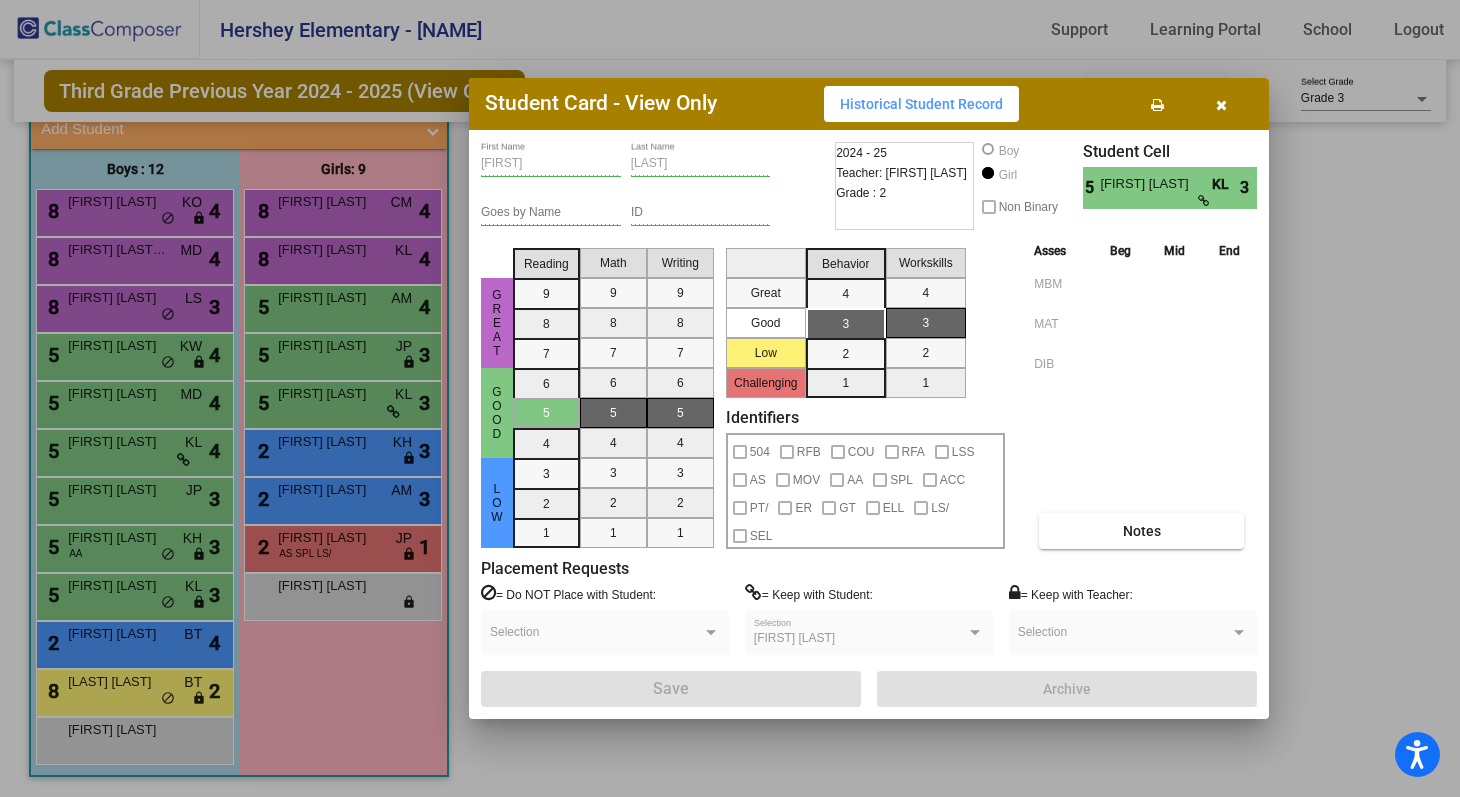 click at bounding box center (730, 398) 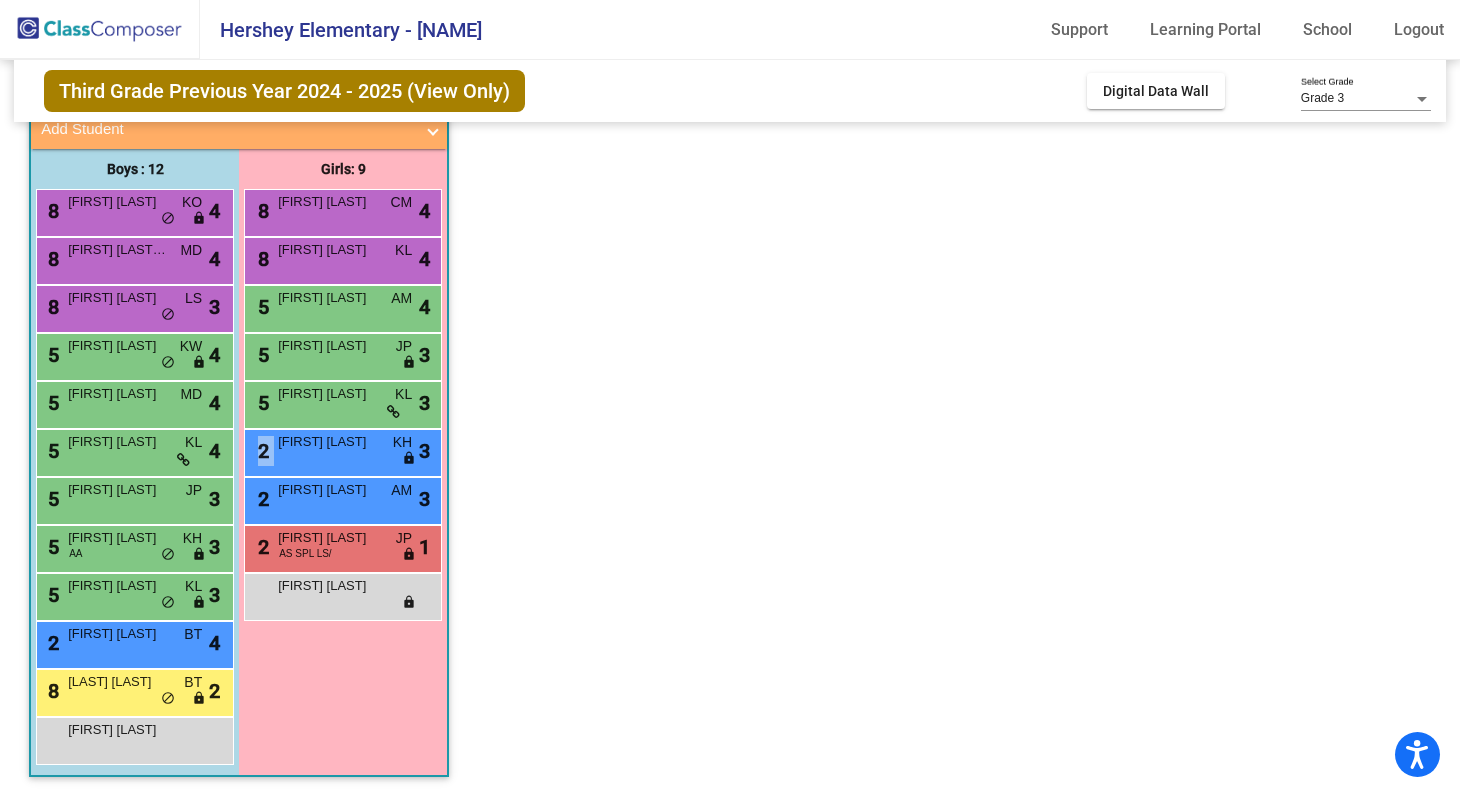 click on "[NUMBER] [FIRST] [LAST] KH lock do_not_disturb_alt [NUMBER]" at bounding box center [342, 450] 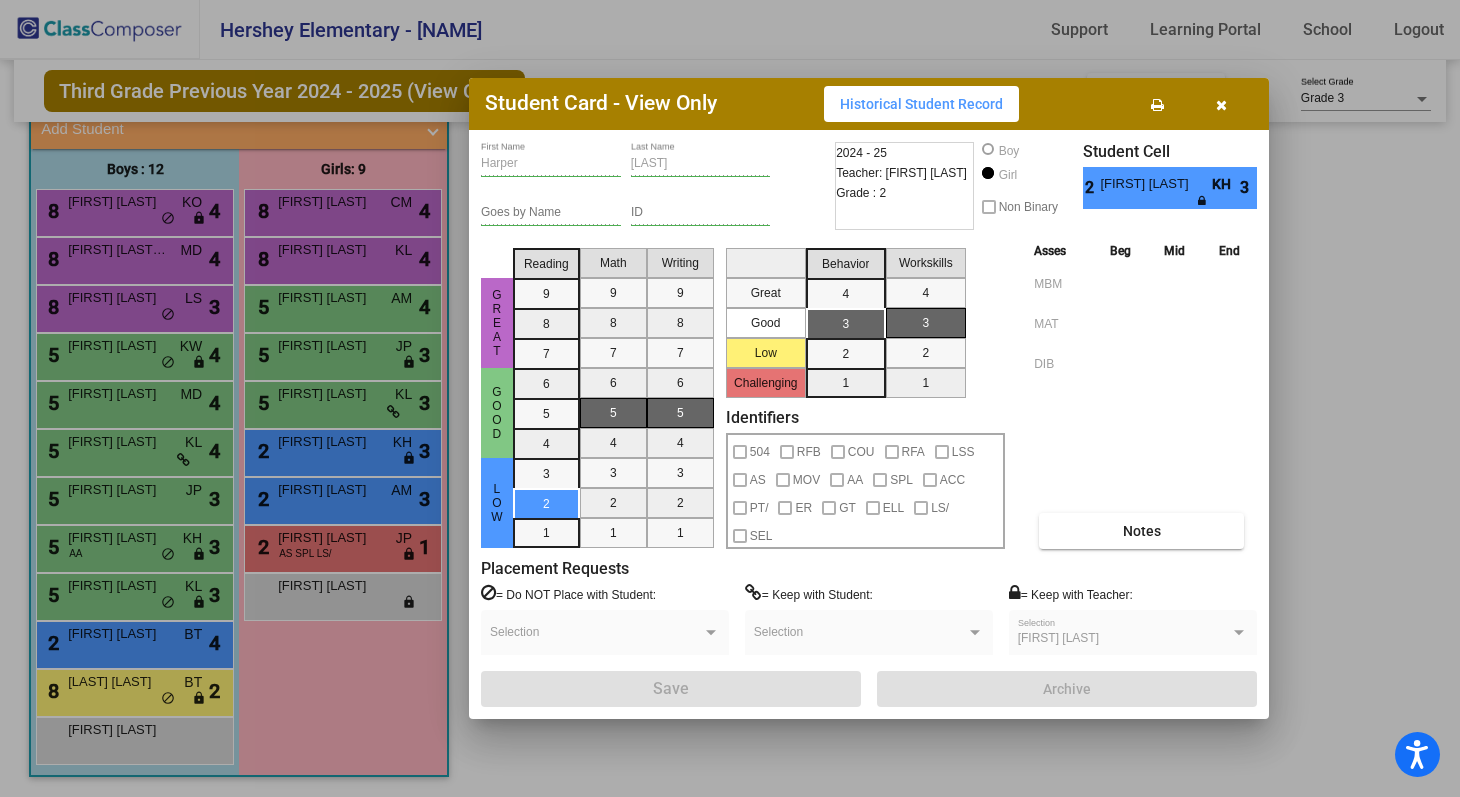 click at bounding box center [730, 398] 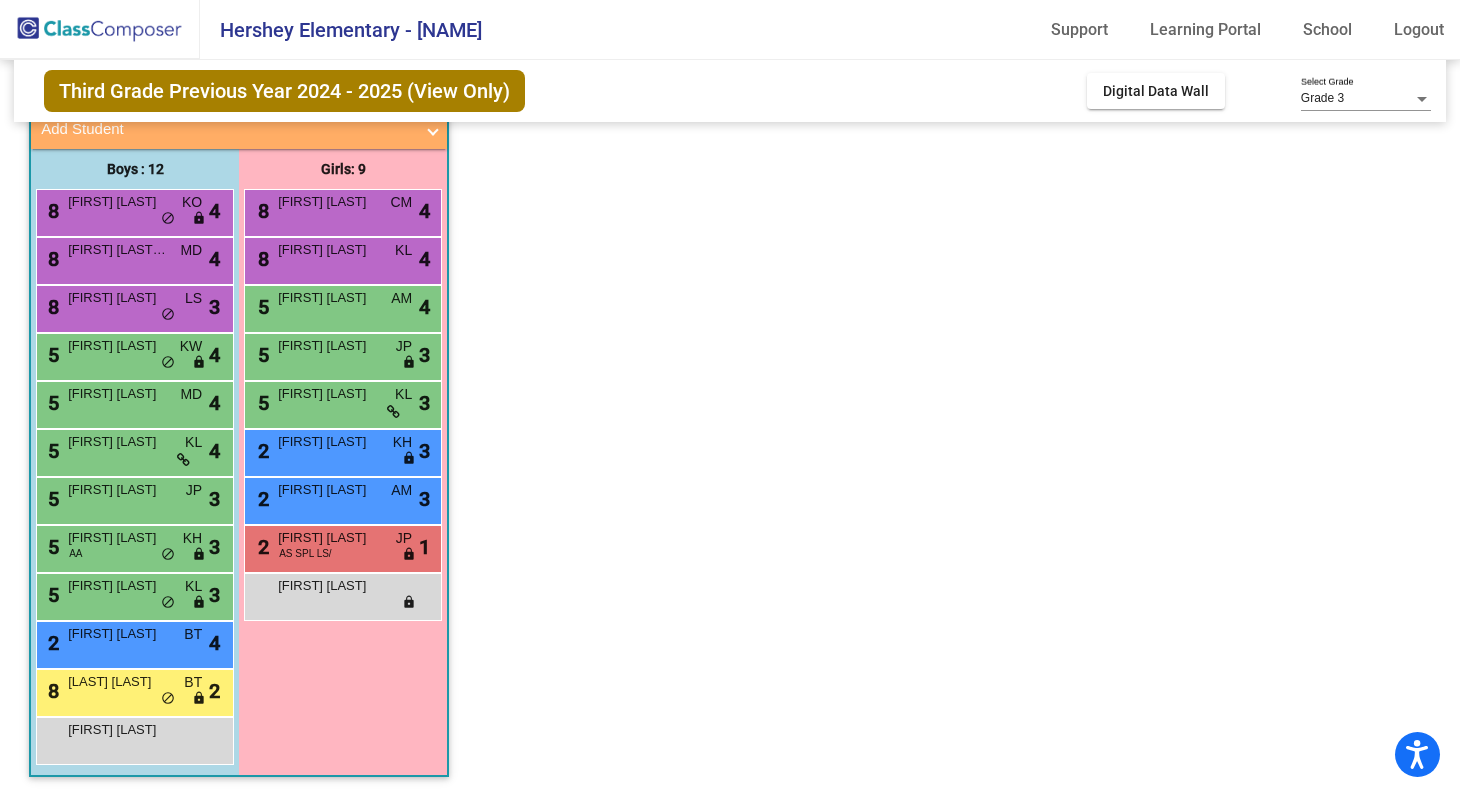 click on "[FIRST] [LAST]" at bounding box center (328, 490) 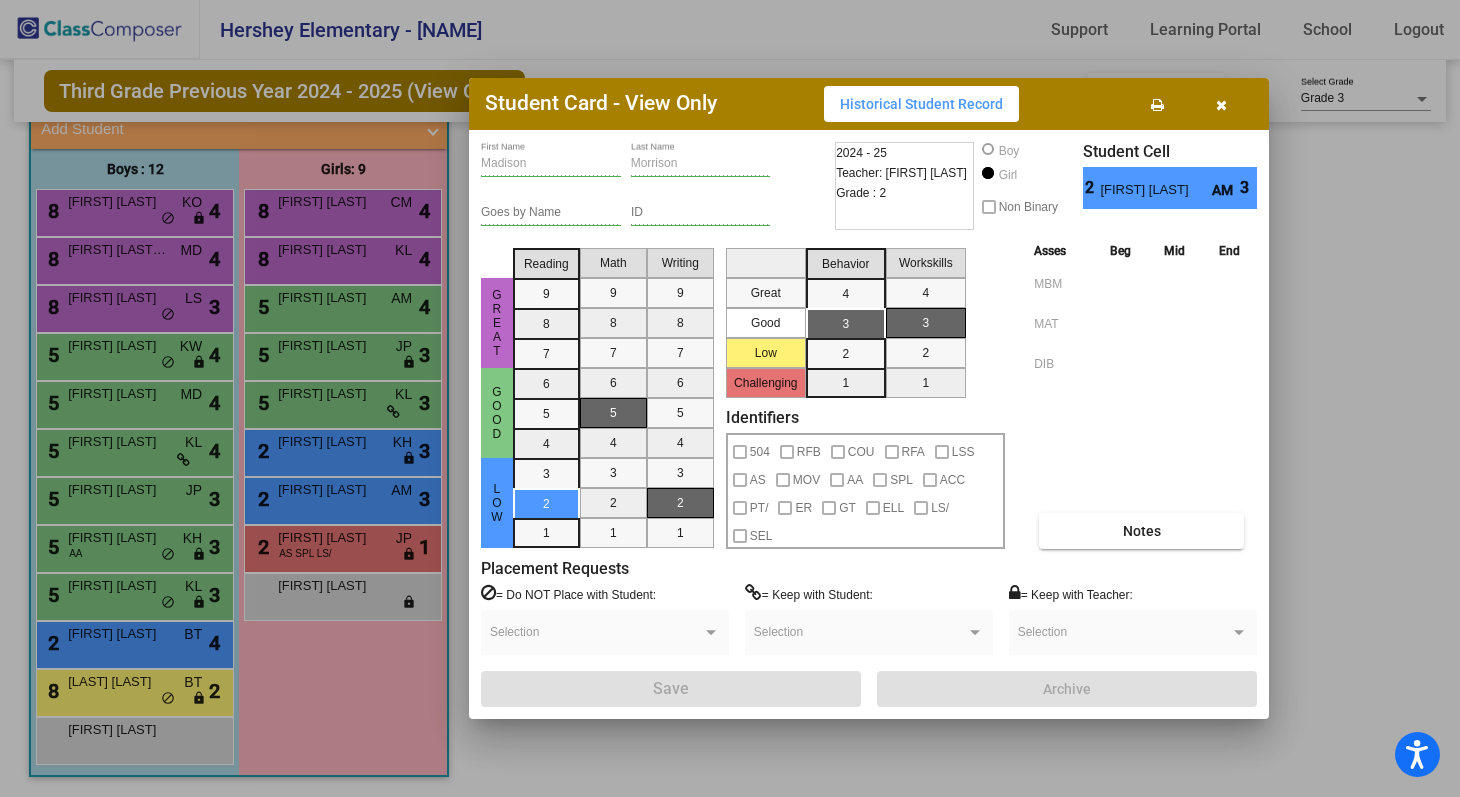 click at bounding box center (730, 398) 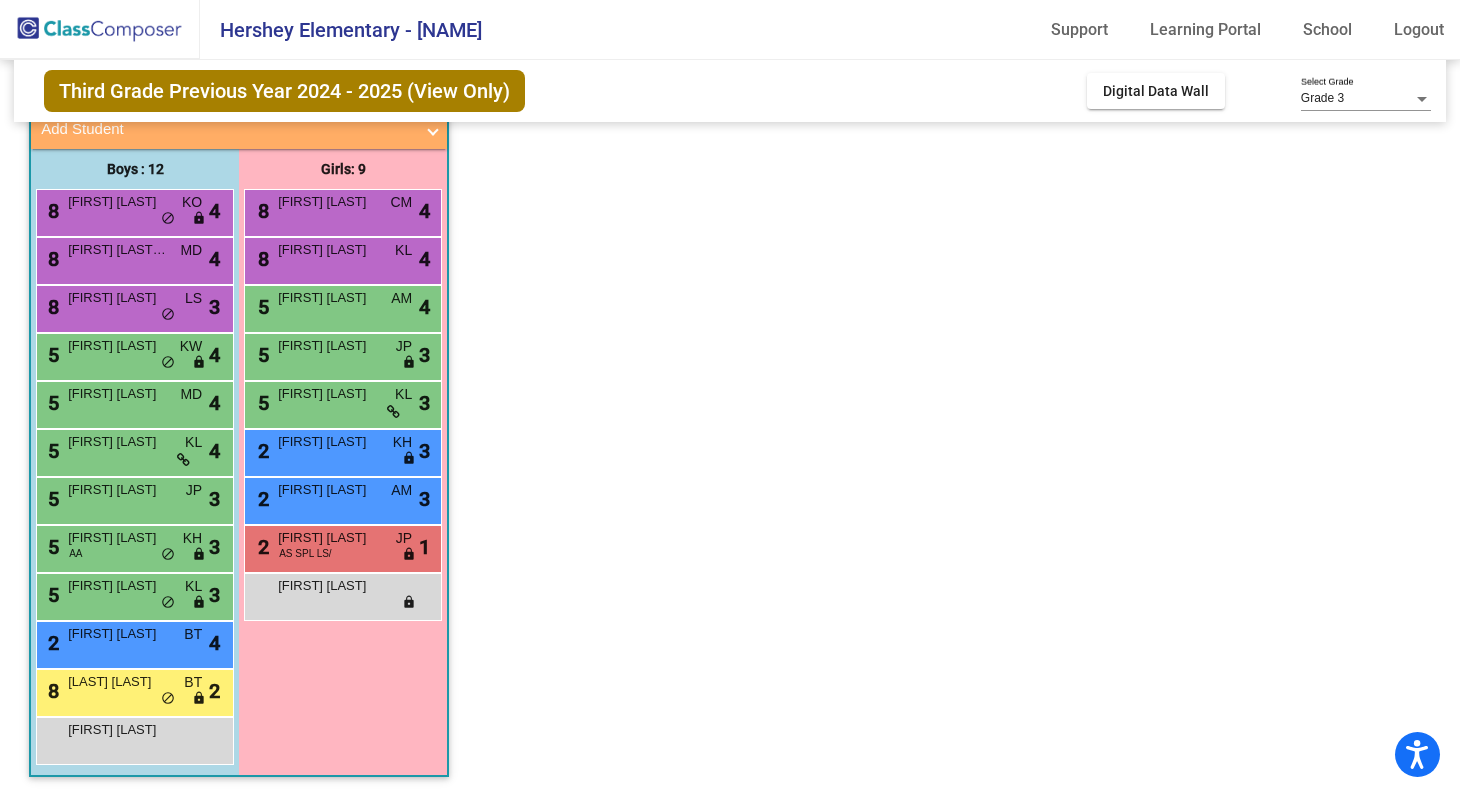 click on "AS SPL LS/" at bounding box center (305, 553) 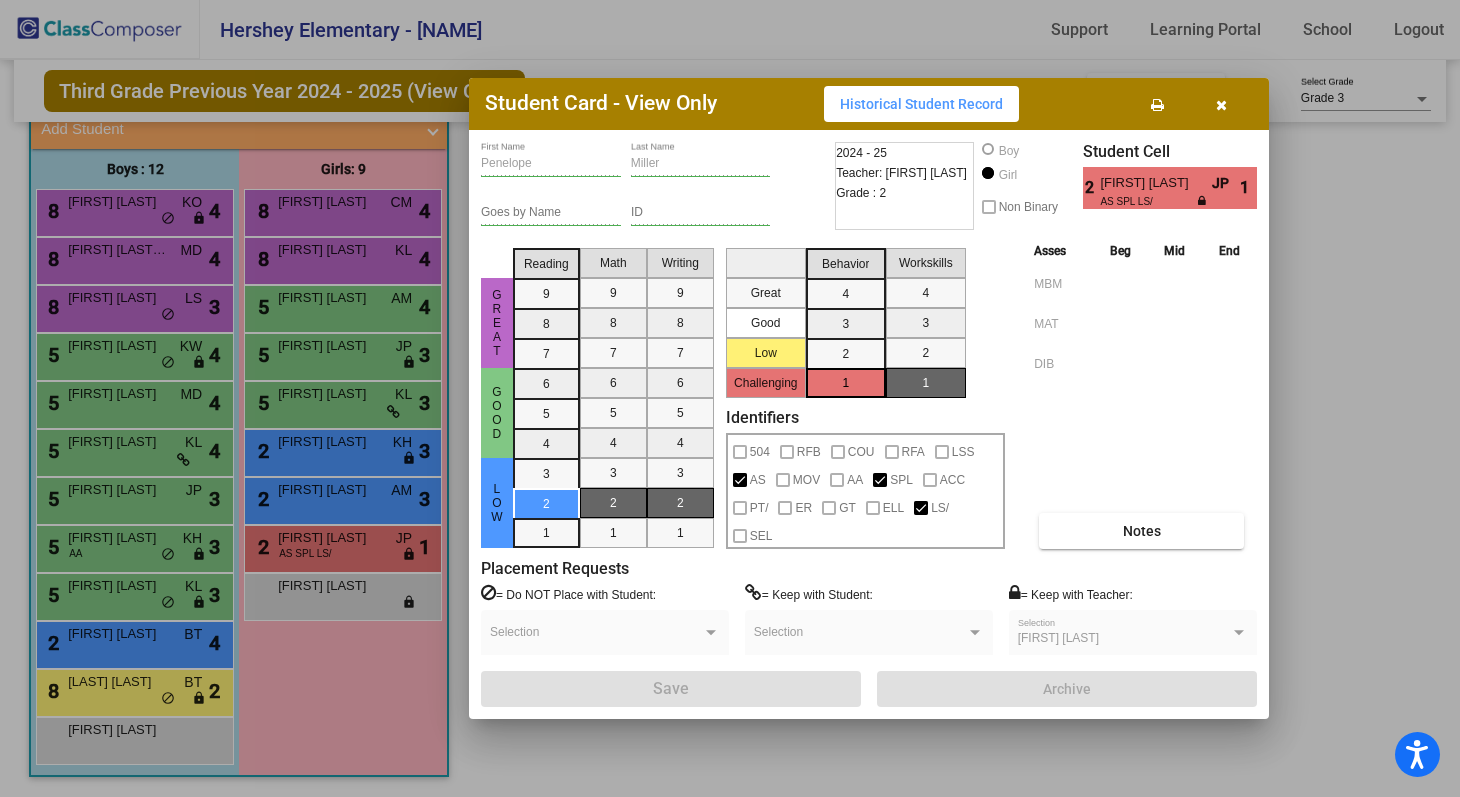 click at bounding box center (730, 398) 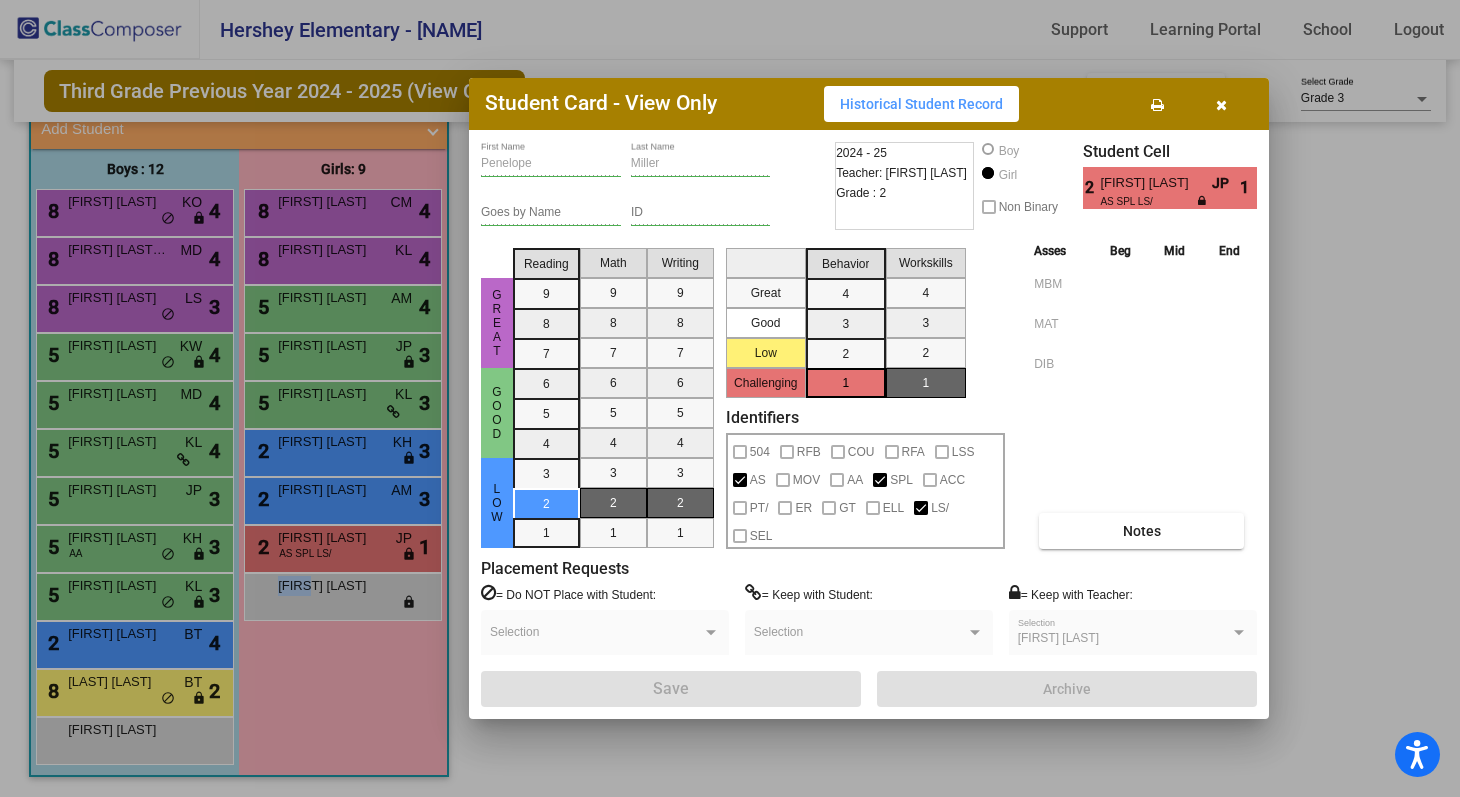 click on "[FIRST] [LAST] lock do_not_disturb_alt" at bounding box center [342, 594] 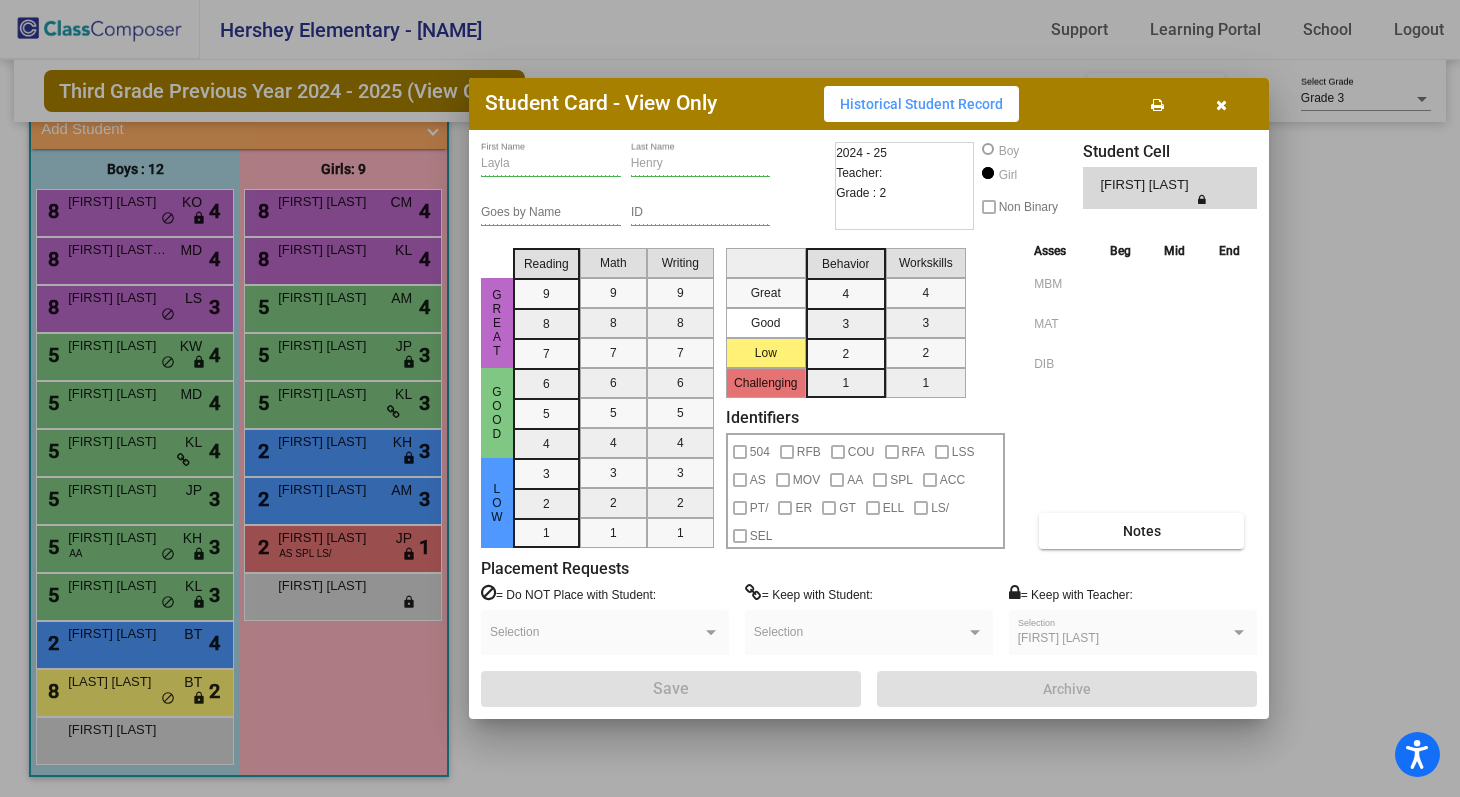 click at bounding box center [730, 398] 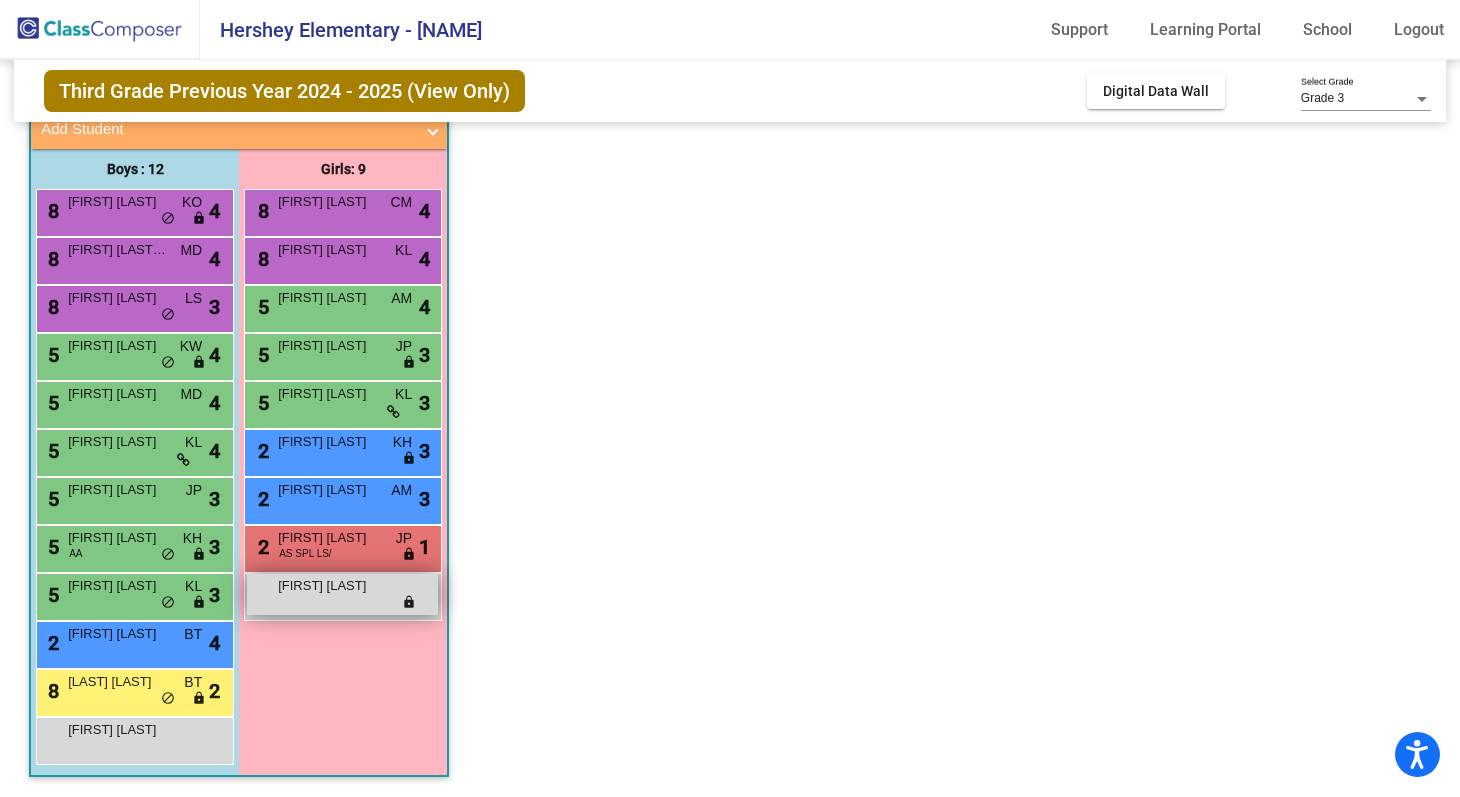 click on "[FIRST] [LAST] lock do_not_disturb_alt" at bounding box center (342, 594) 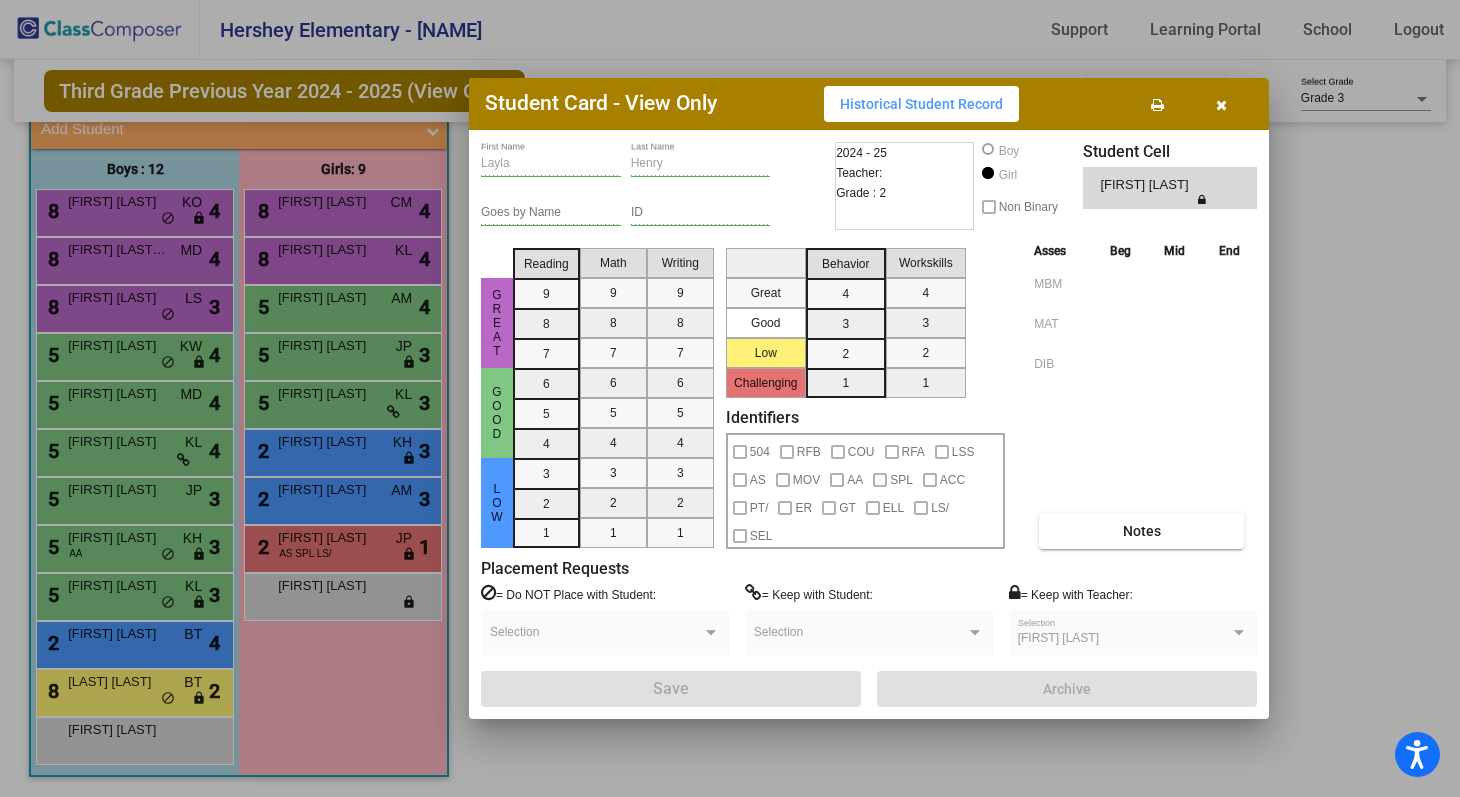 click at bounding box center (730, 398) 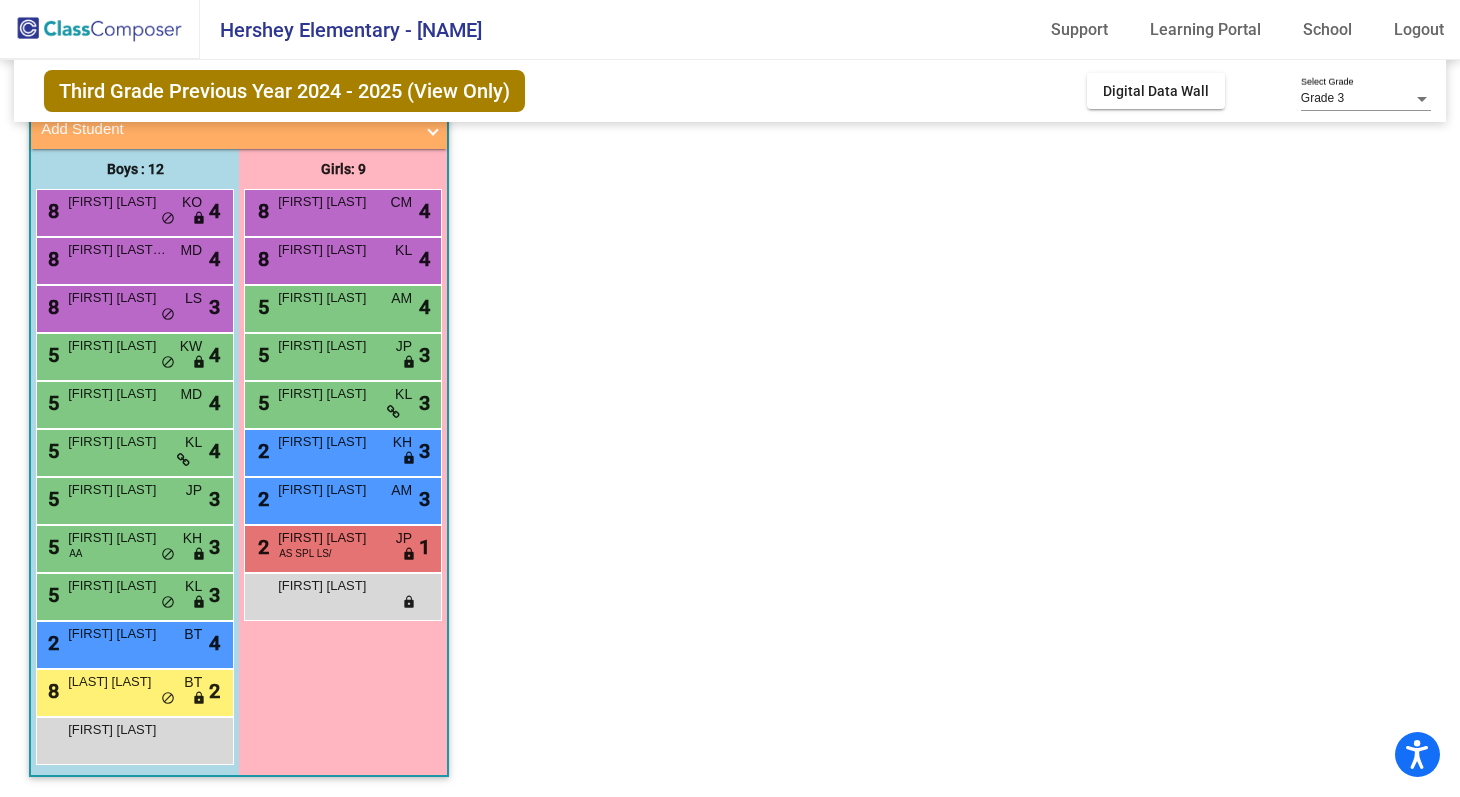 click on "[FIRST] [LAST]" at bounding box center [328, 490] 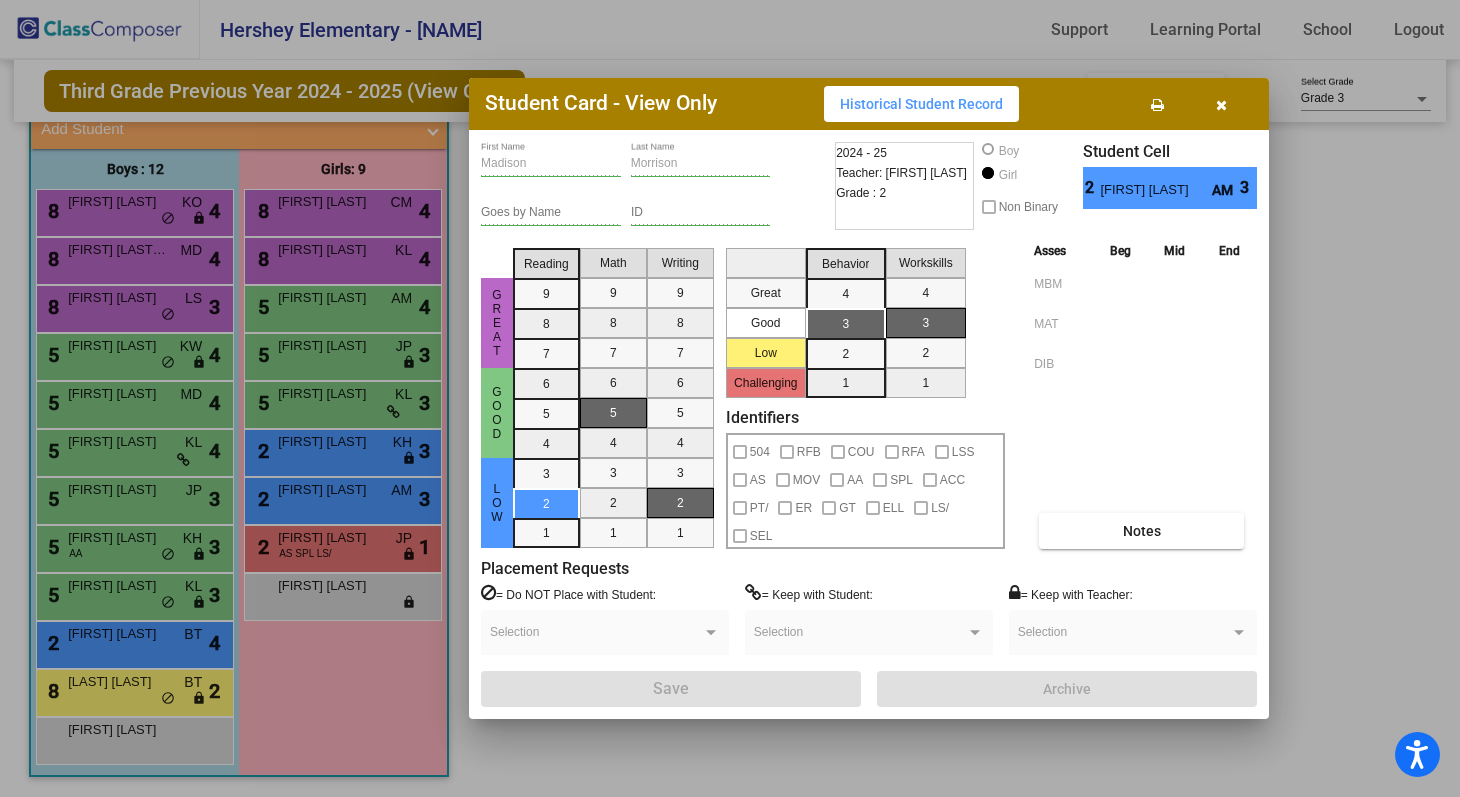 click at bounding box center (730, 398) 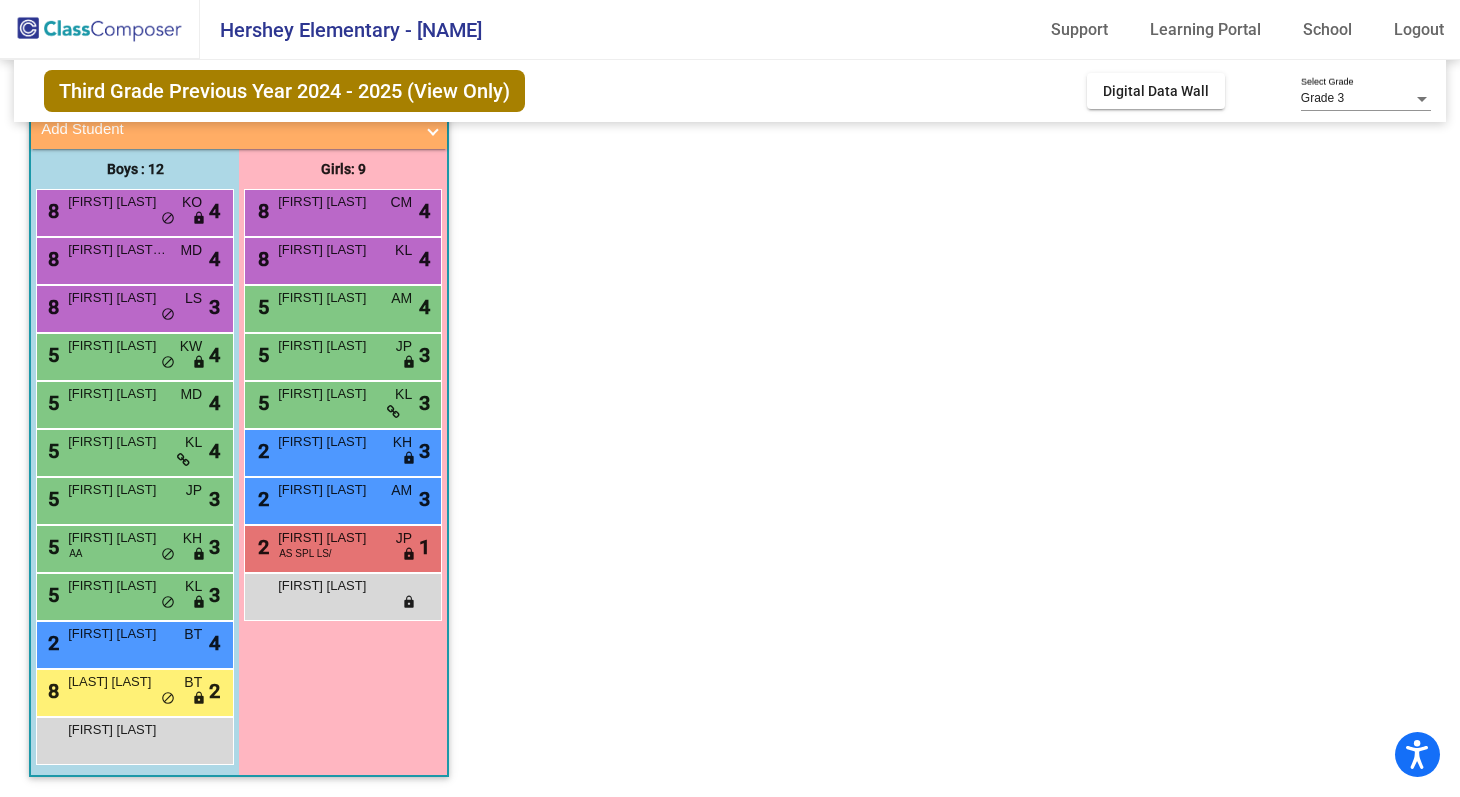 click on "[FIRST] [LAST]" at bounding box center [328, 202] 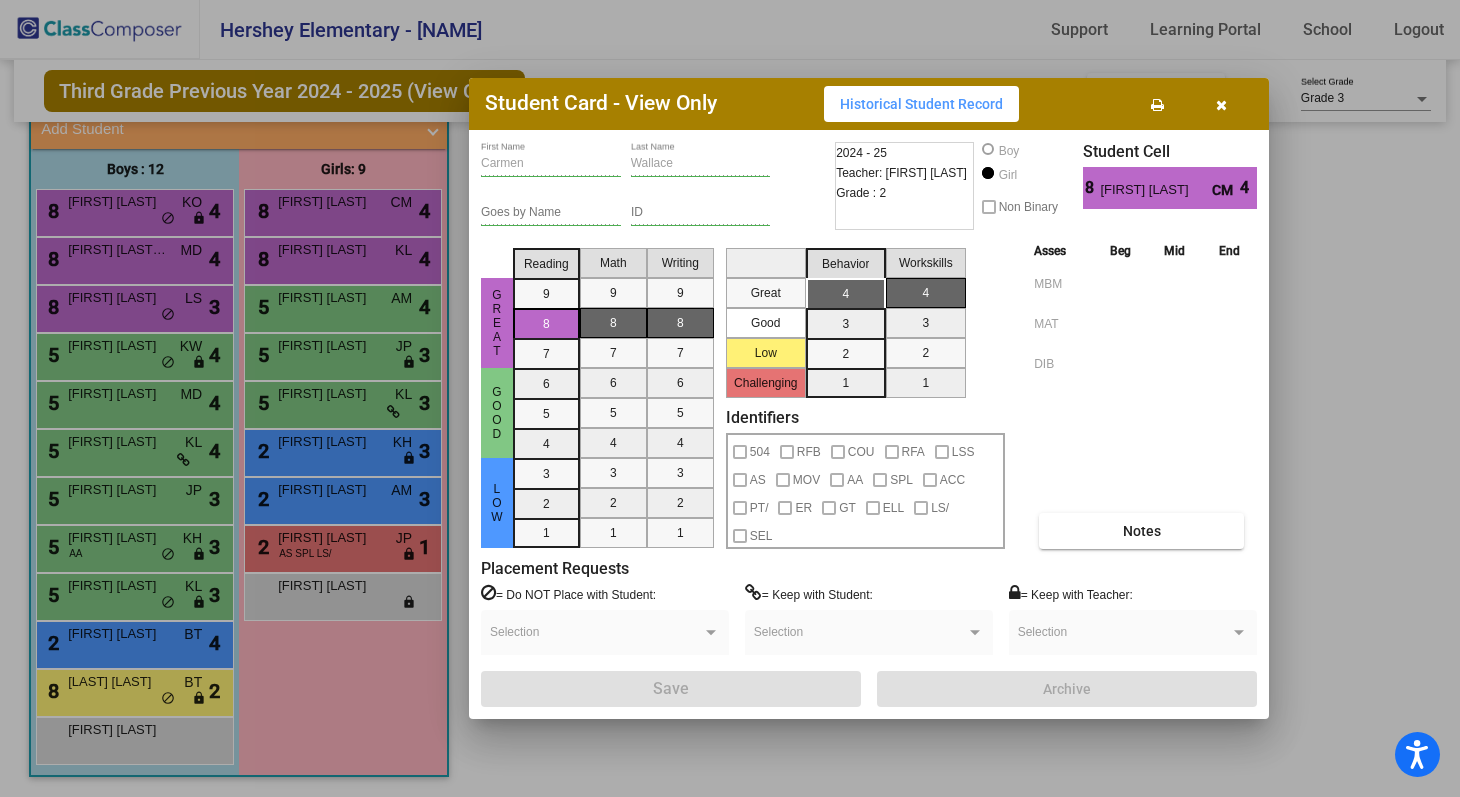click at bounding box center [730, 398] 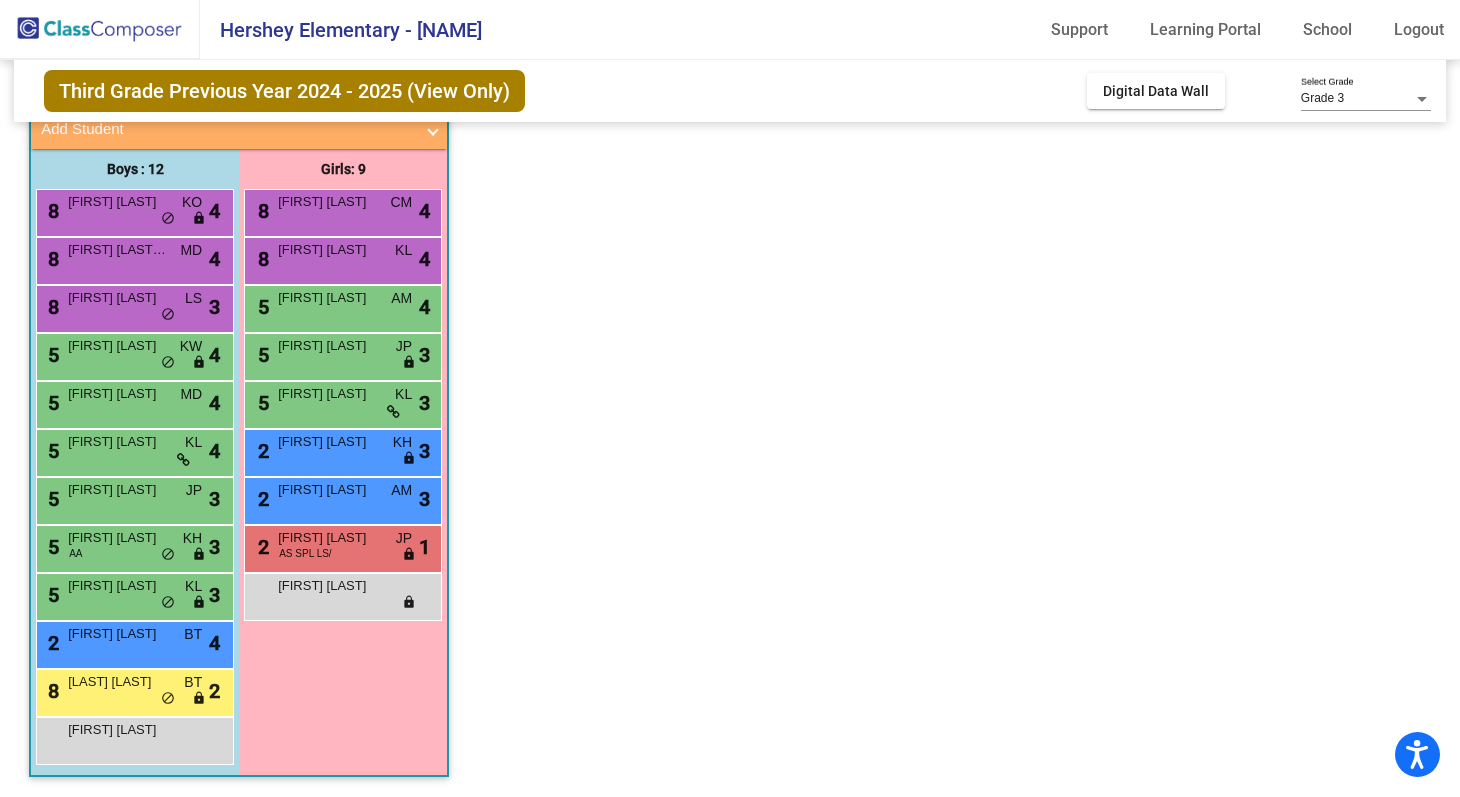 click on "Third Grade Previous Year 2024 - 2025 (View Only)" 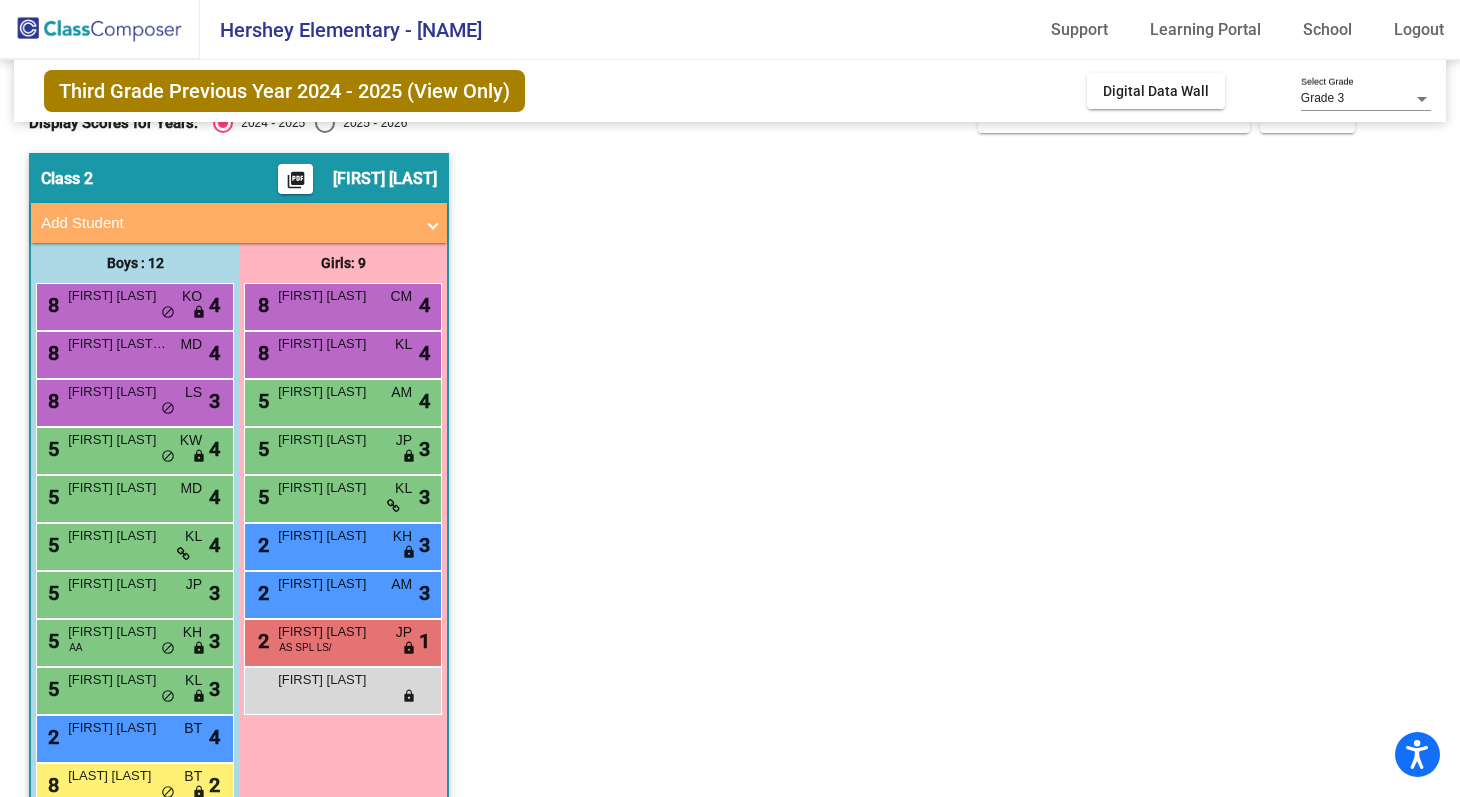 scroll, scrollTop: 0, scrollLeft: 0, axis: both 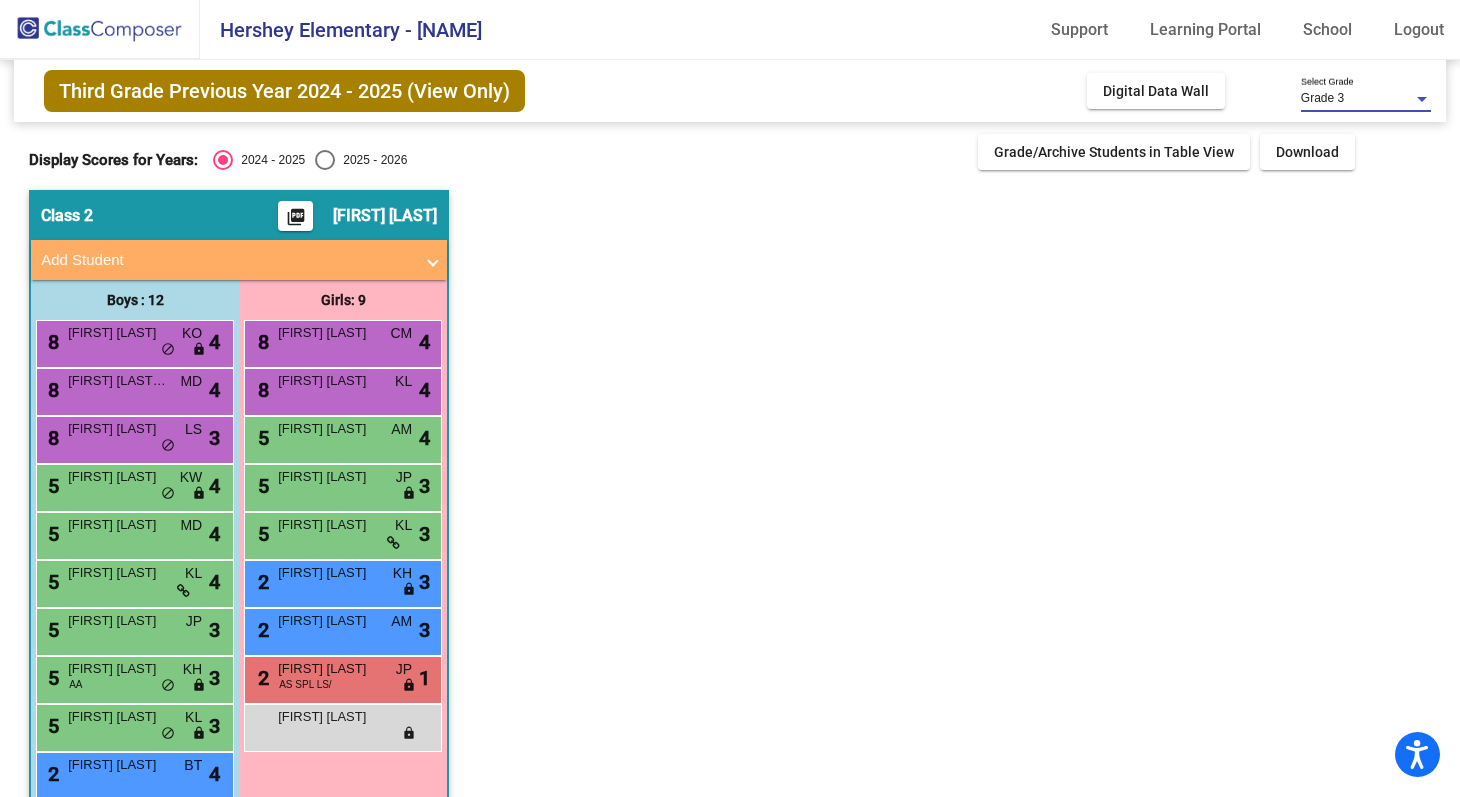 click on "Grade 3" at bounding box center [1357, 99] 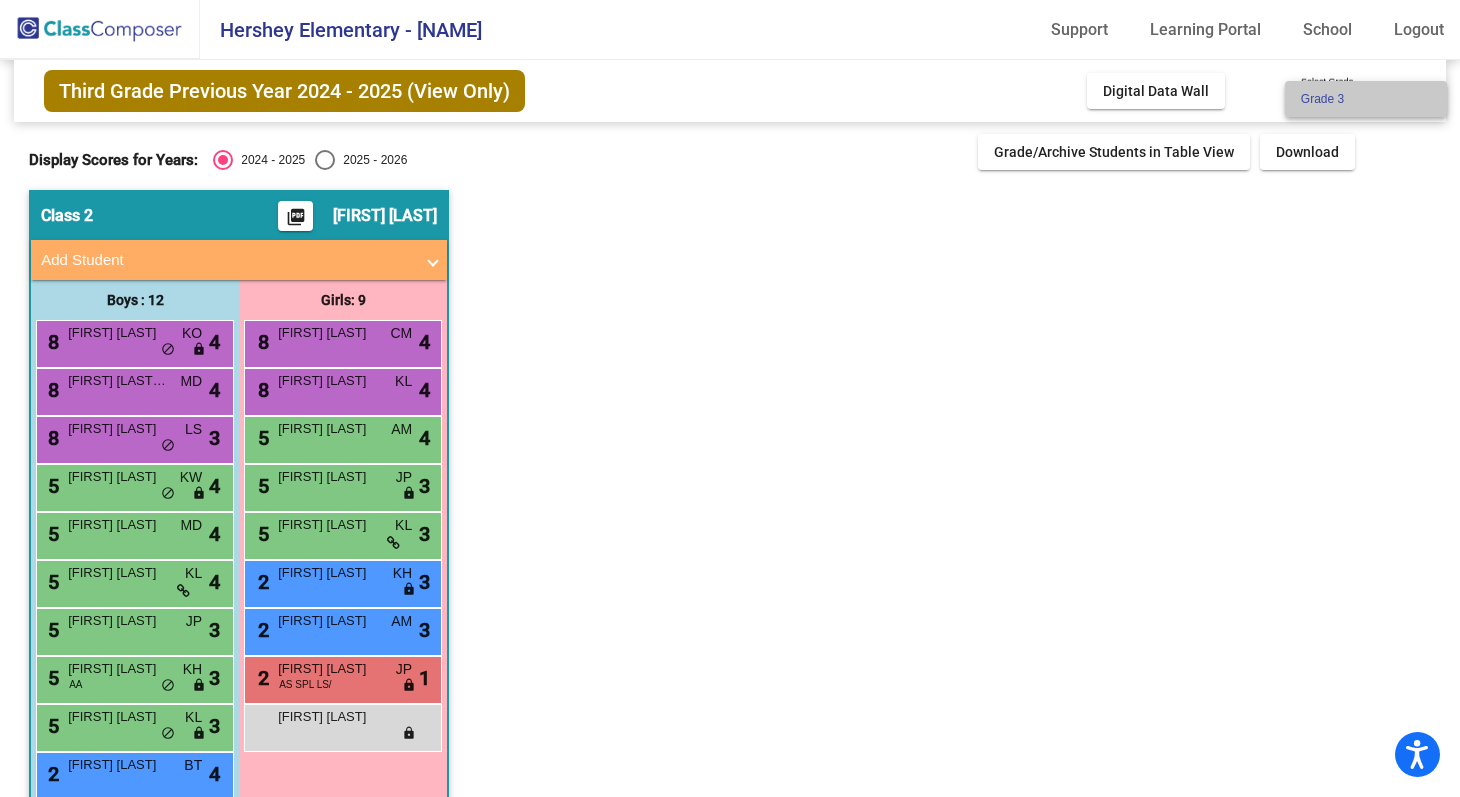 click on "Grade 3" at bounding box center (1366, 99) 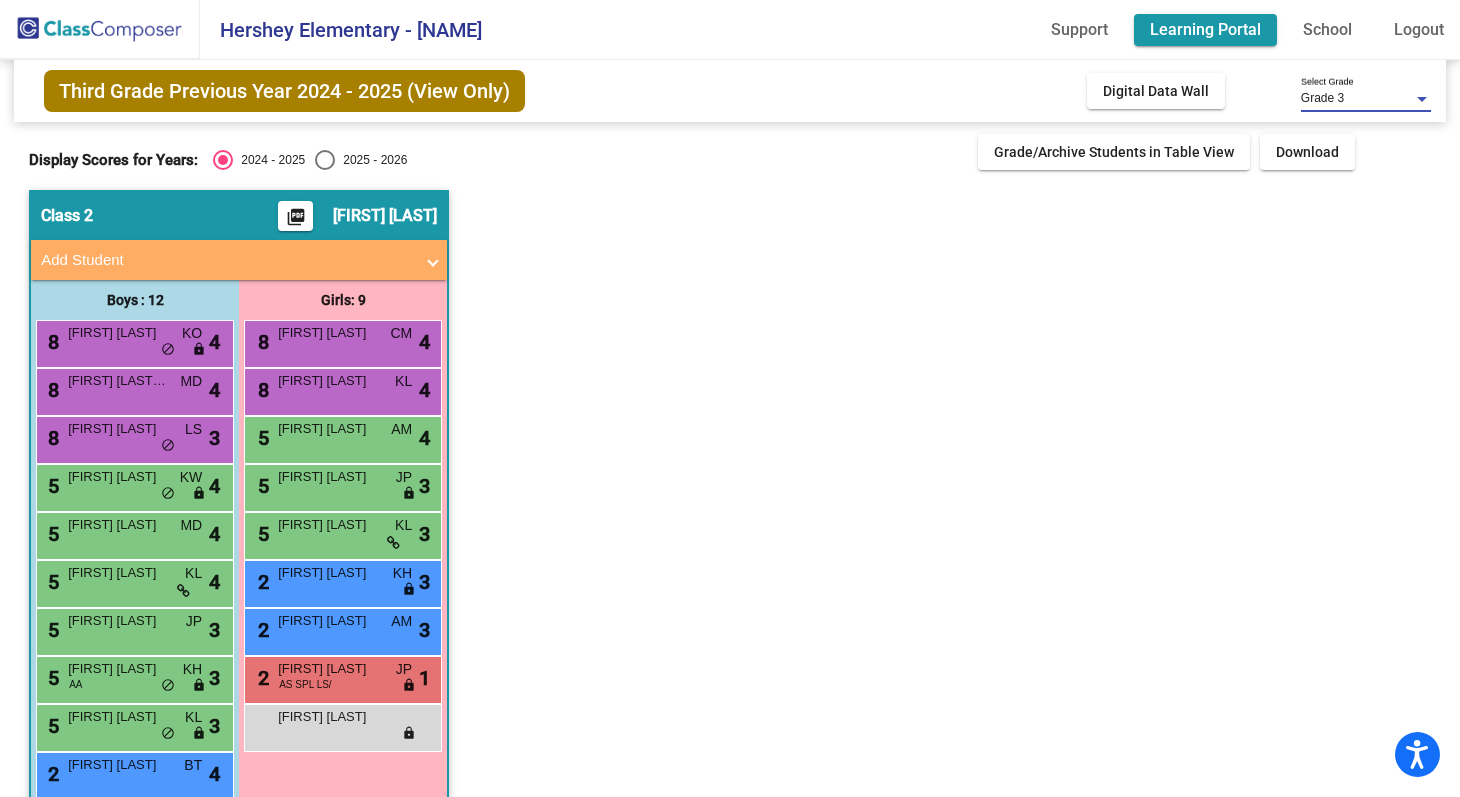 click on "Learning Portal" 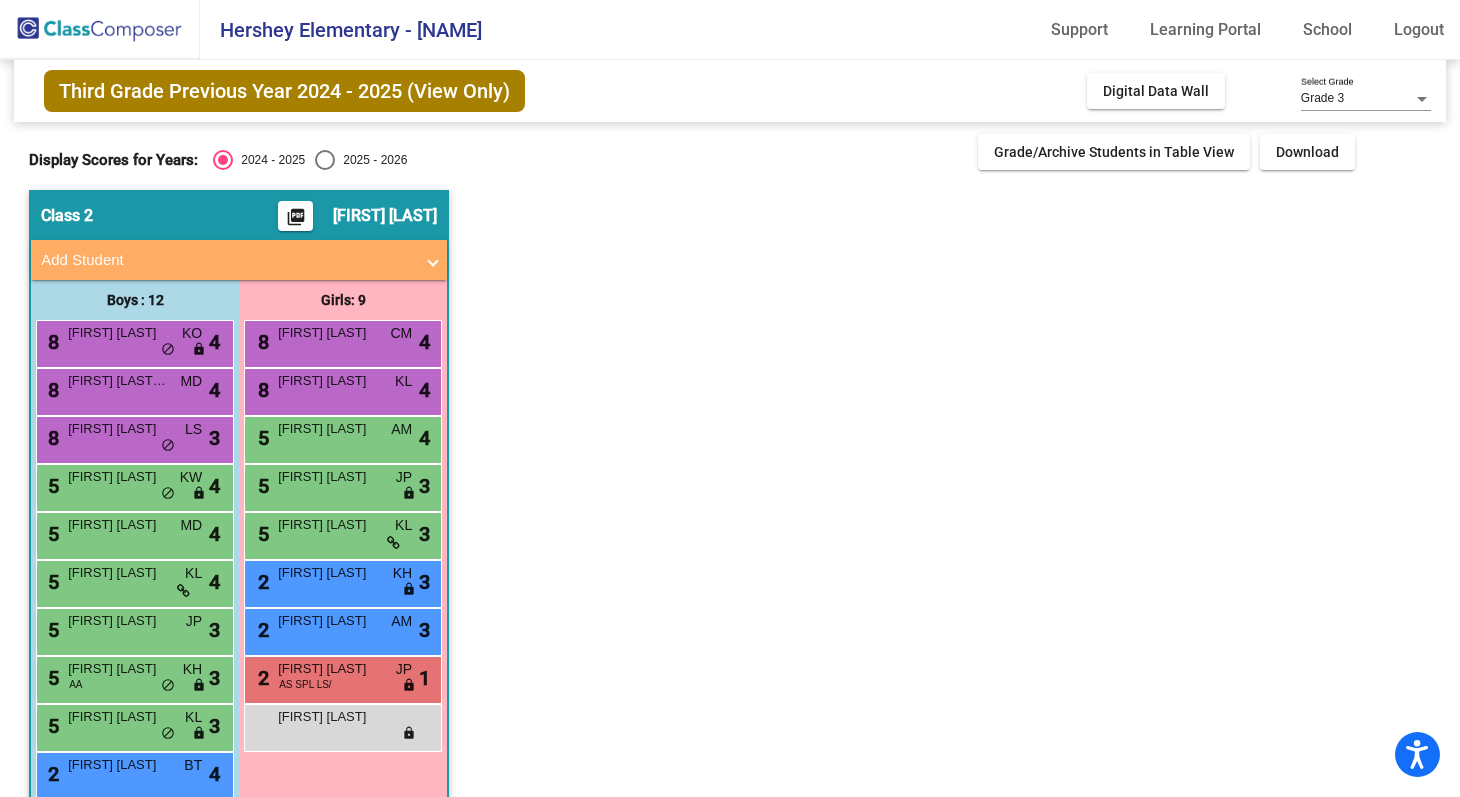 click on "Third Grade Previous Year 2024 - 2025 (View Only)" 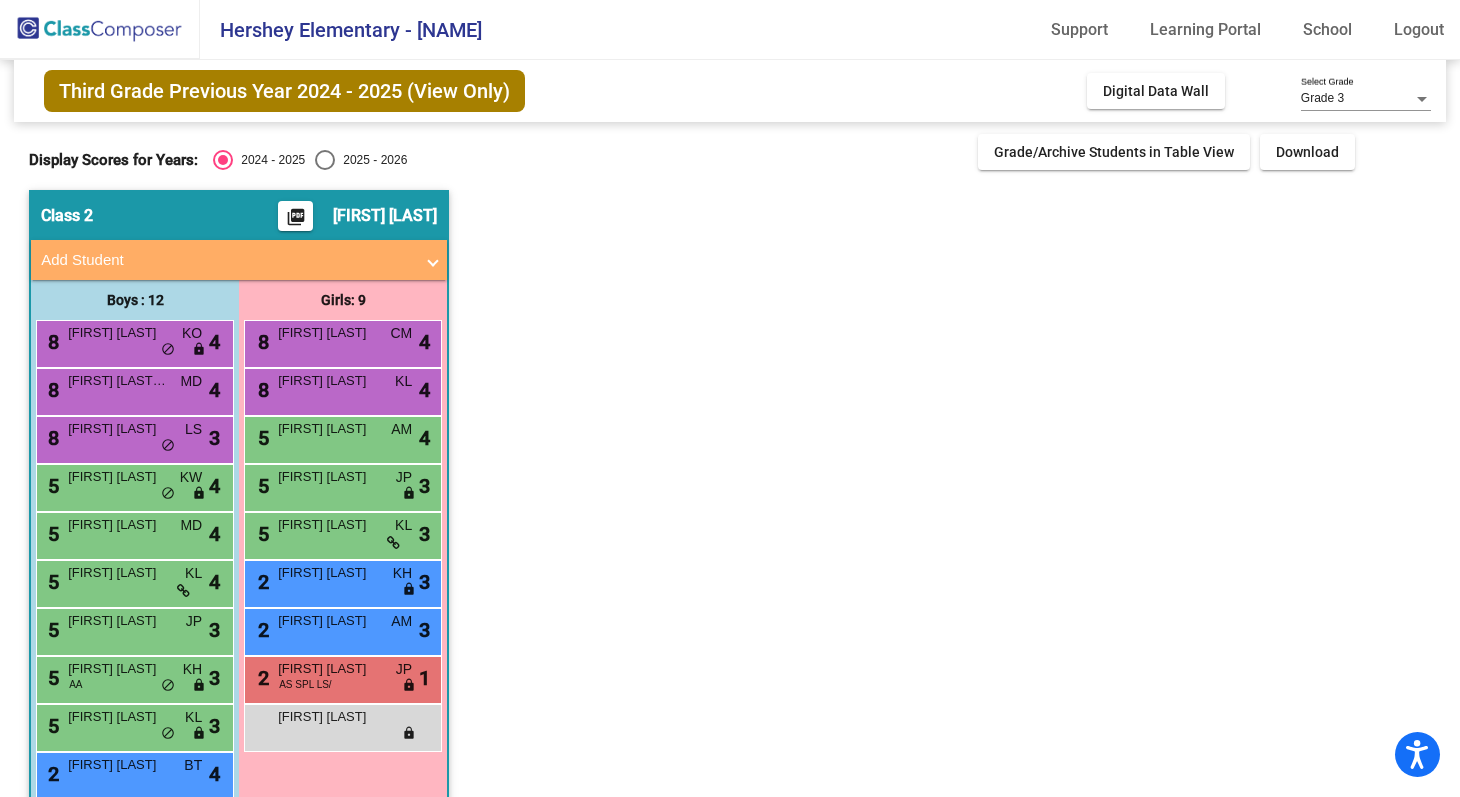 click on "[FIRST] [LAST]" 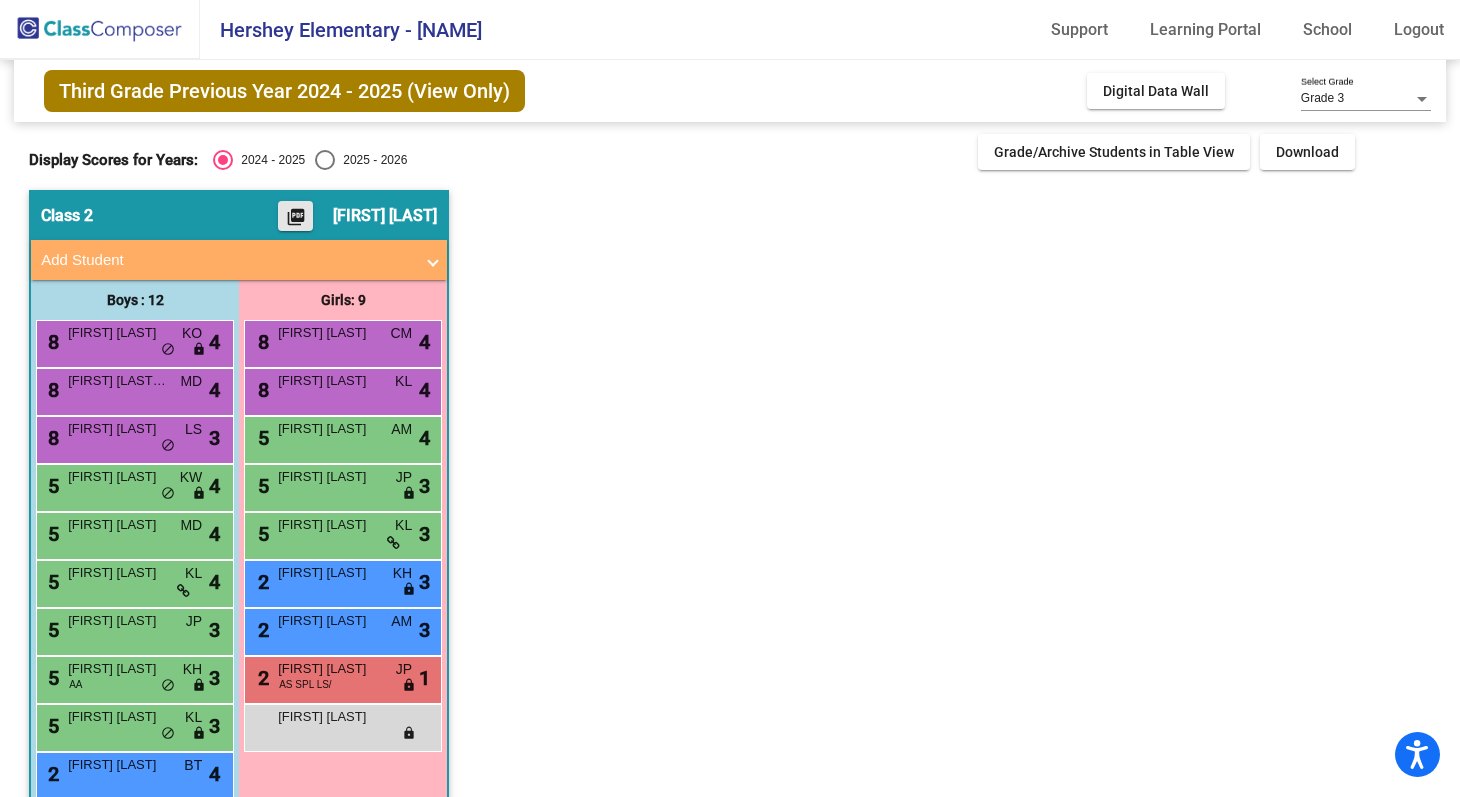 click on "picture_as_pdf" 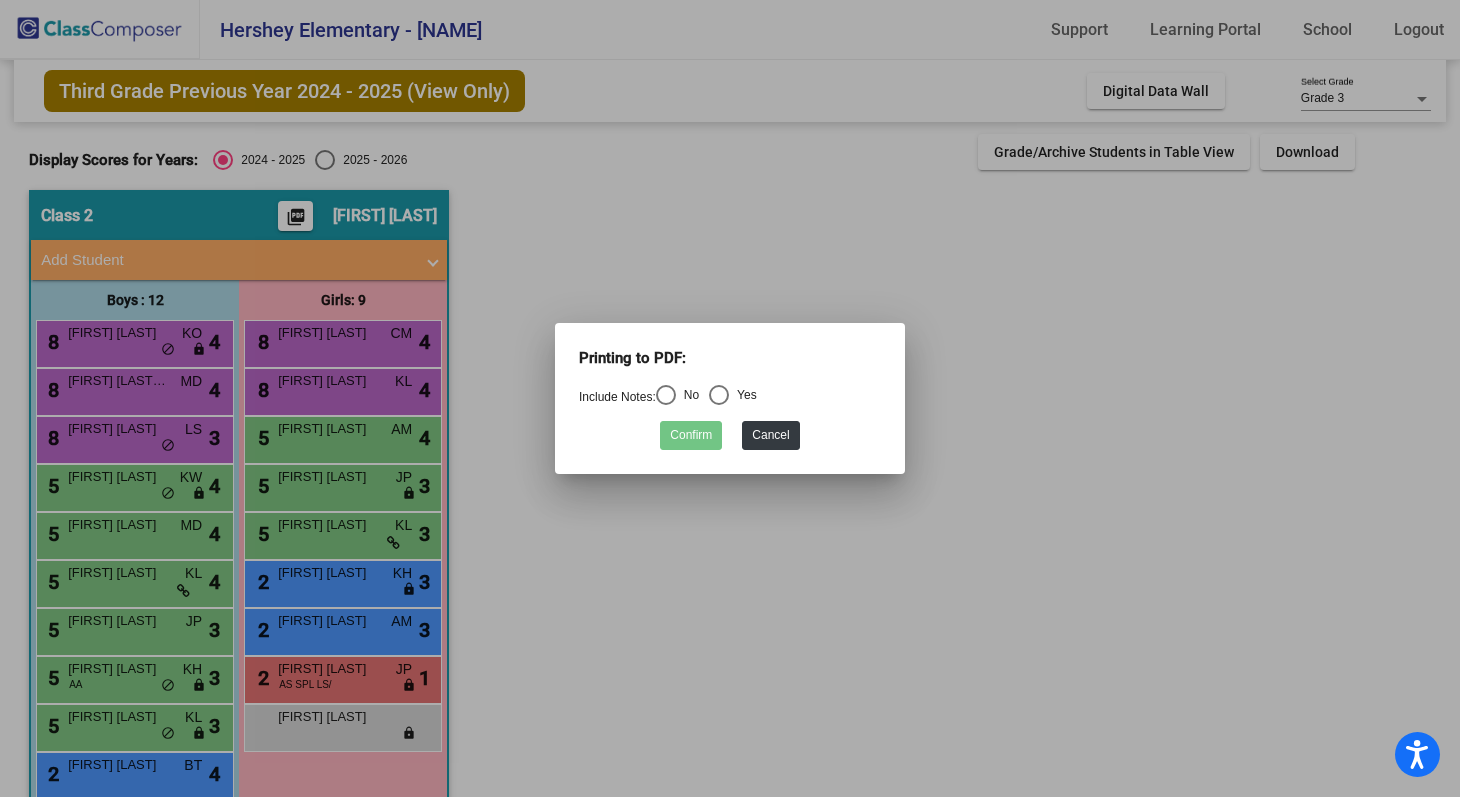click at bounding box center (730, 398) 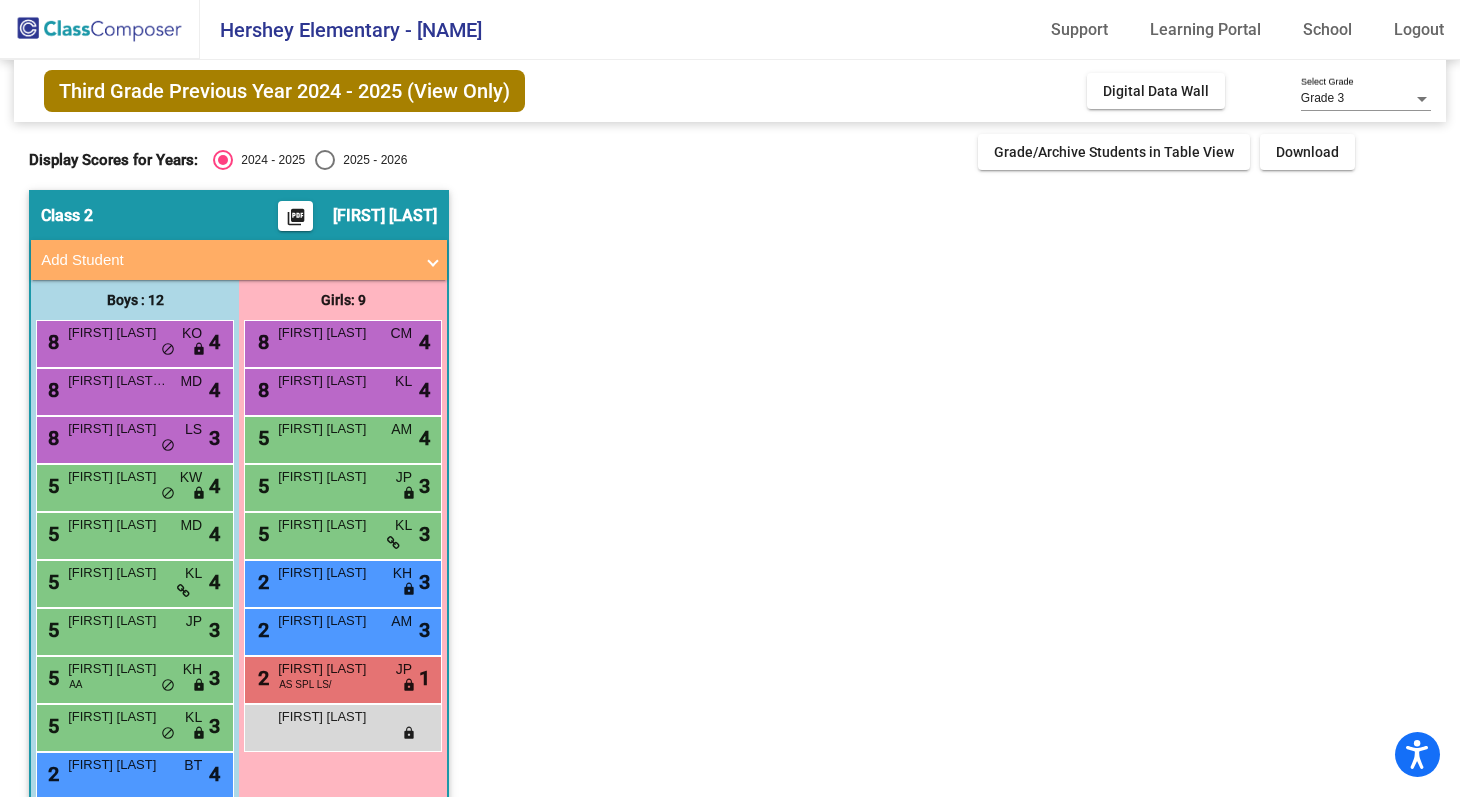 click on "Third Grade Previous Year 2024 - 2025 (View Only)" 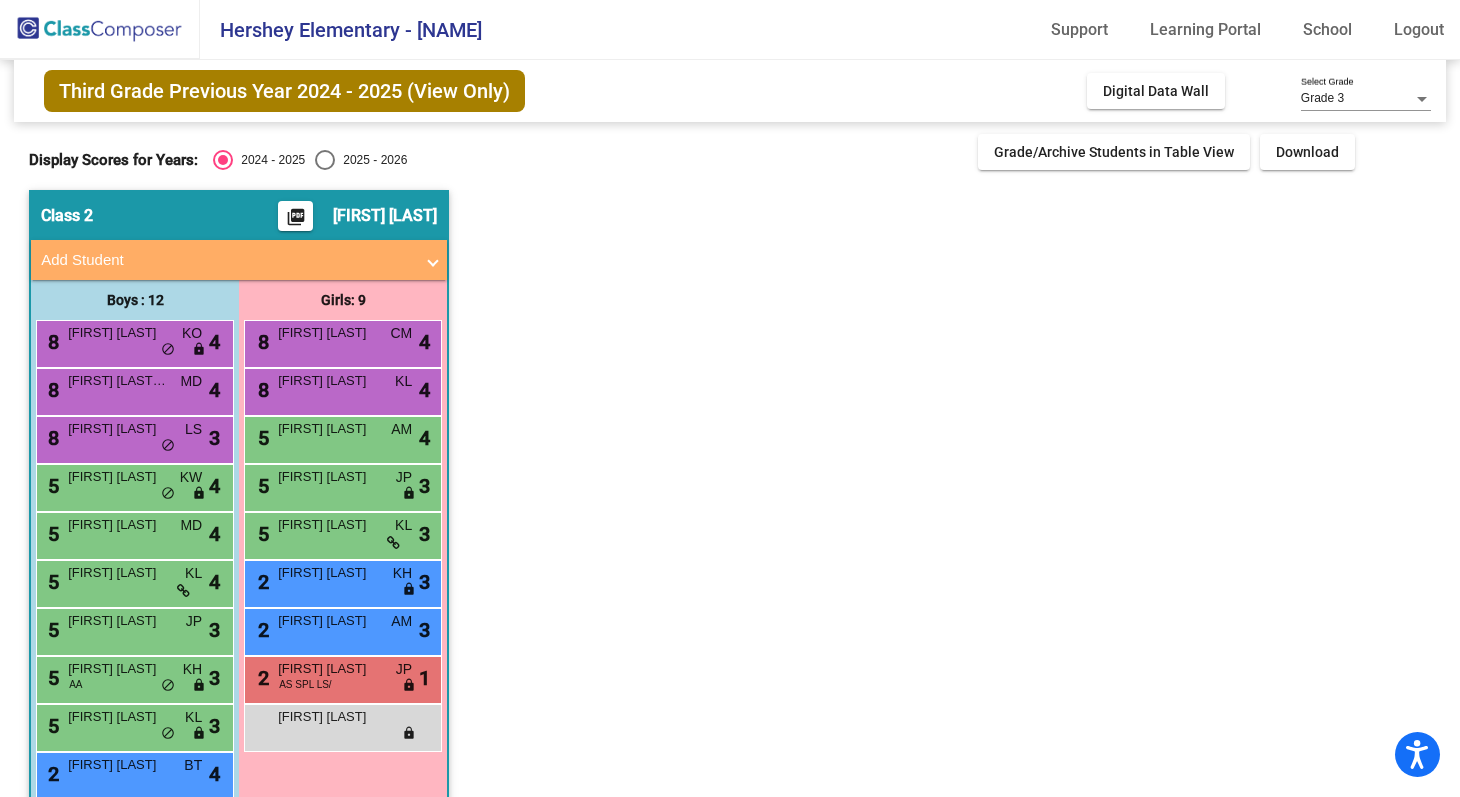 scroll, scrollTop: 131, scrollLeft: 0, axis: vertical 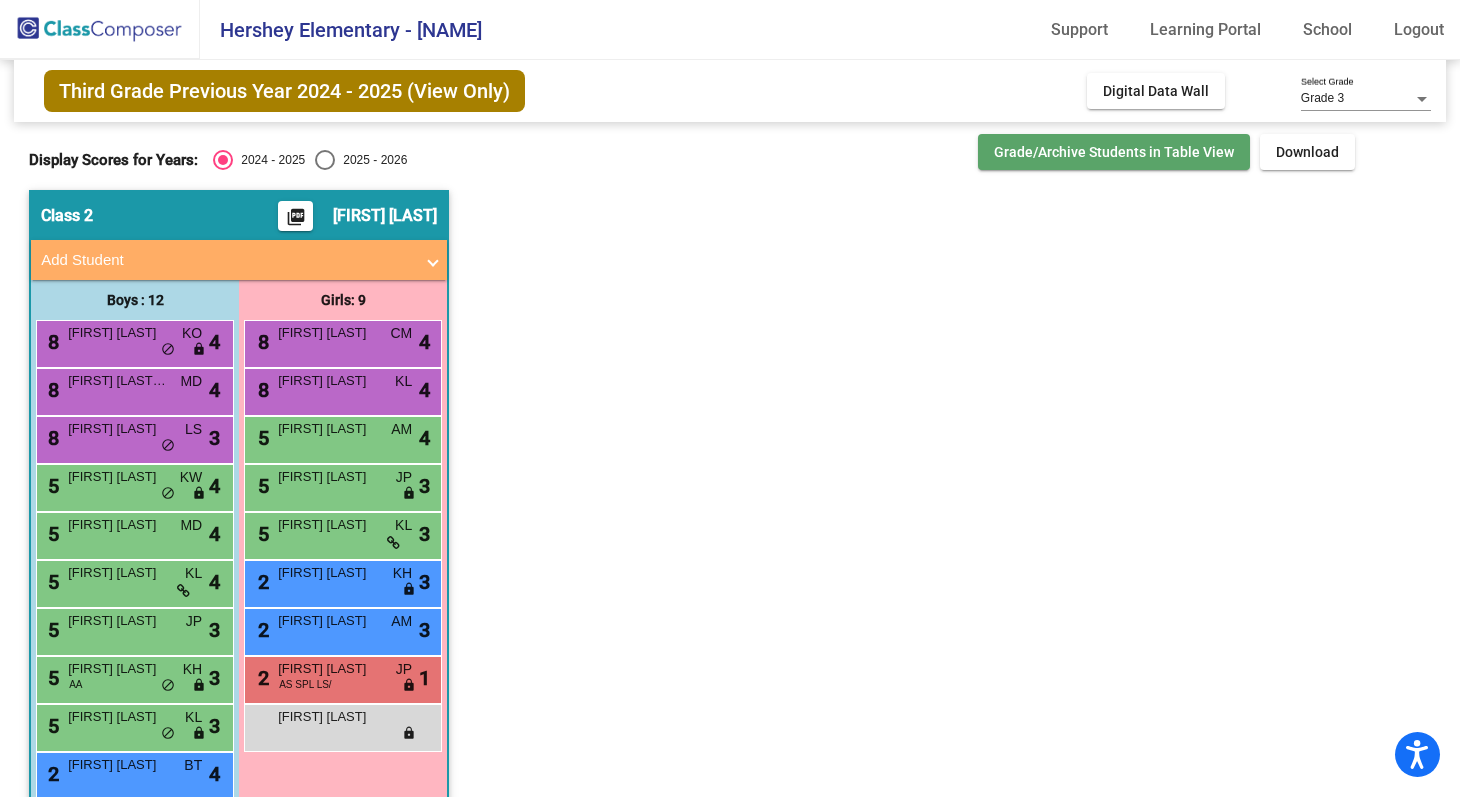 click on "Grade/Archive Students in Table View" 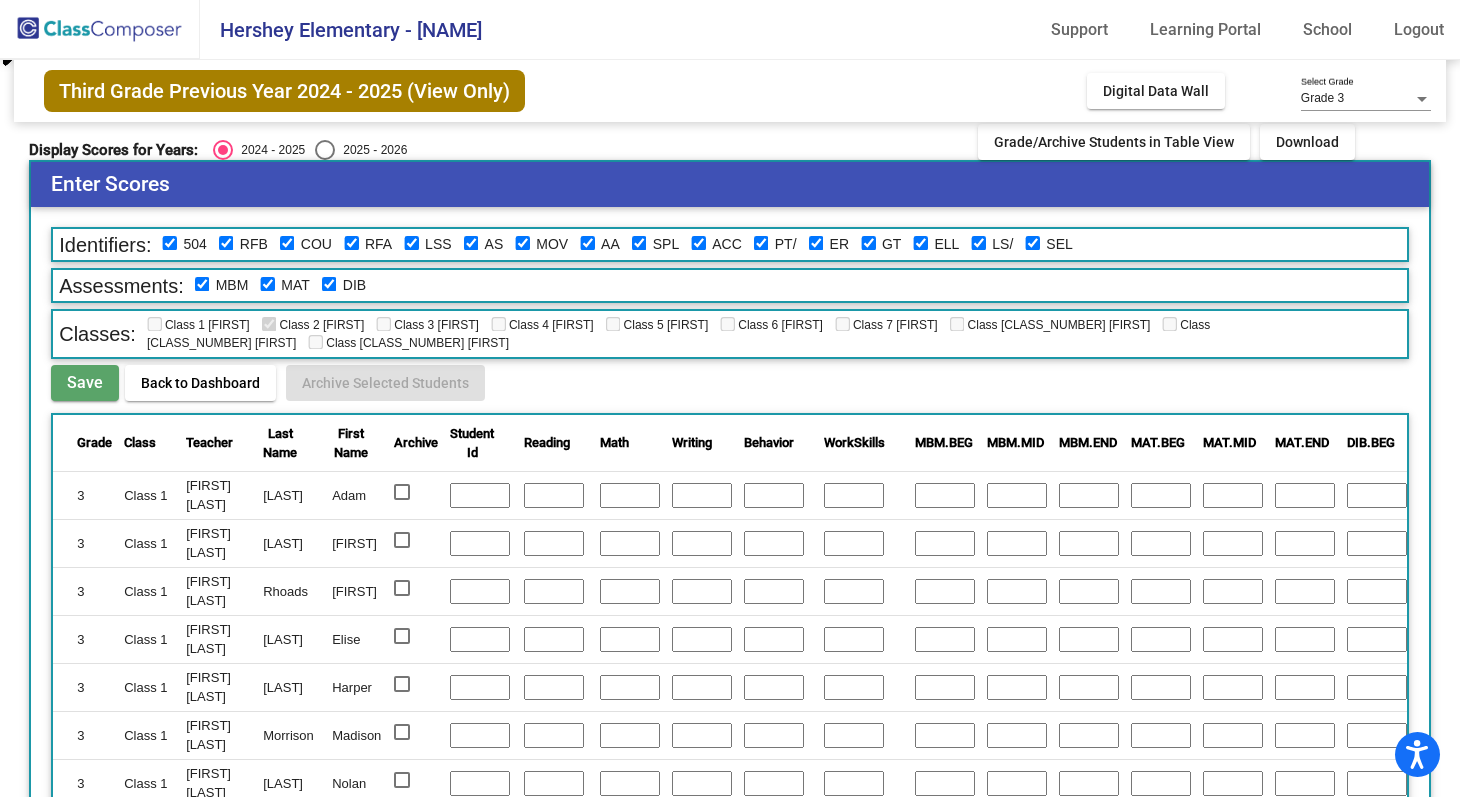 scroll, scrollTop: 0, scrollLeft: 0, axis: both 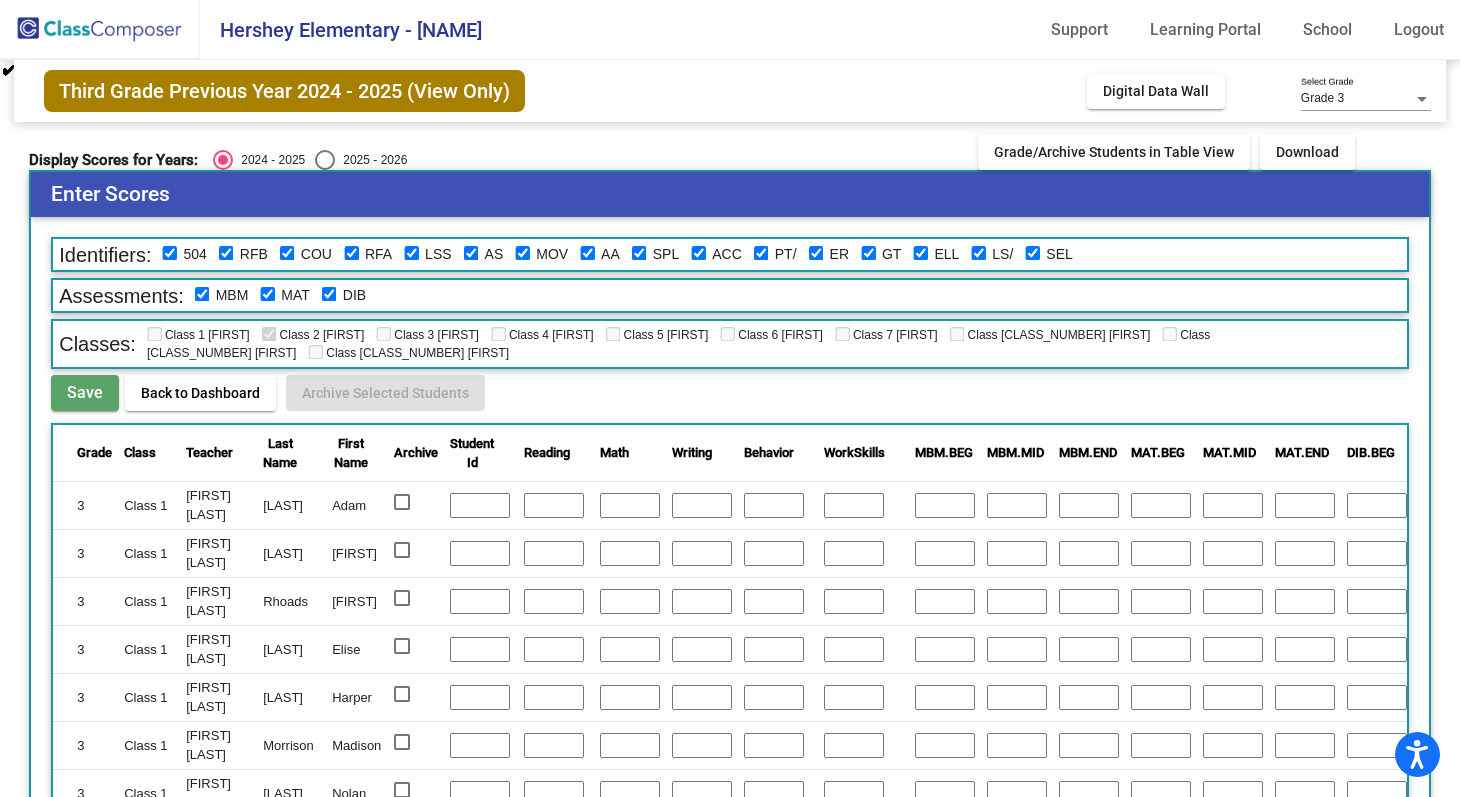 click on "Hershey Elementary - [NAME]" 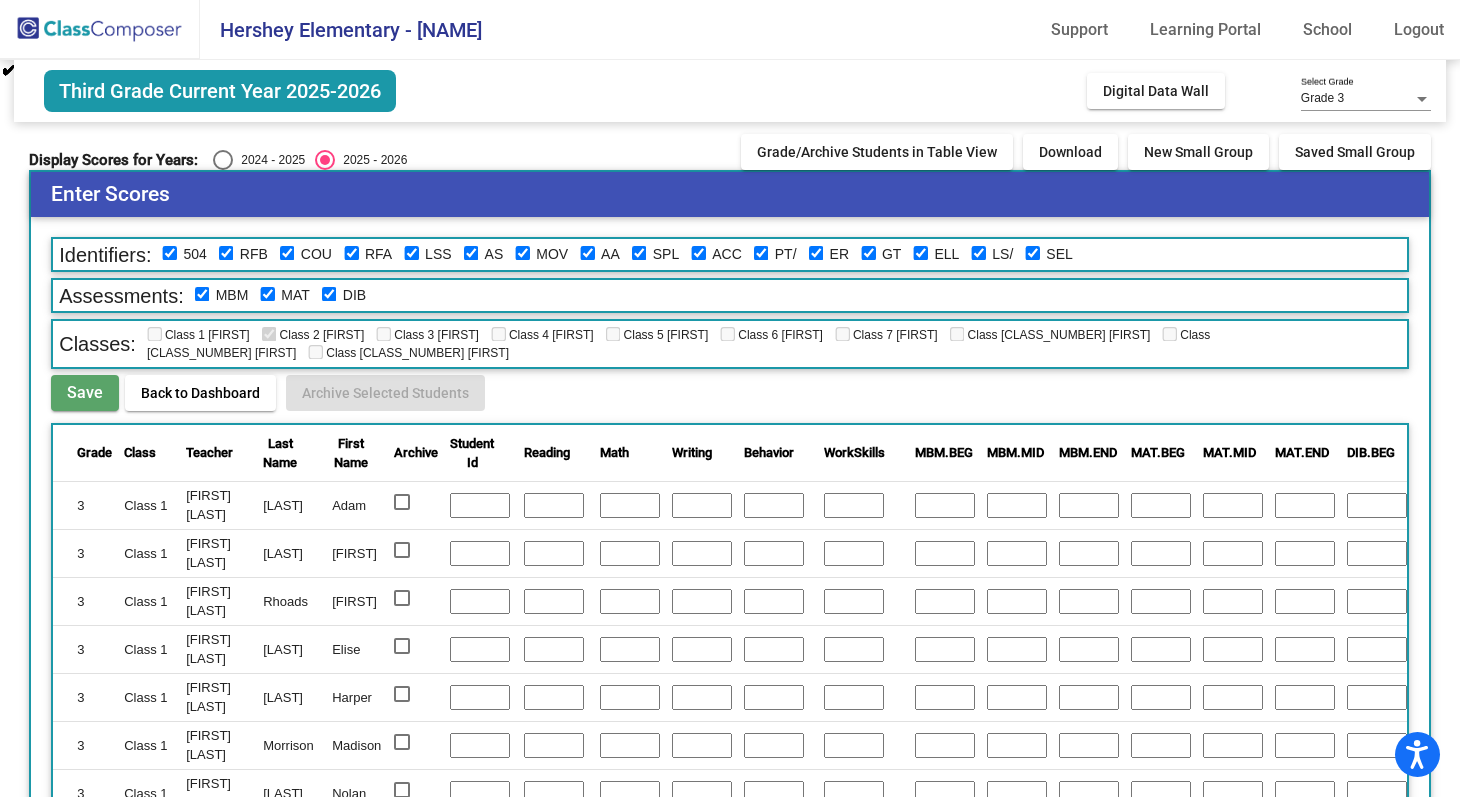 click on "Grade 3" at bounding box center [1357, 99] 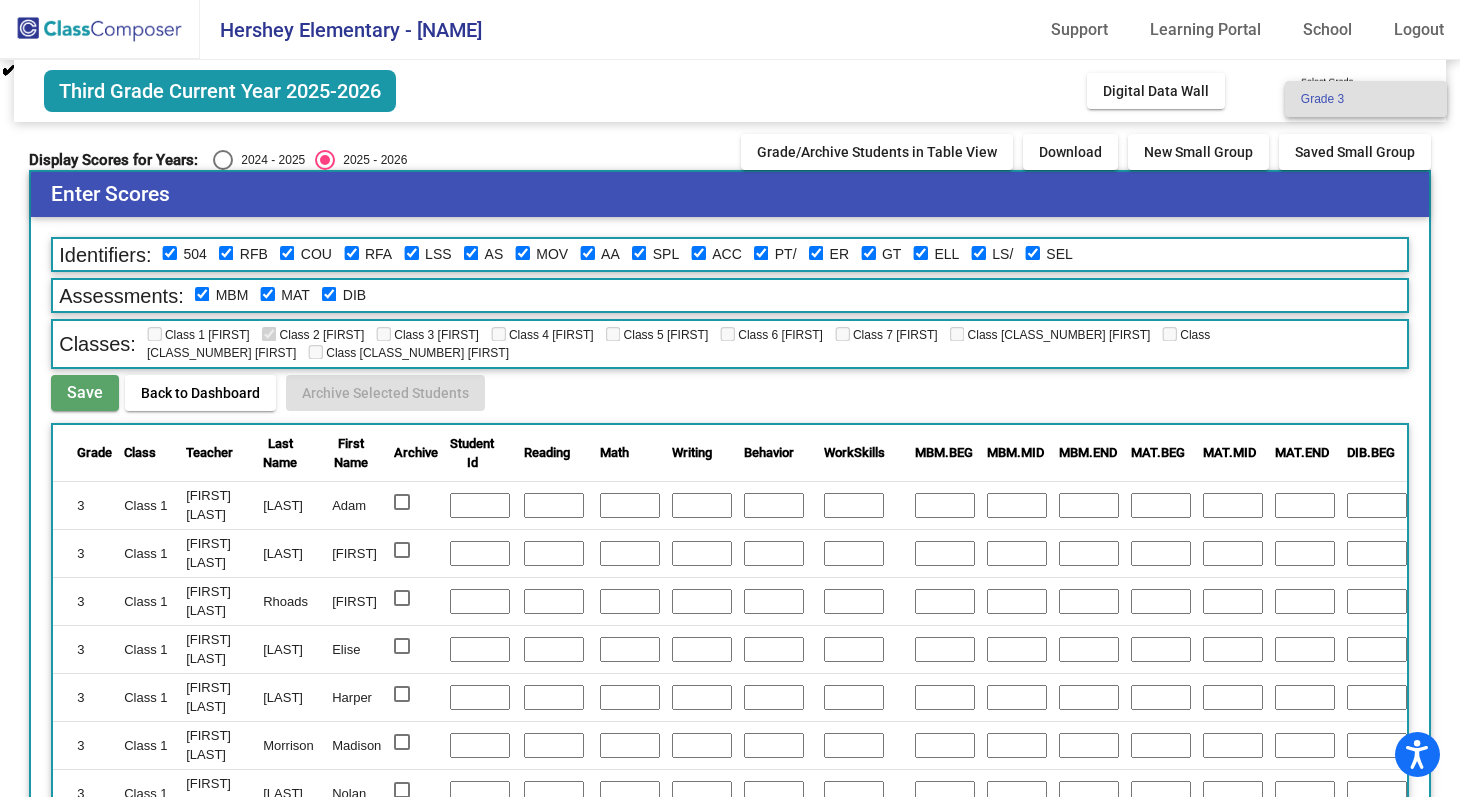click on "Grade 3" at bounding box center (1366, 99) 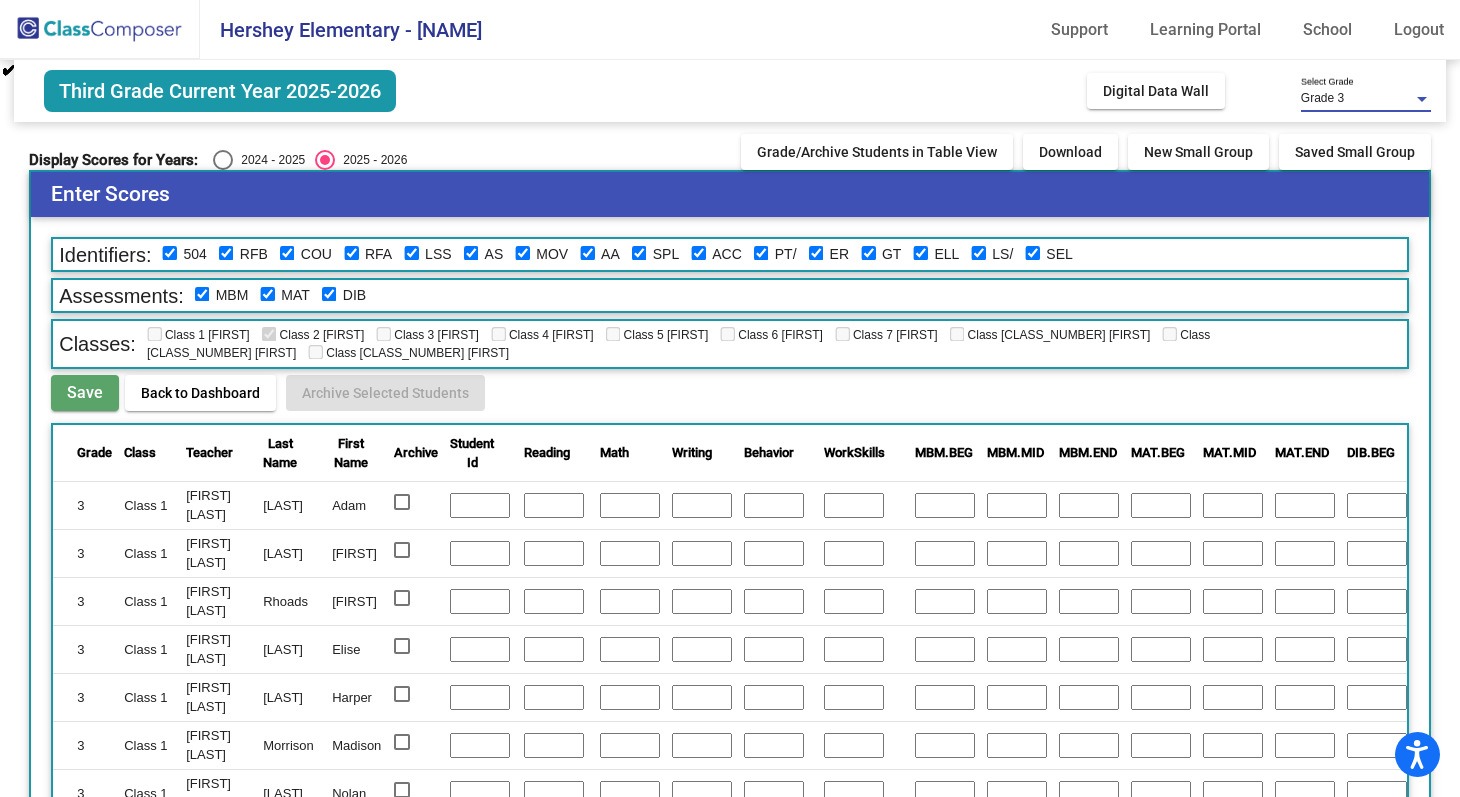 click 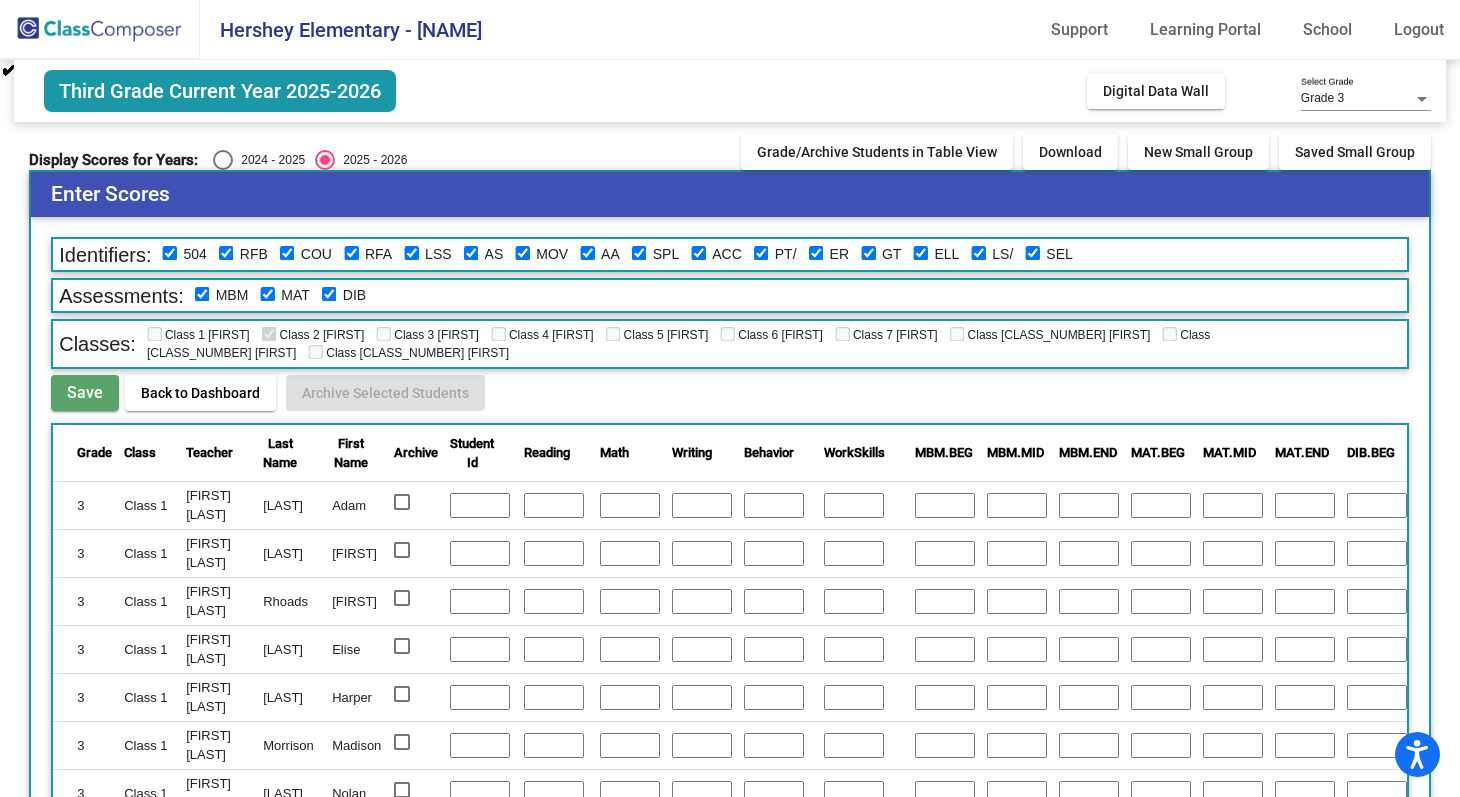 click on "Hershey Elementary - [NAME]" 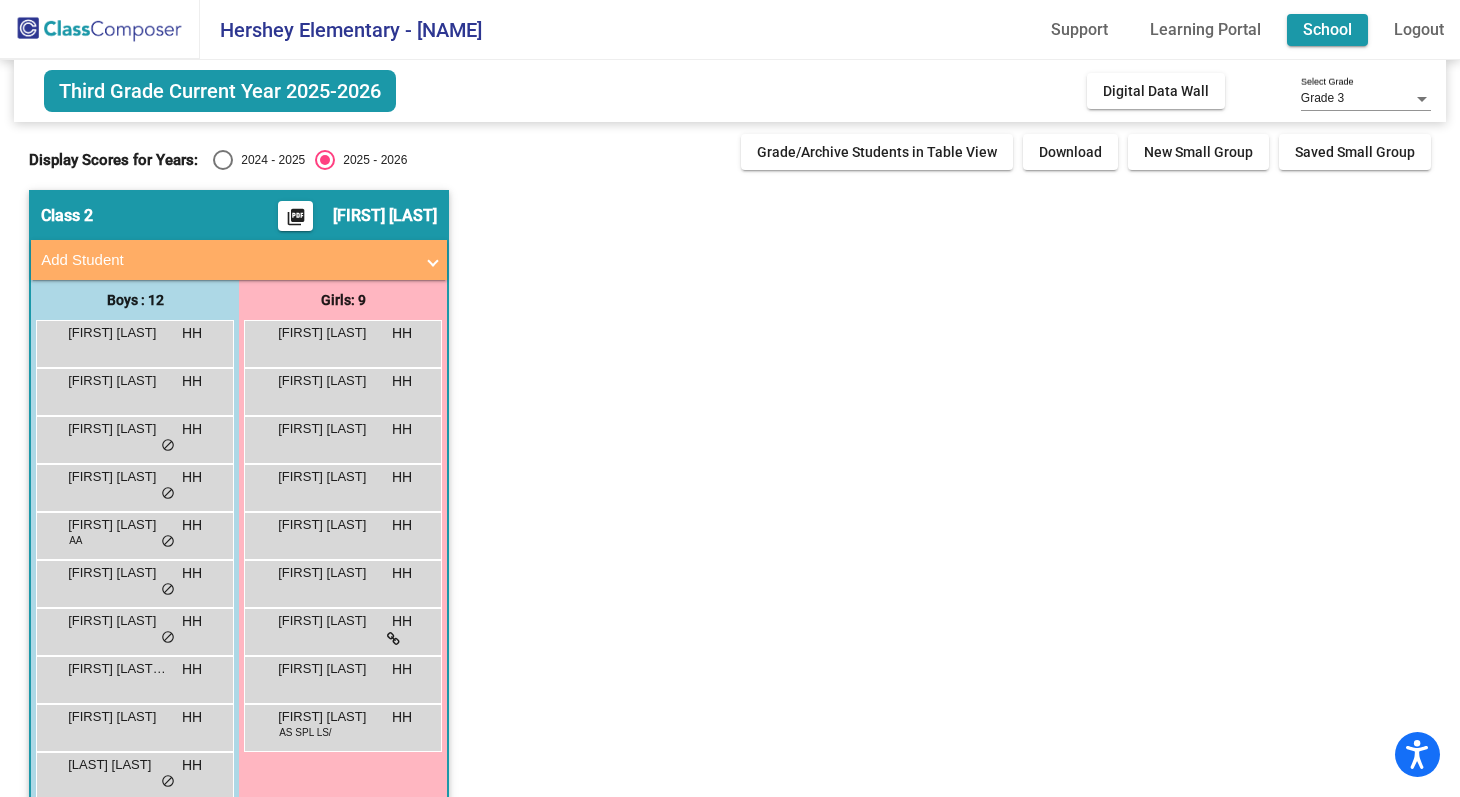 click on "School" 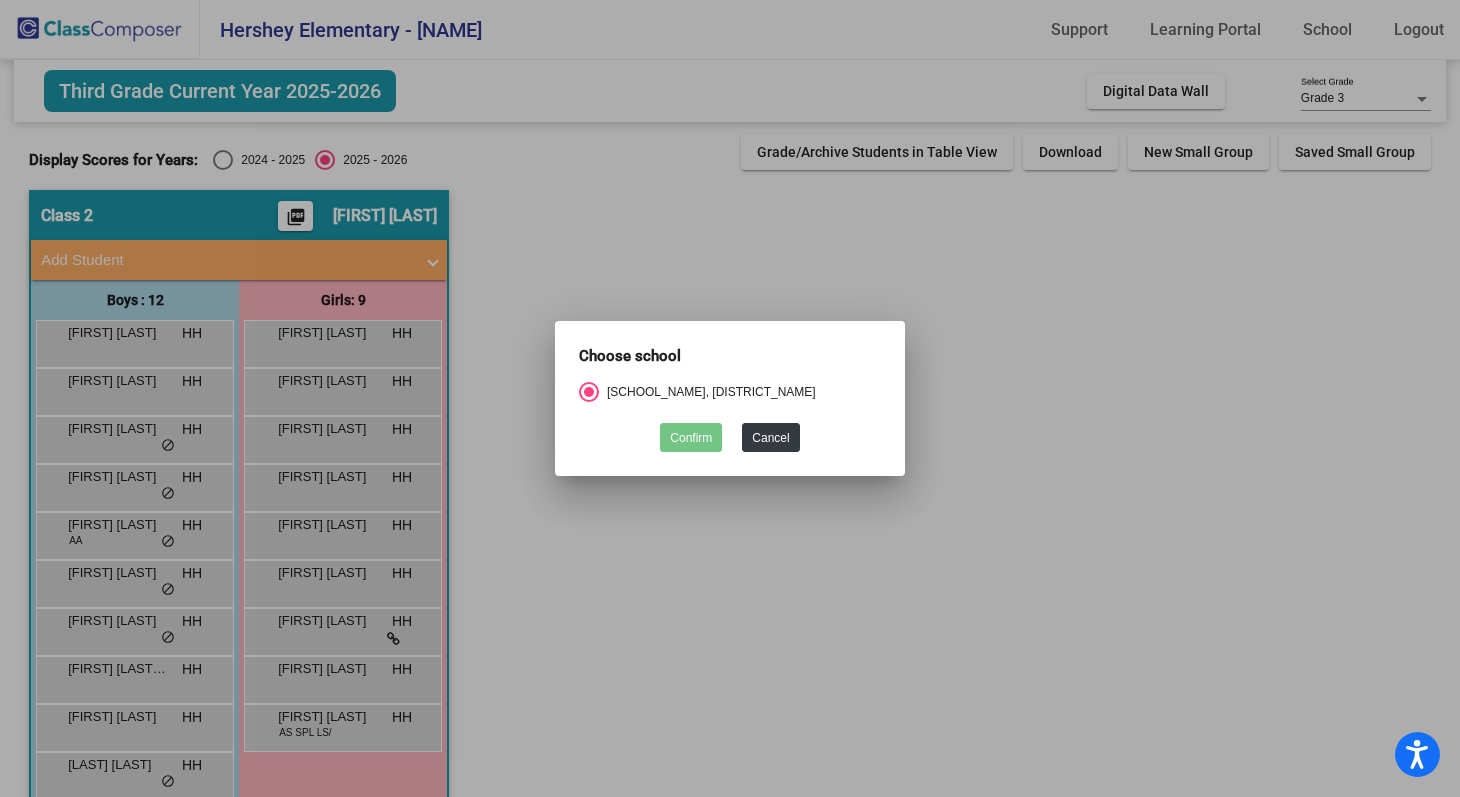 click at bounding box center (730, 398) 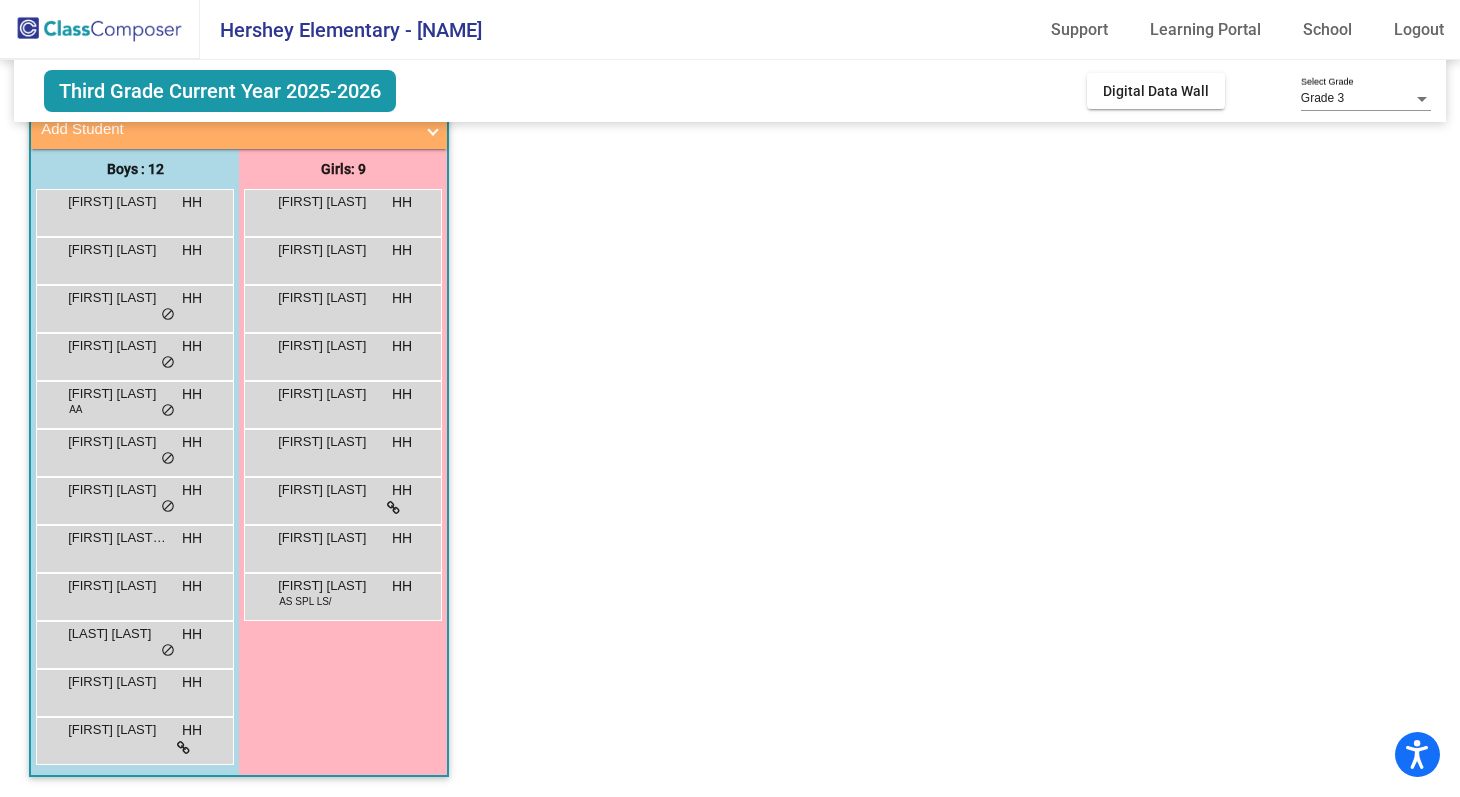 scroll, scrollTop: 0, scrollLeft: 0, axis: both 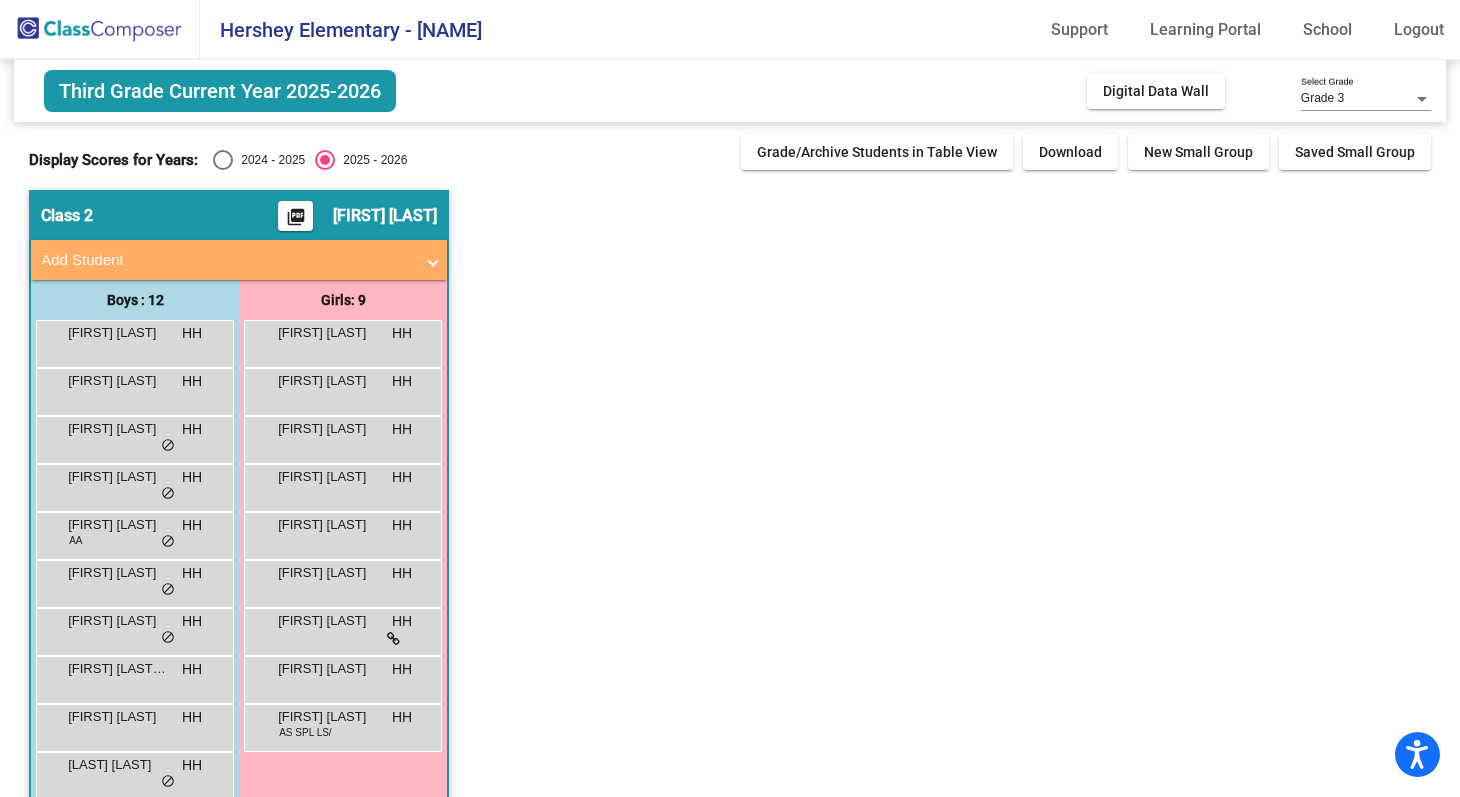 click at bounding box center [223, 160] 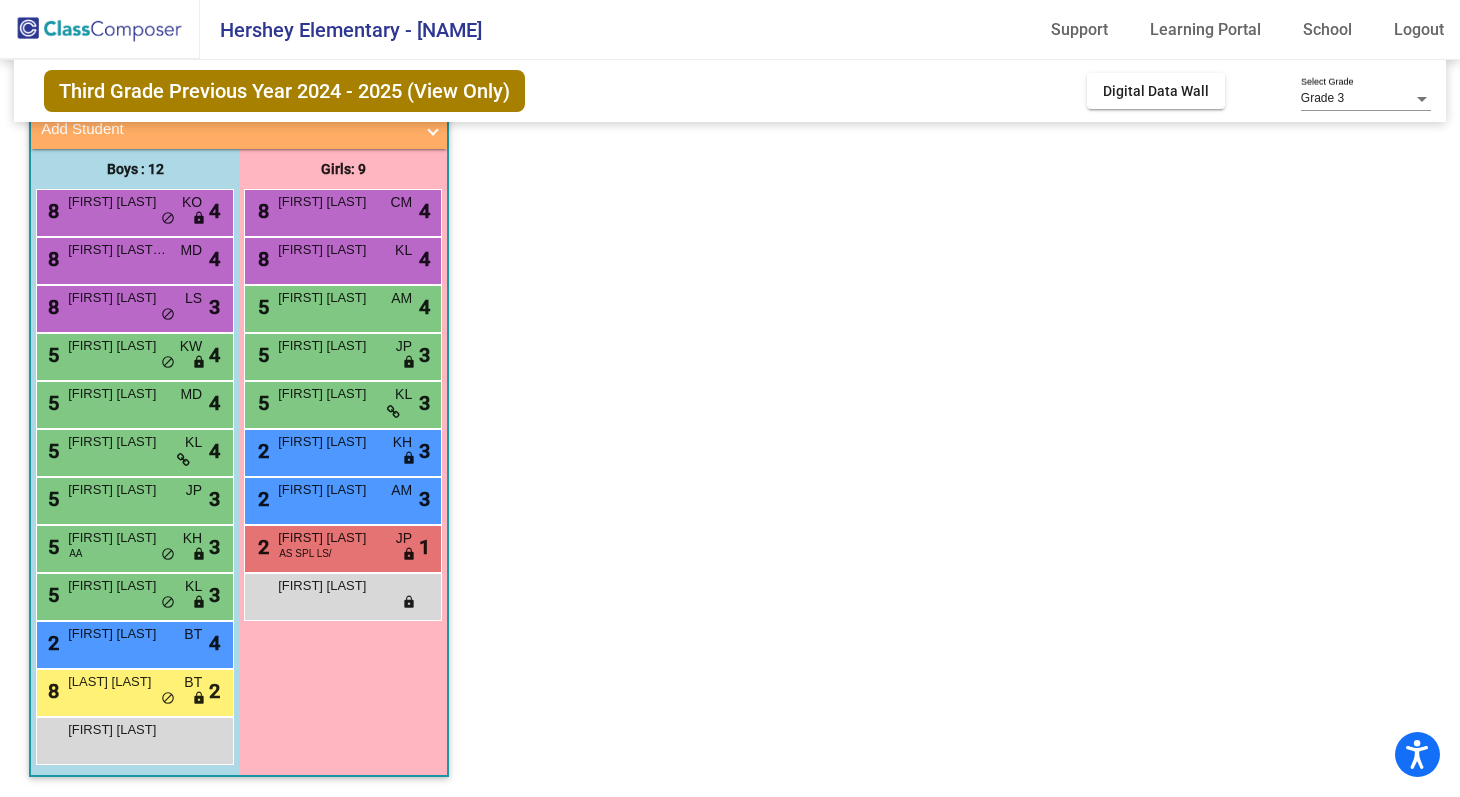 scroll, scrollTop: 0, scrollLeft: 0, axis: both 